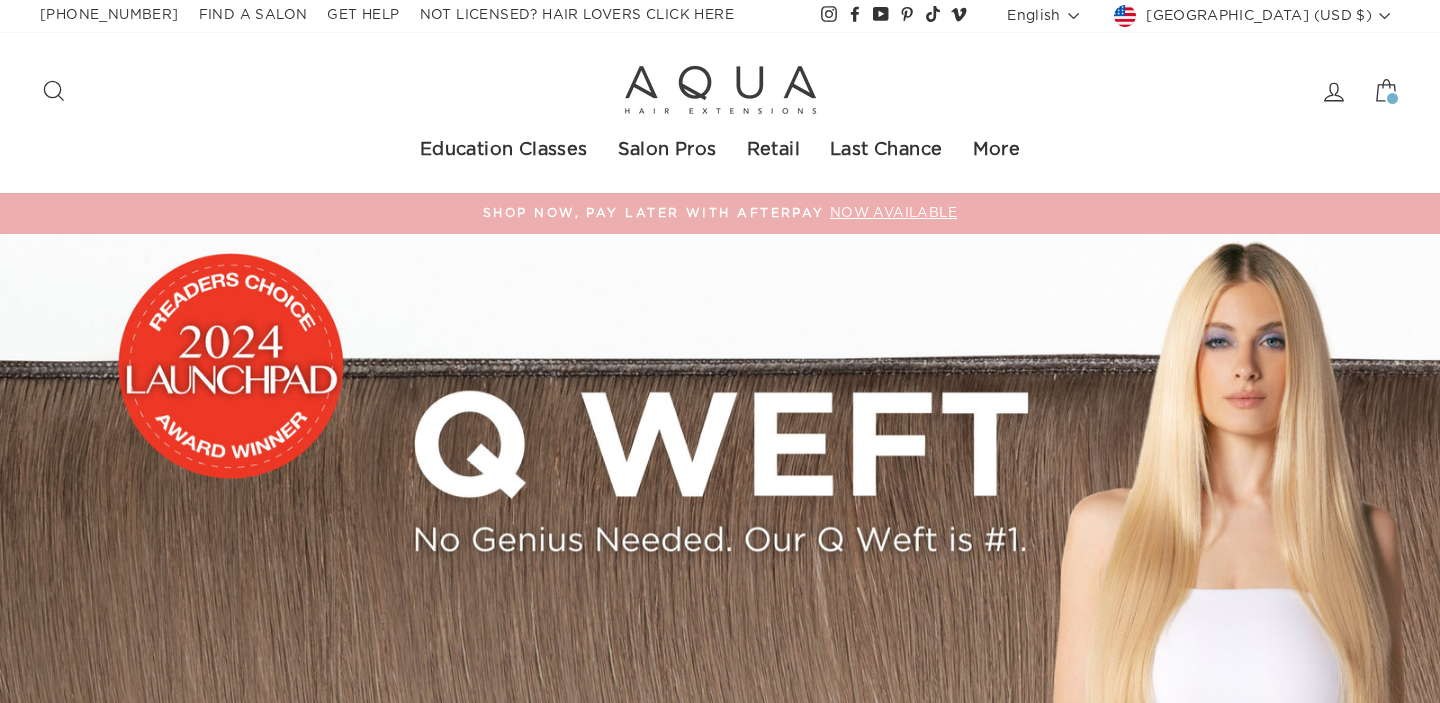scroll, scrollTop: 0, scrollLeft: 0, axis: both 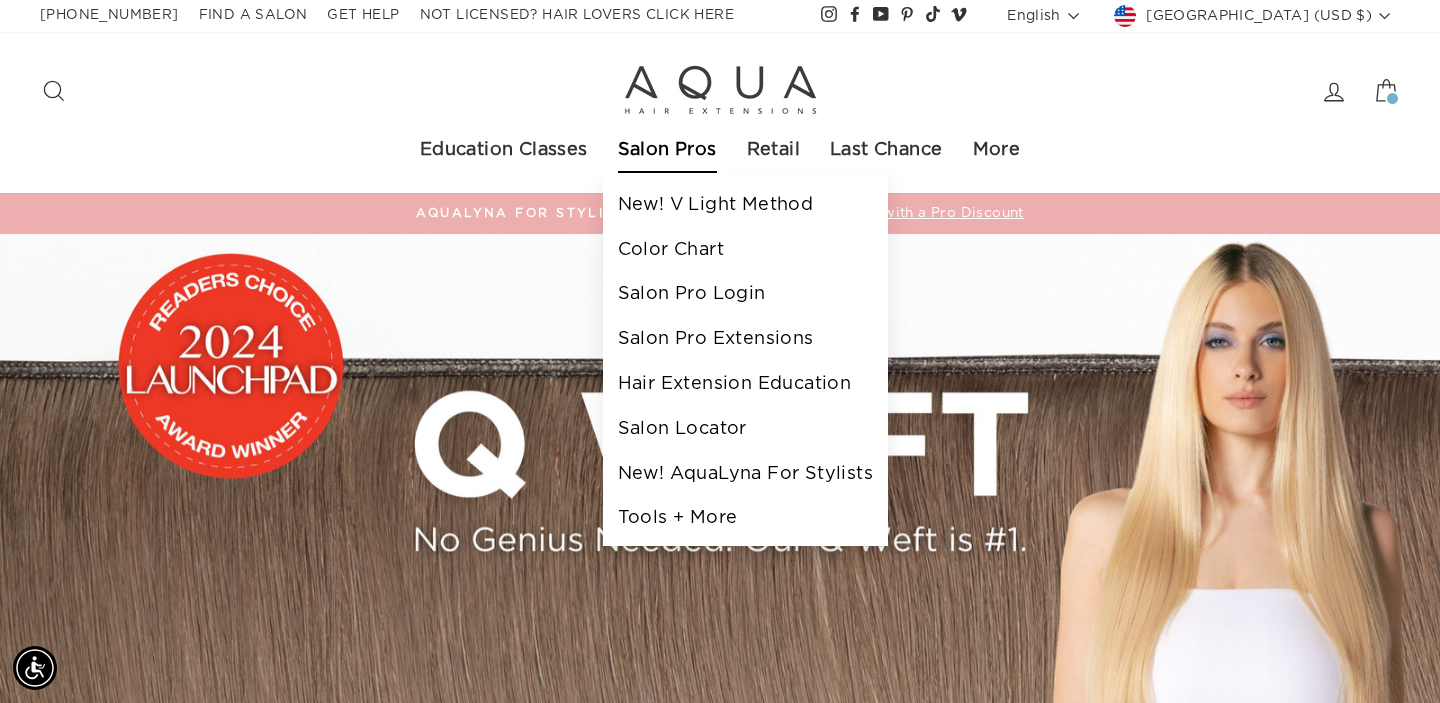 click on "Salon Pros" at bounding box center [667, 151] 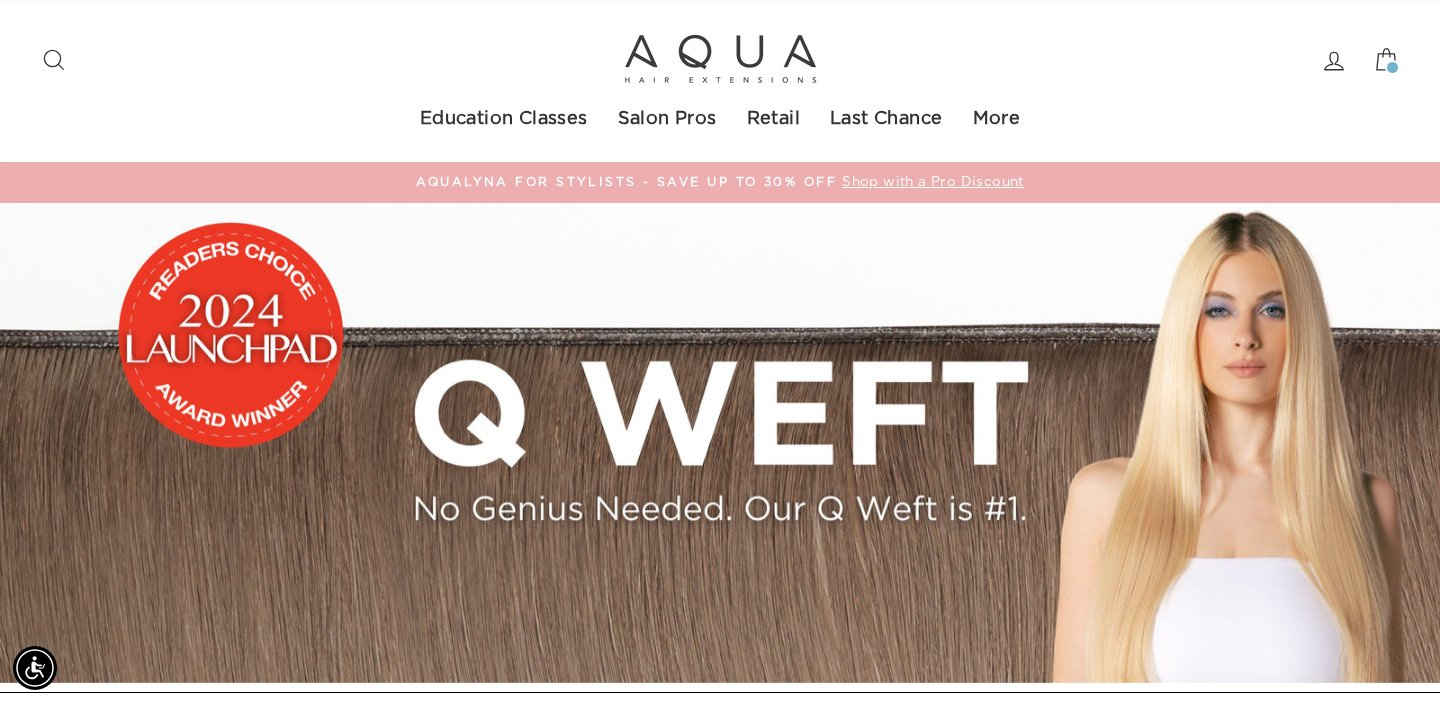 scroll, scrollTop: 30, scrollLeft: 0, axis: vertical 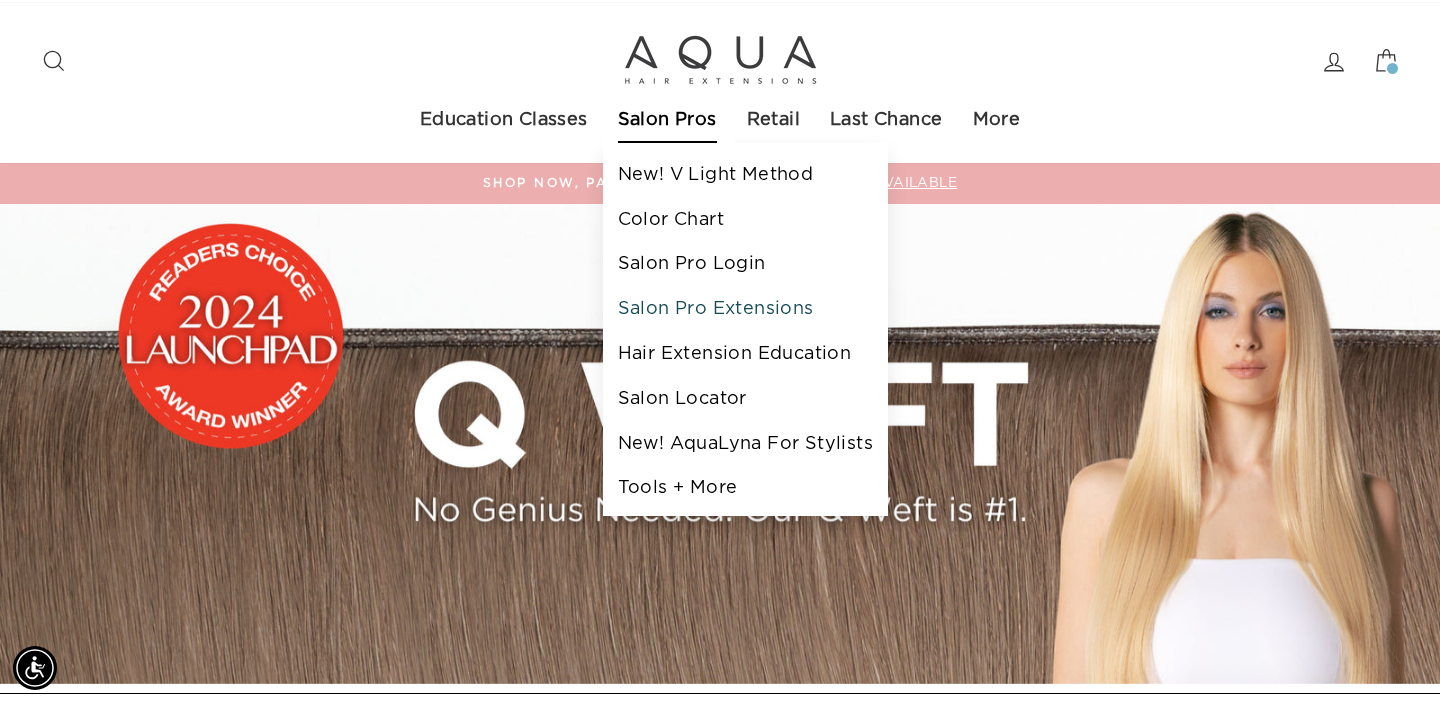 click on "Salon Pro Extensions" at bounding box center [745, 309] 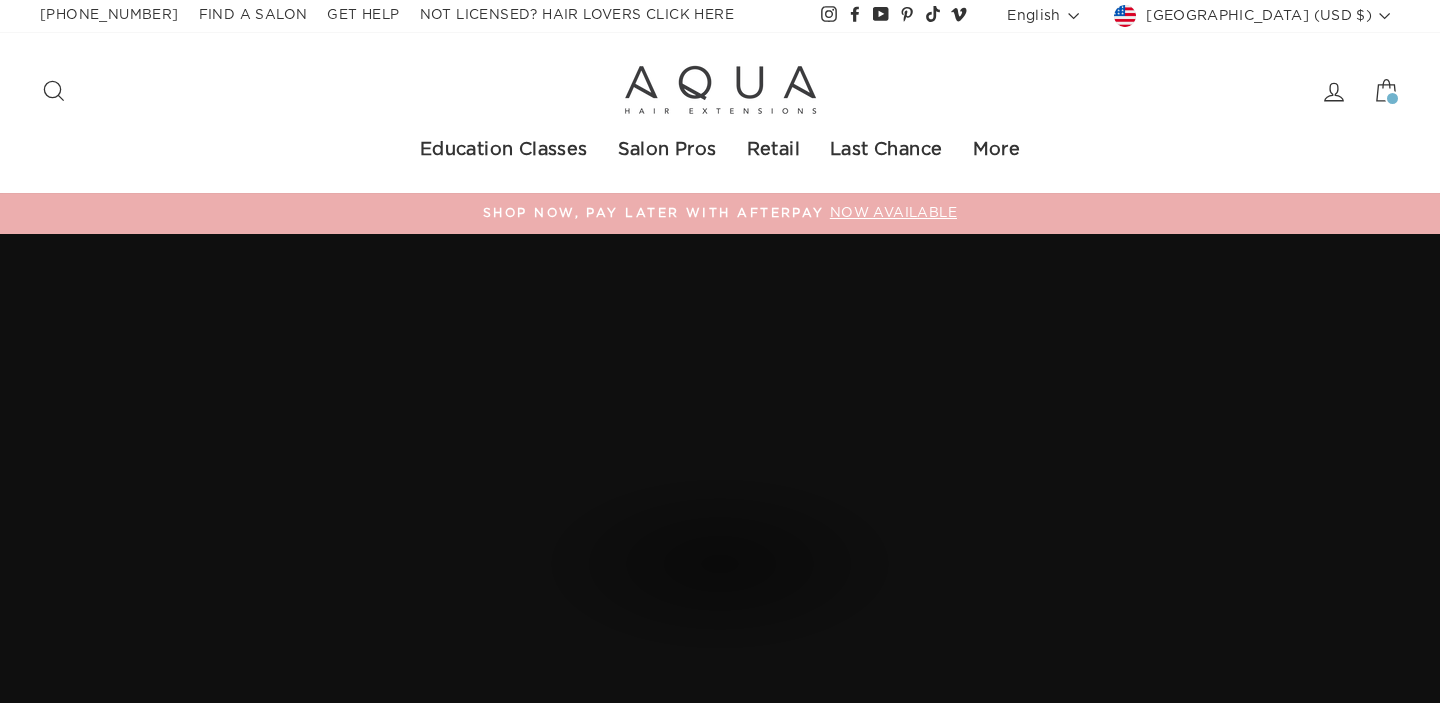 scroll, scrollTop: 0, scrollLeft: 0, axis: both 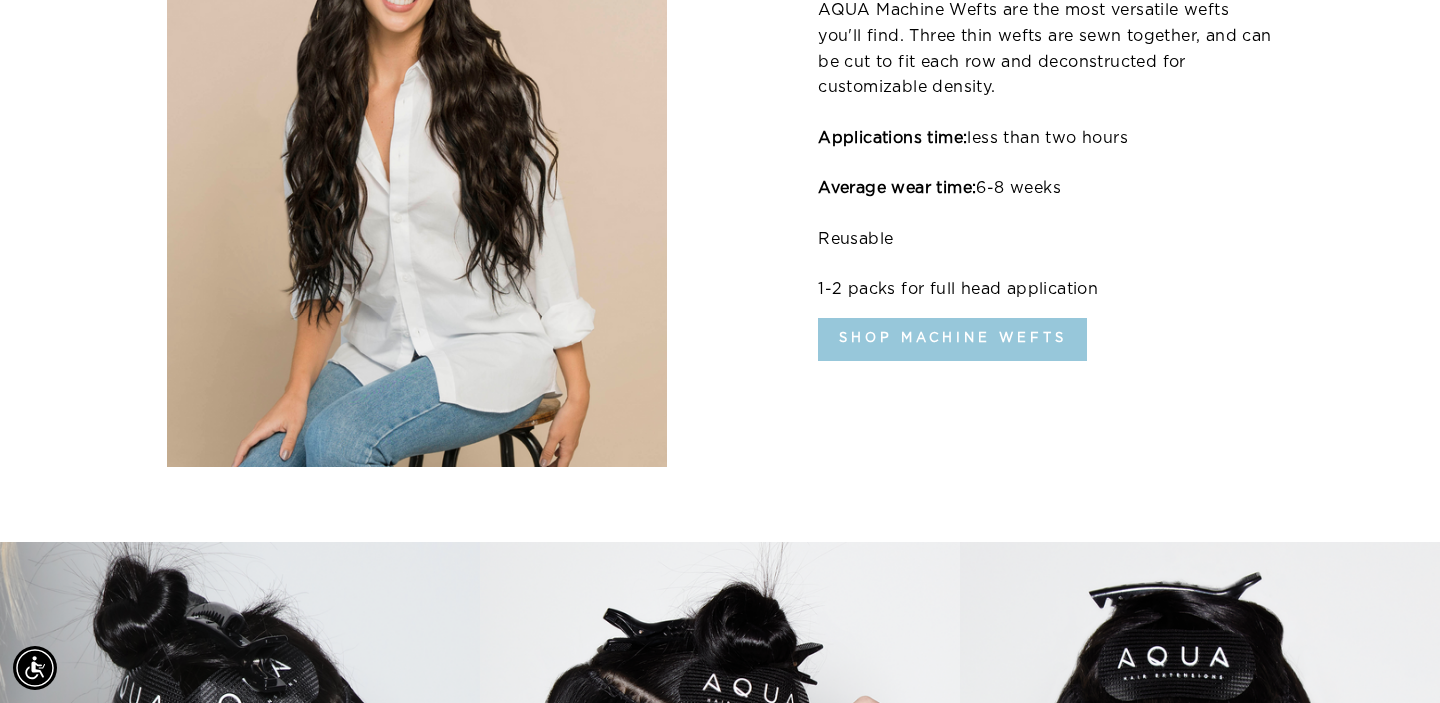click on "Shop Machine Wefts" at bounding box center [952, 339] 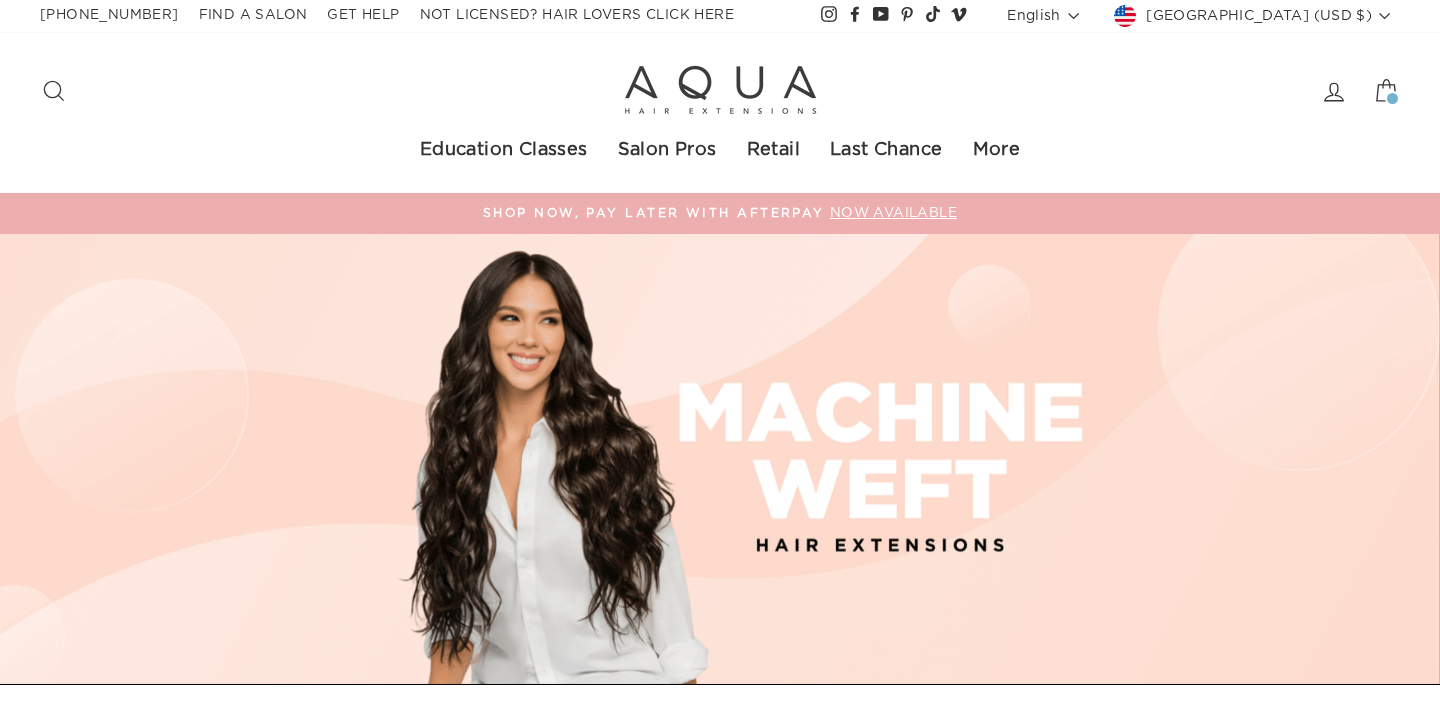 scroll, scrollTop: 0, scrollLeft: 0, axis: both 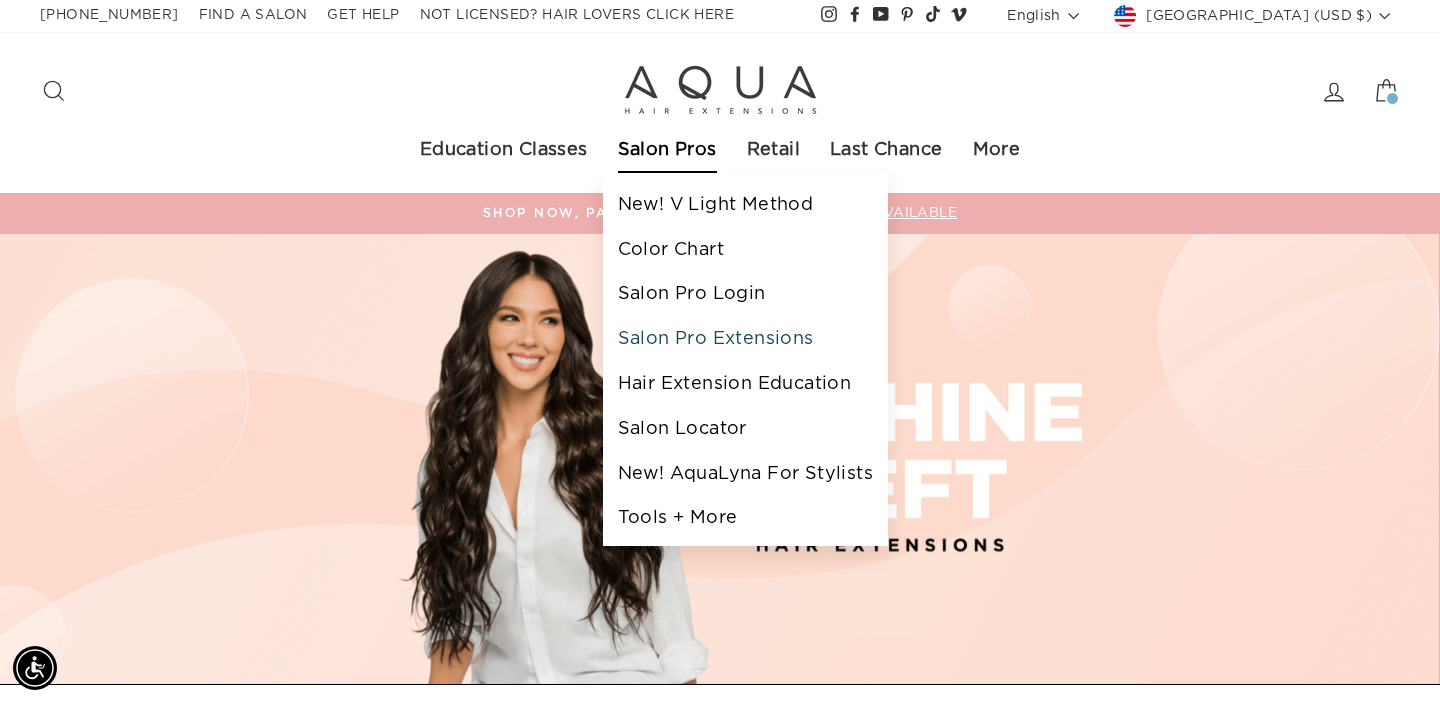 click on "Salon Pro Extensions" at bounding box center [745, 339] 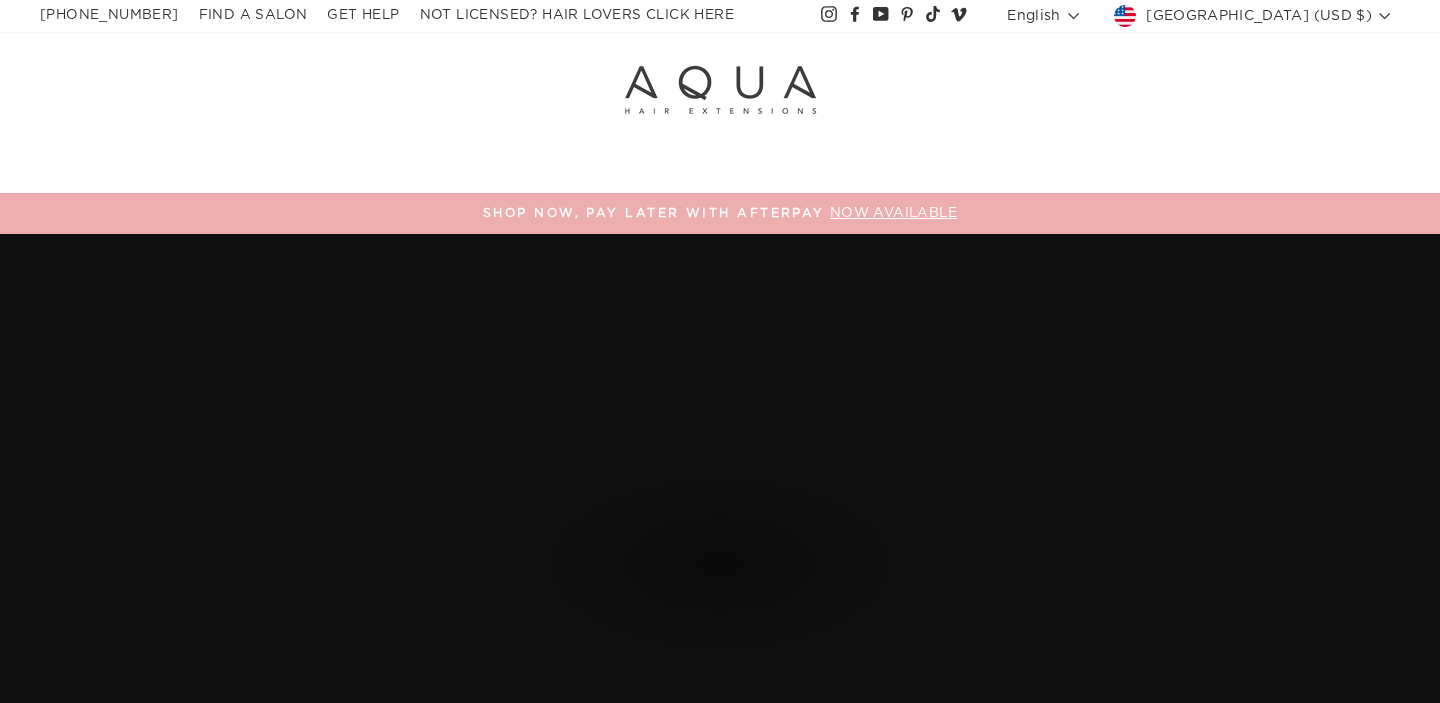 scroll, scrollTop: 0, scrollLeft: 0, axis: both 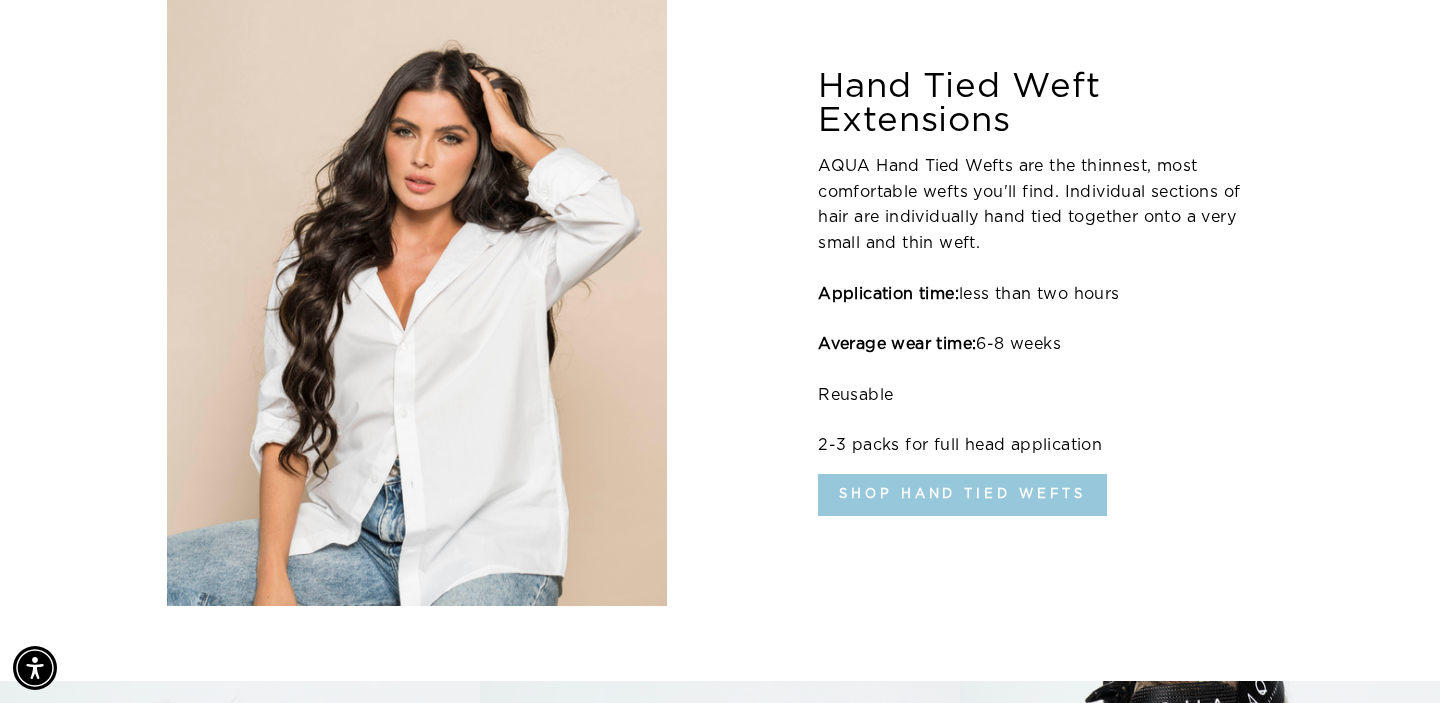 click on "Shop Hand Tied Wefts" at bounding box center [962, 495] 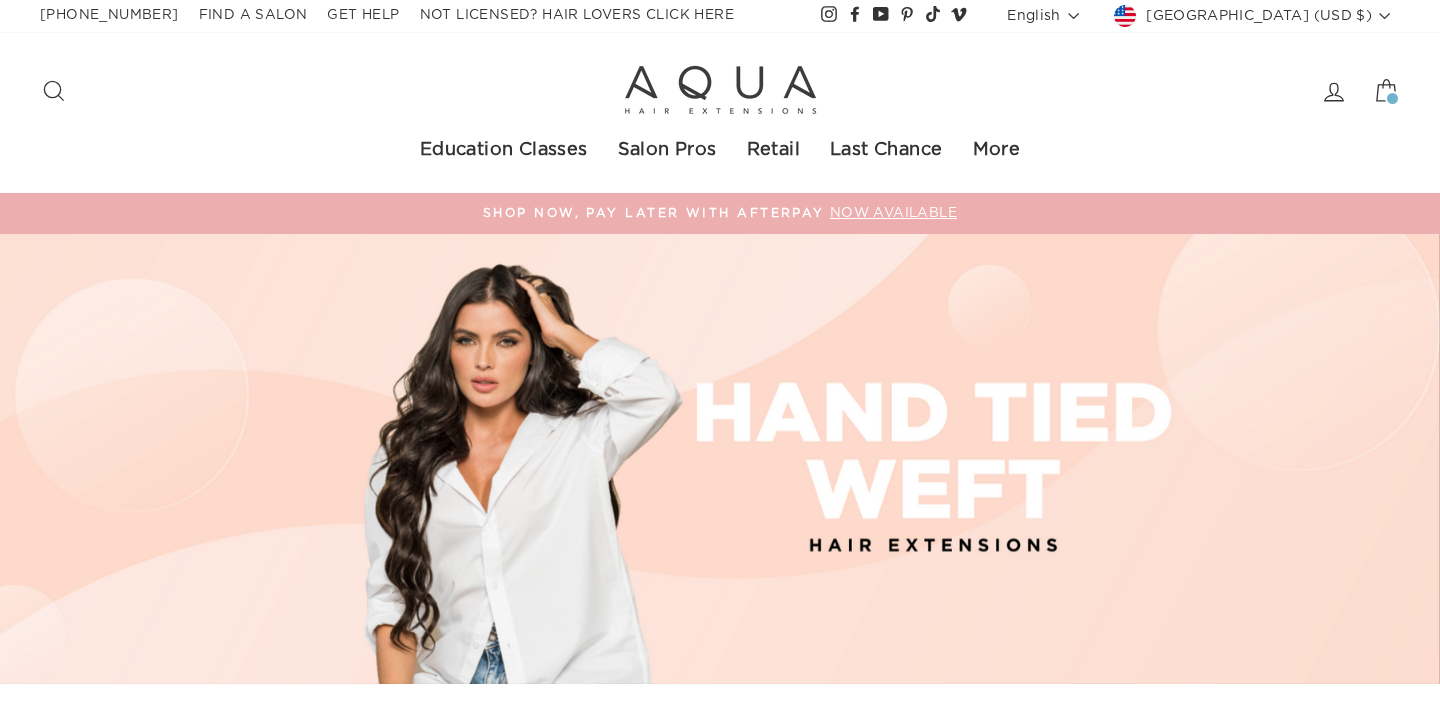 select on "manual" 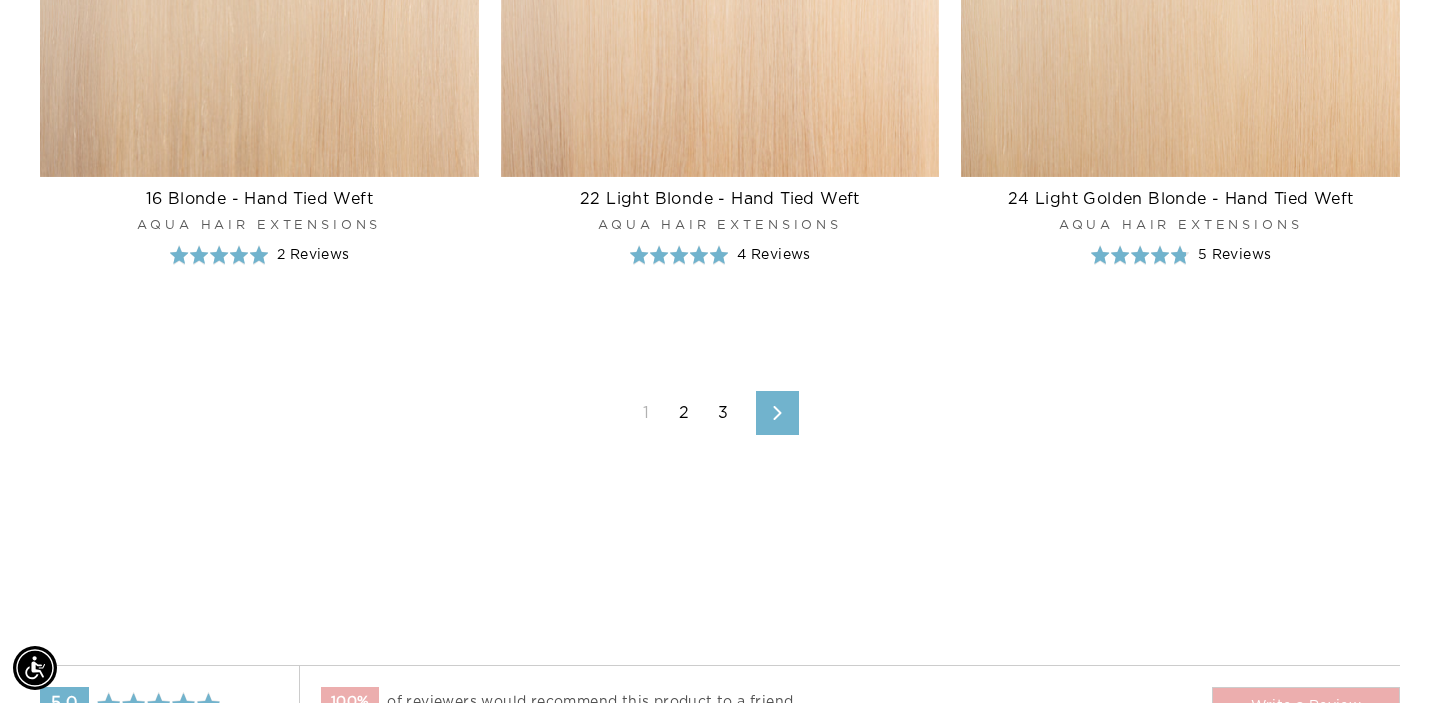 scroll, scrollTop: 5709, scrollLeft: 0, axis: vertical 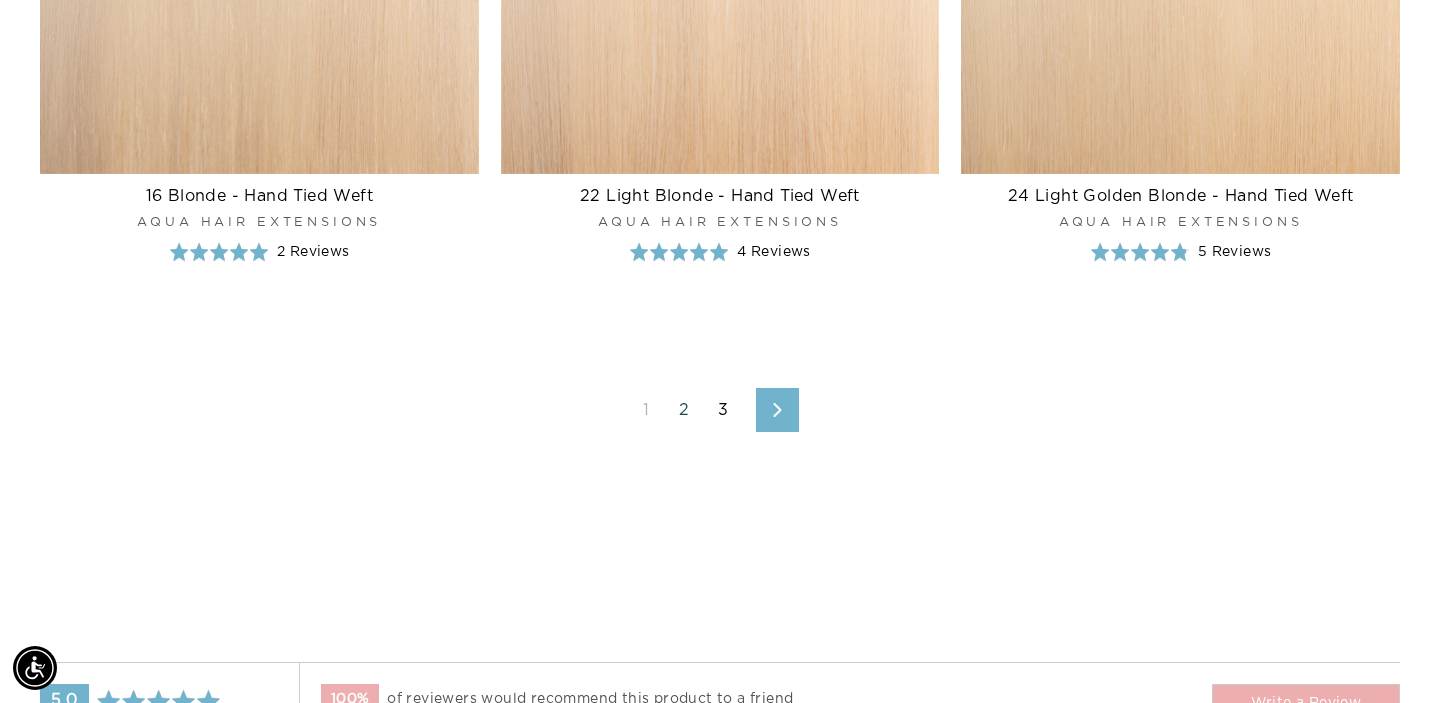 click on "2" at bounding box center [684, 410] 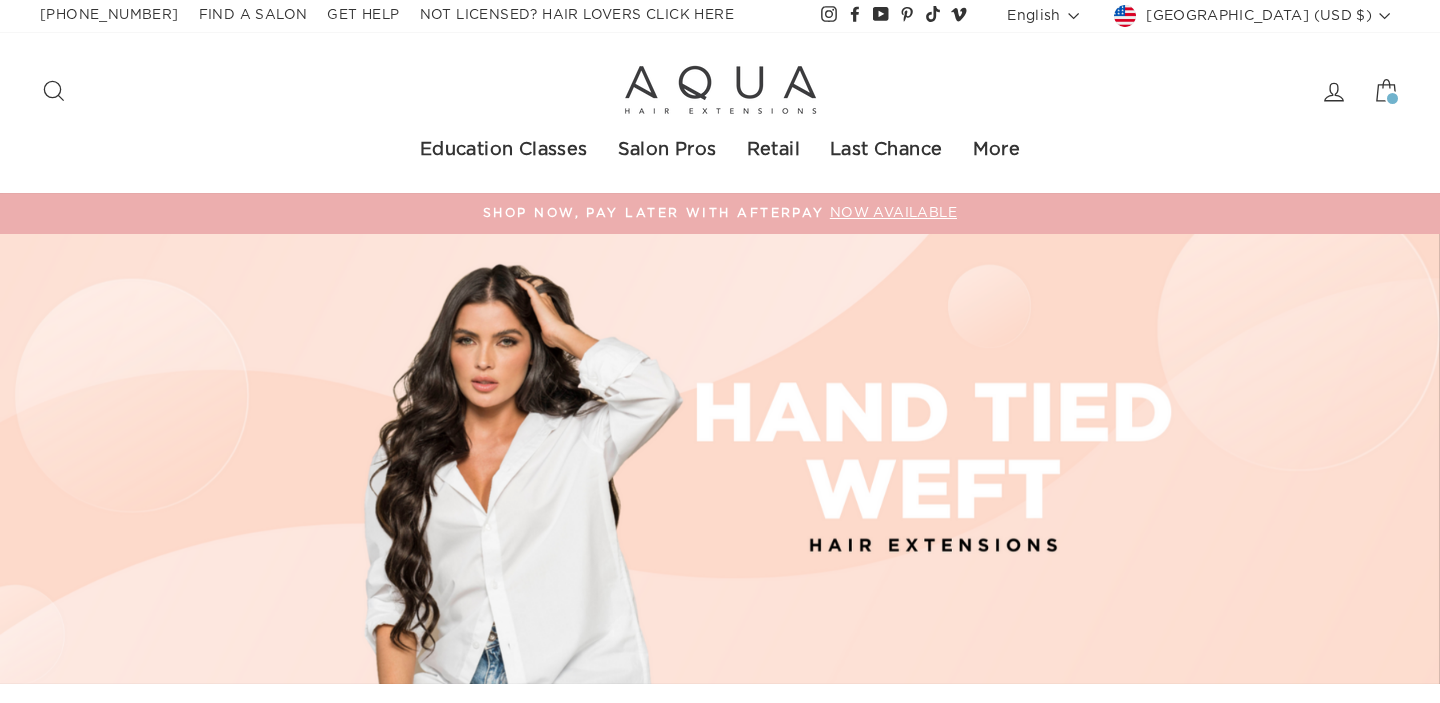 select on "manual" 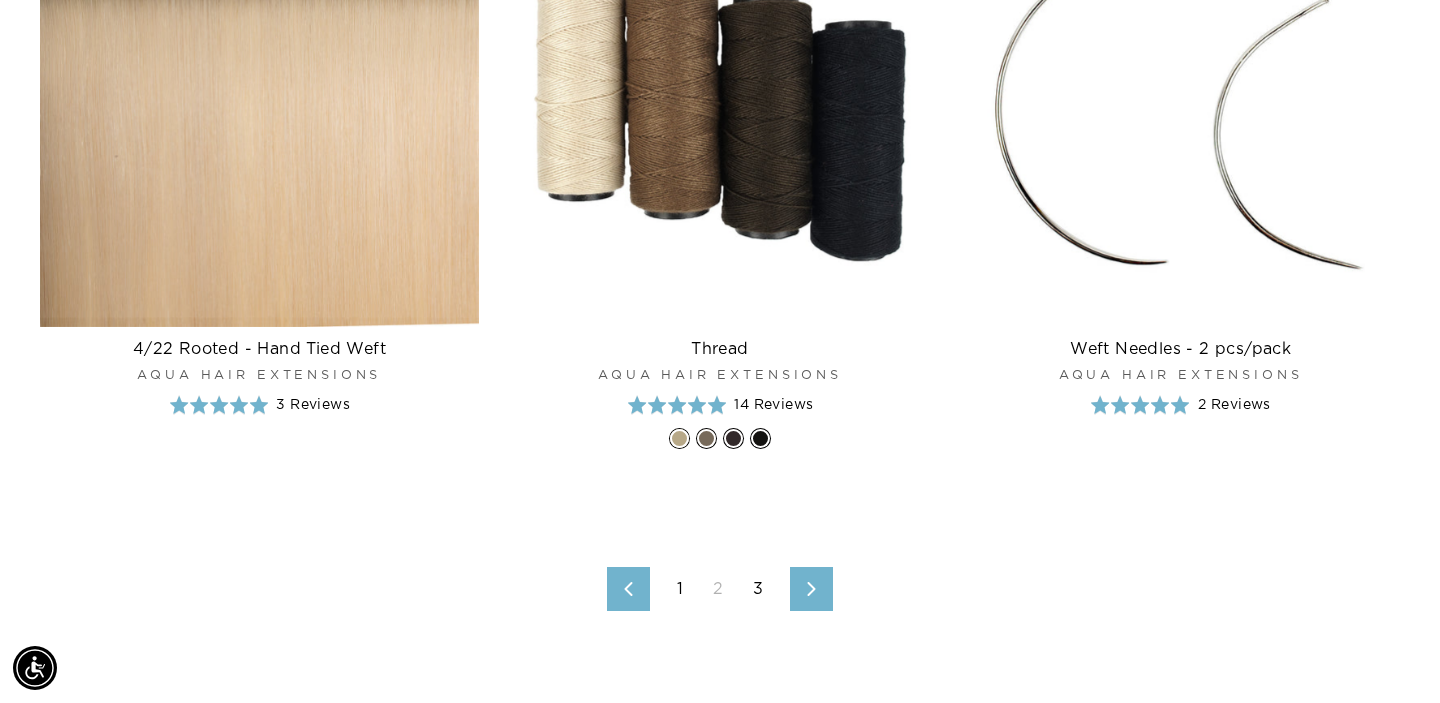 scroll, scrollTop: 5558, scrollLeft: 0, axis: vertical 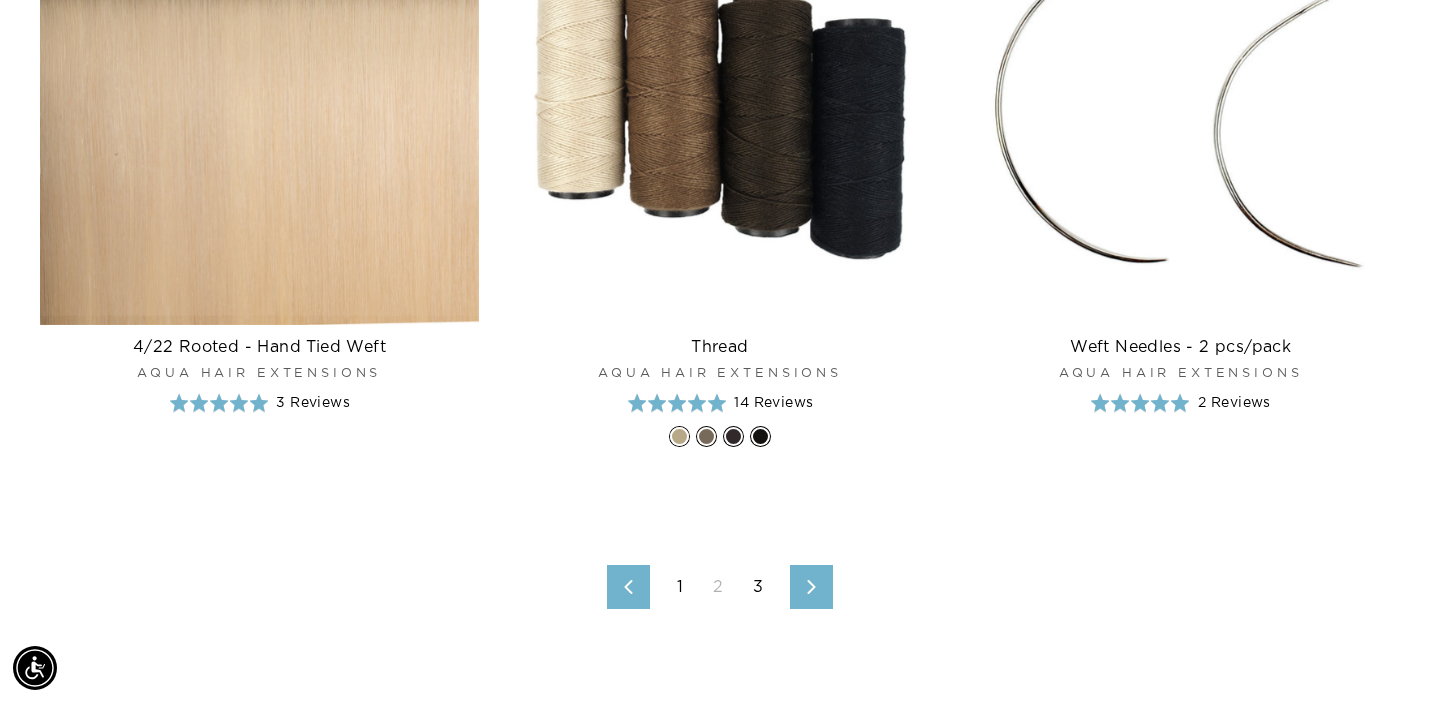 click on "Next" at bounding box center (811, 587) 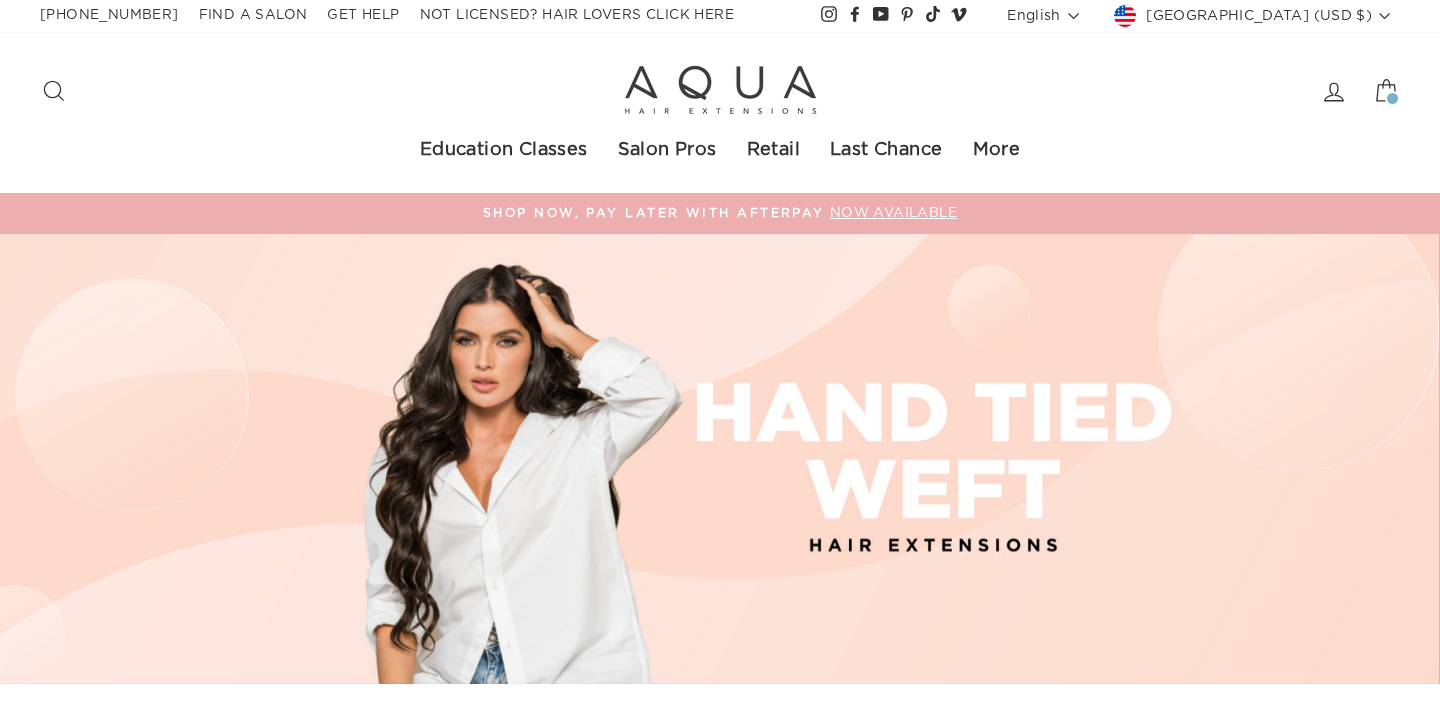 select on "manual" 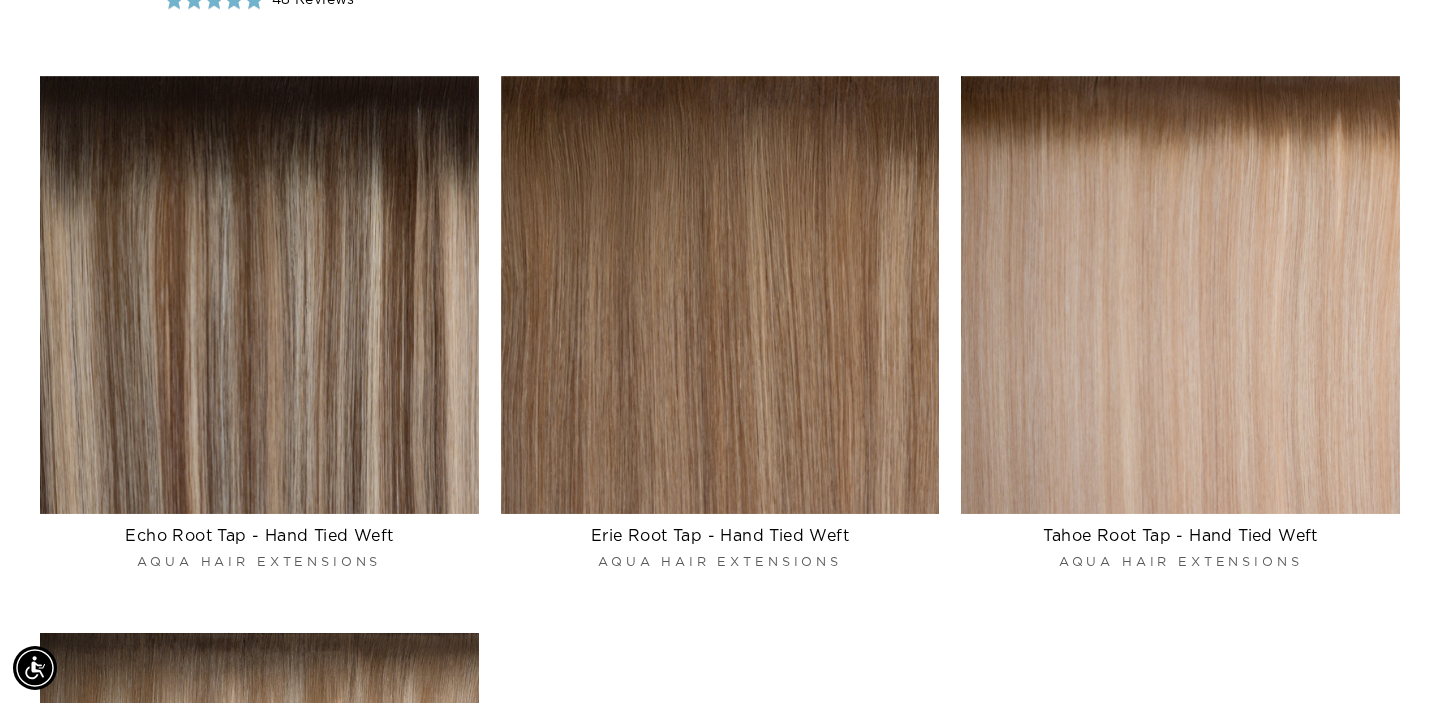 scroll, scrollTop: 3002, scrollLeft: 0, axis: vertical 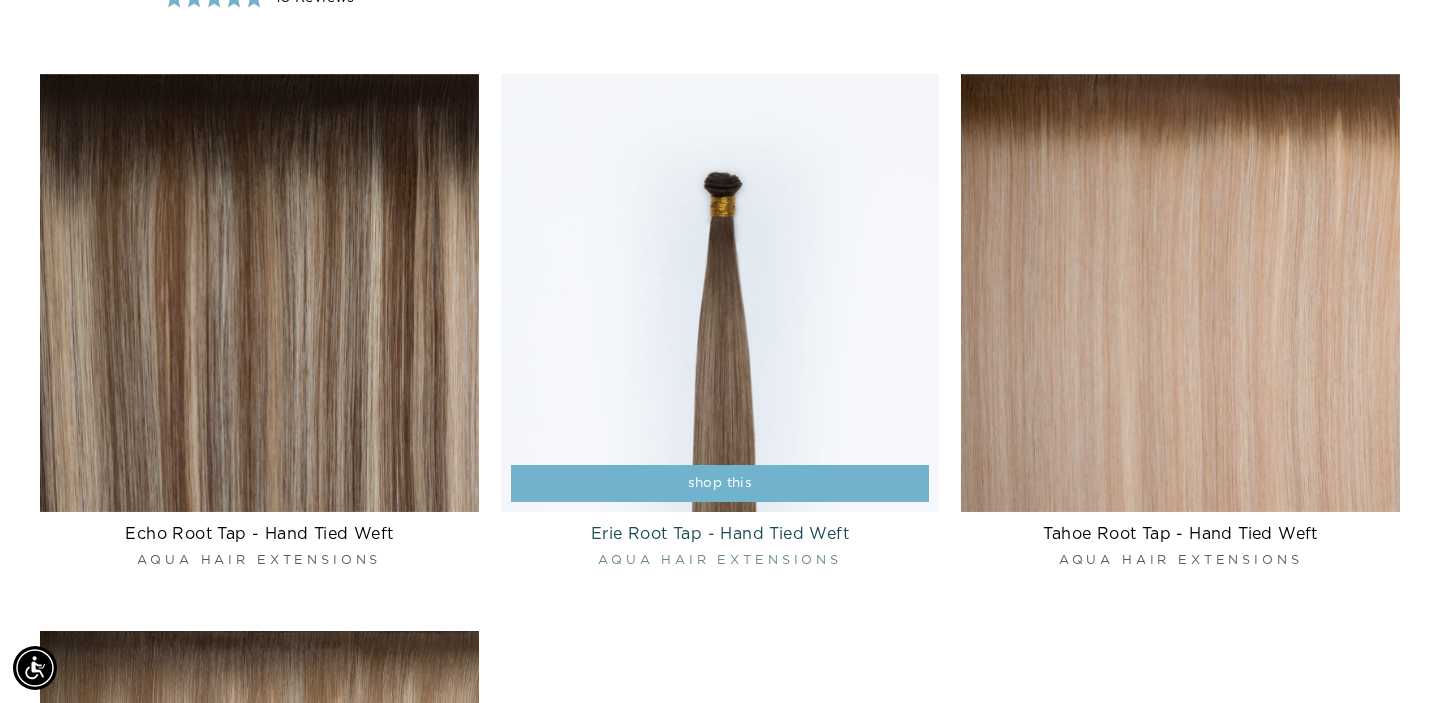 click on "shop this" at bounding box center [720, 484] 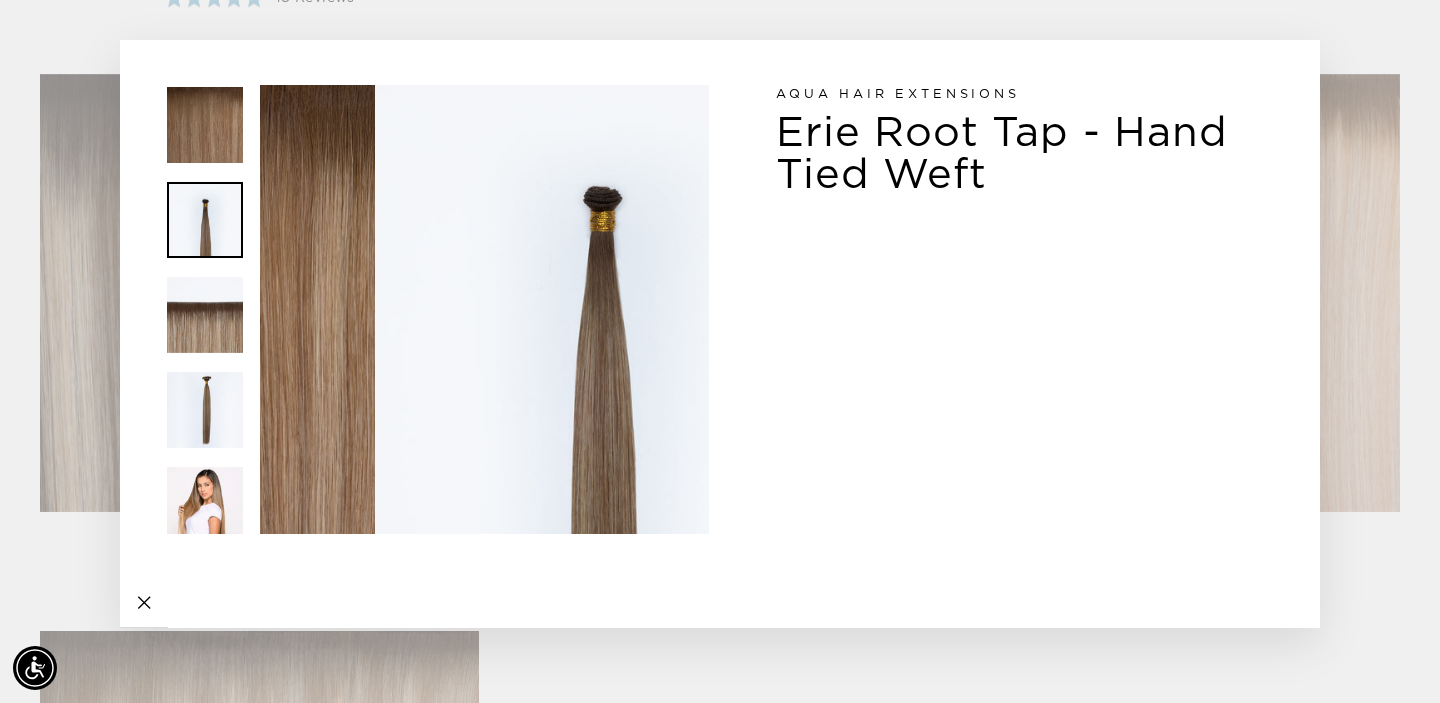 click at bounding box center (205, 220) 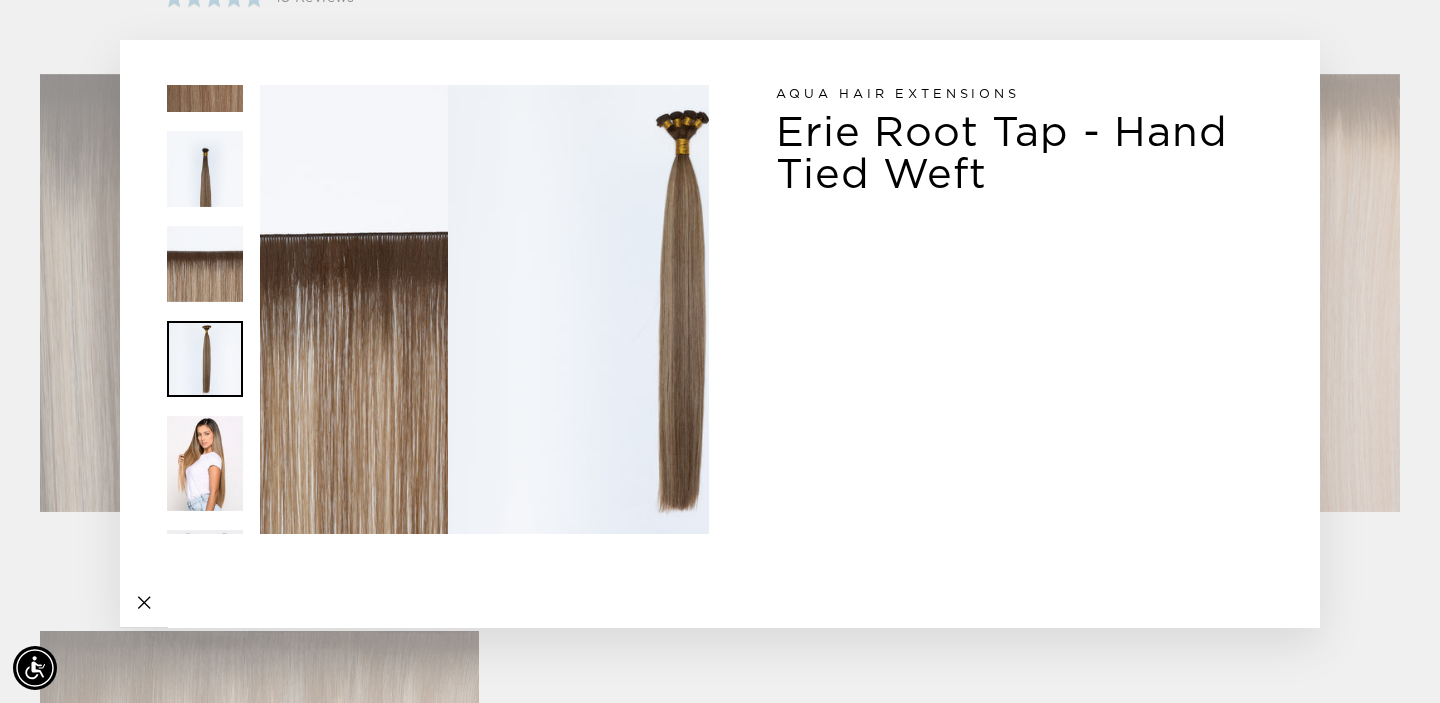 click at bounding box center (205, 309) 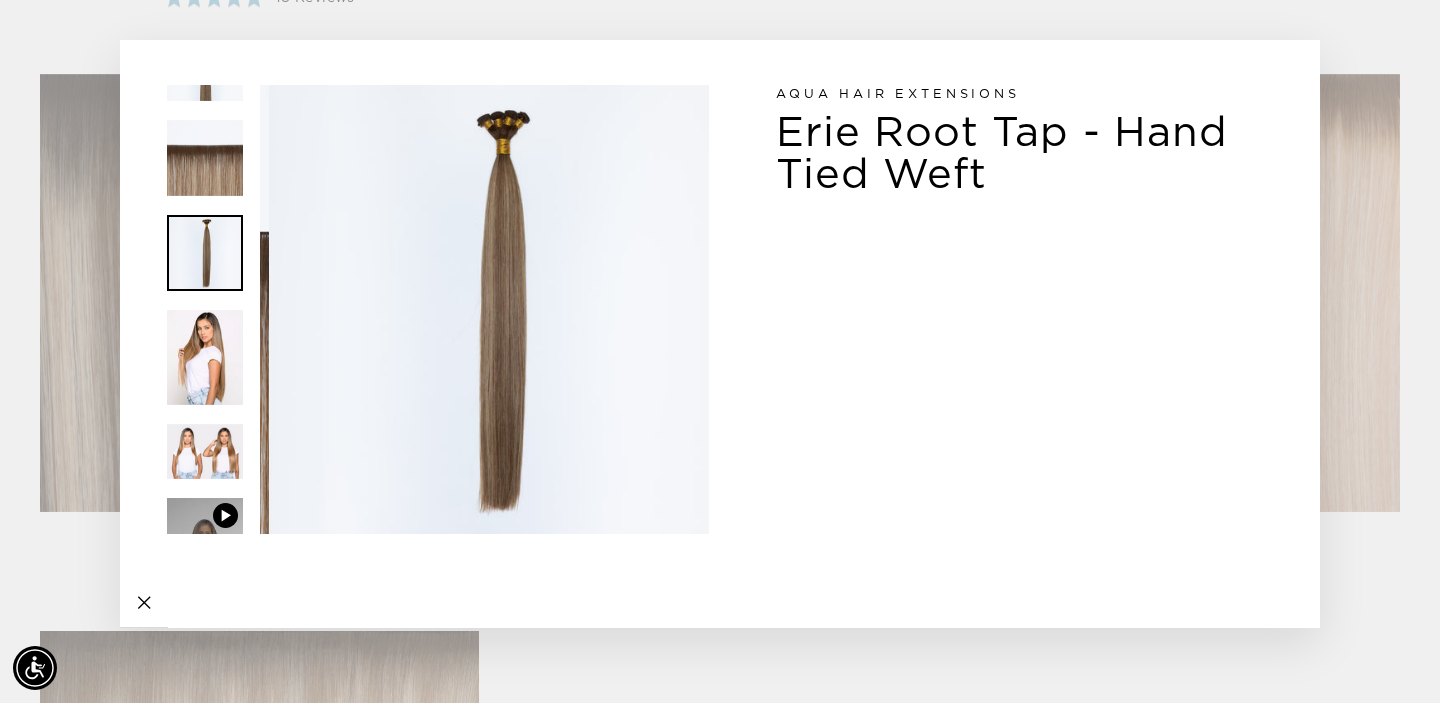 scroll, scrollTop: 187, scrollLeft: 0, axis: vertical 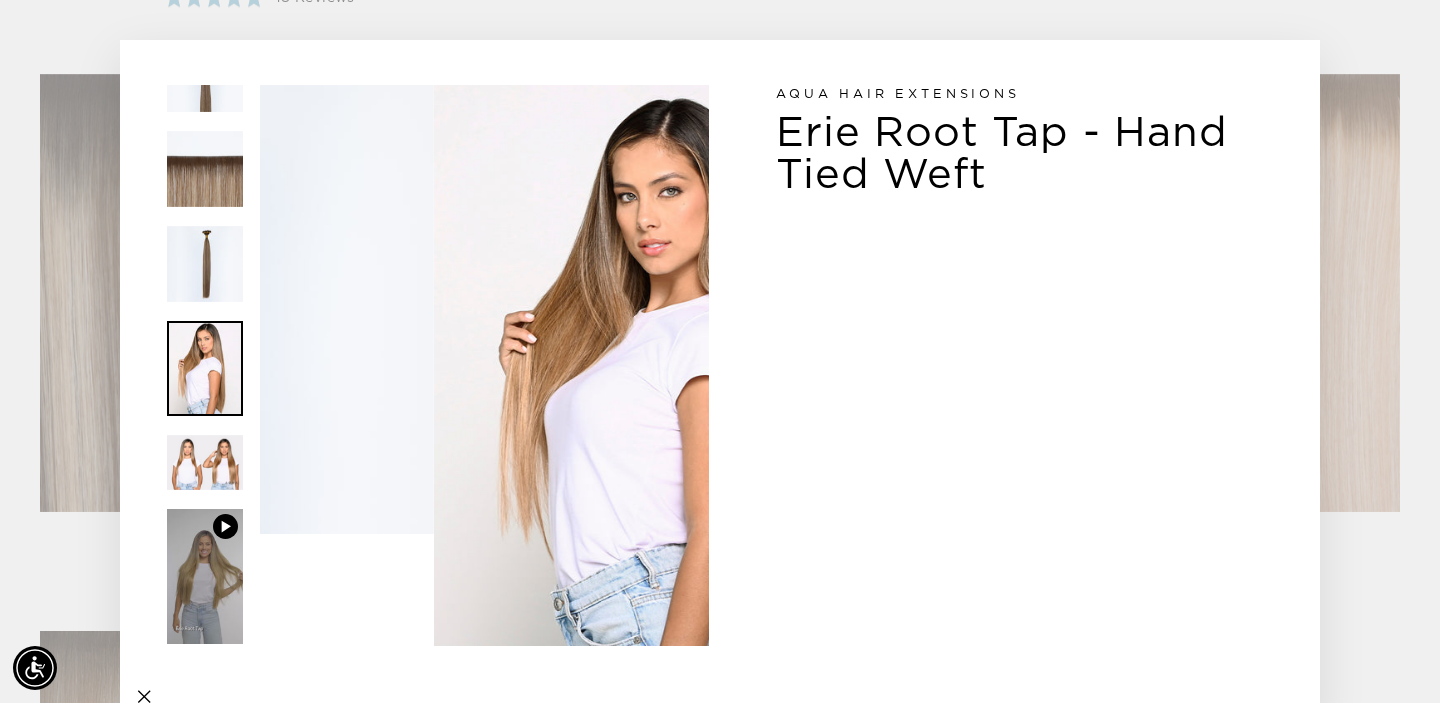 click at bounding box center [205, 368] 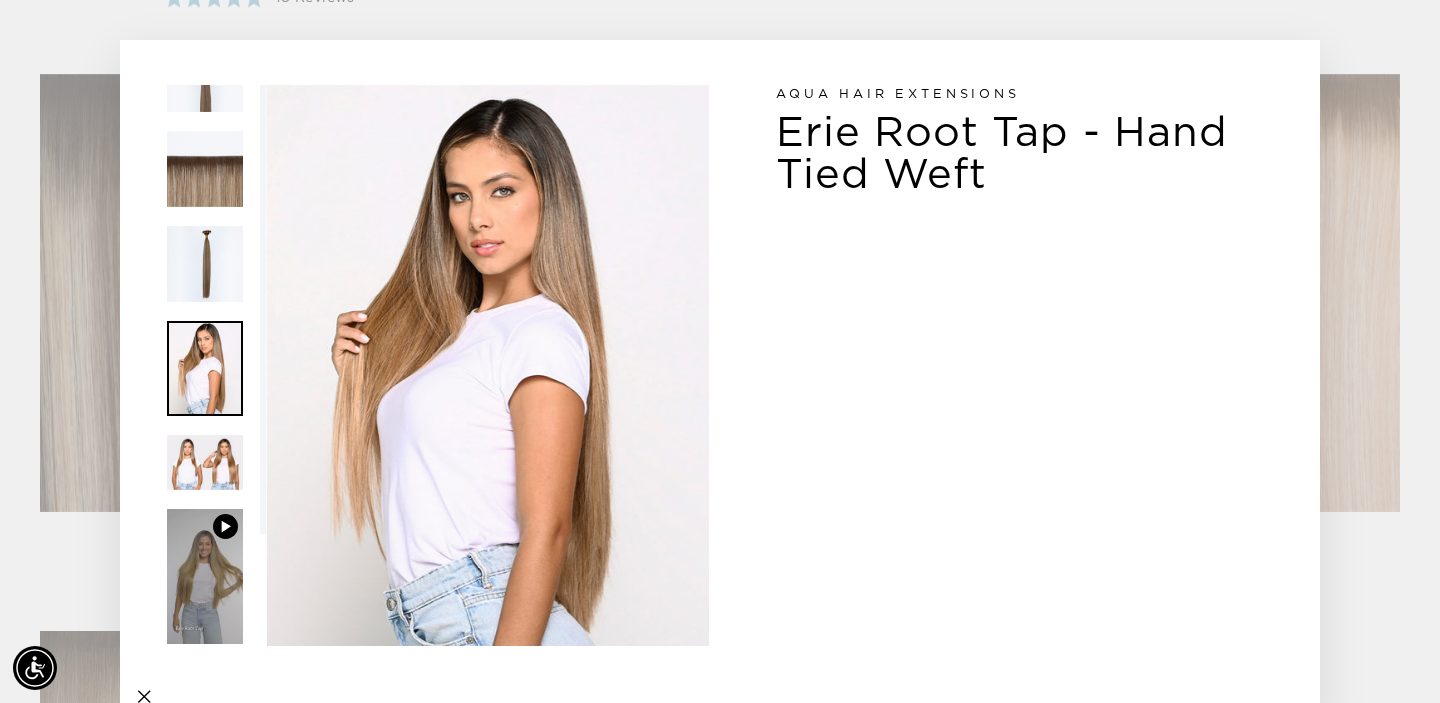 scroll, scrollTop: 145, scrollLeft: 0, axis: vertical 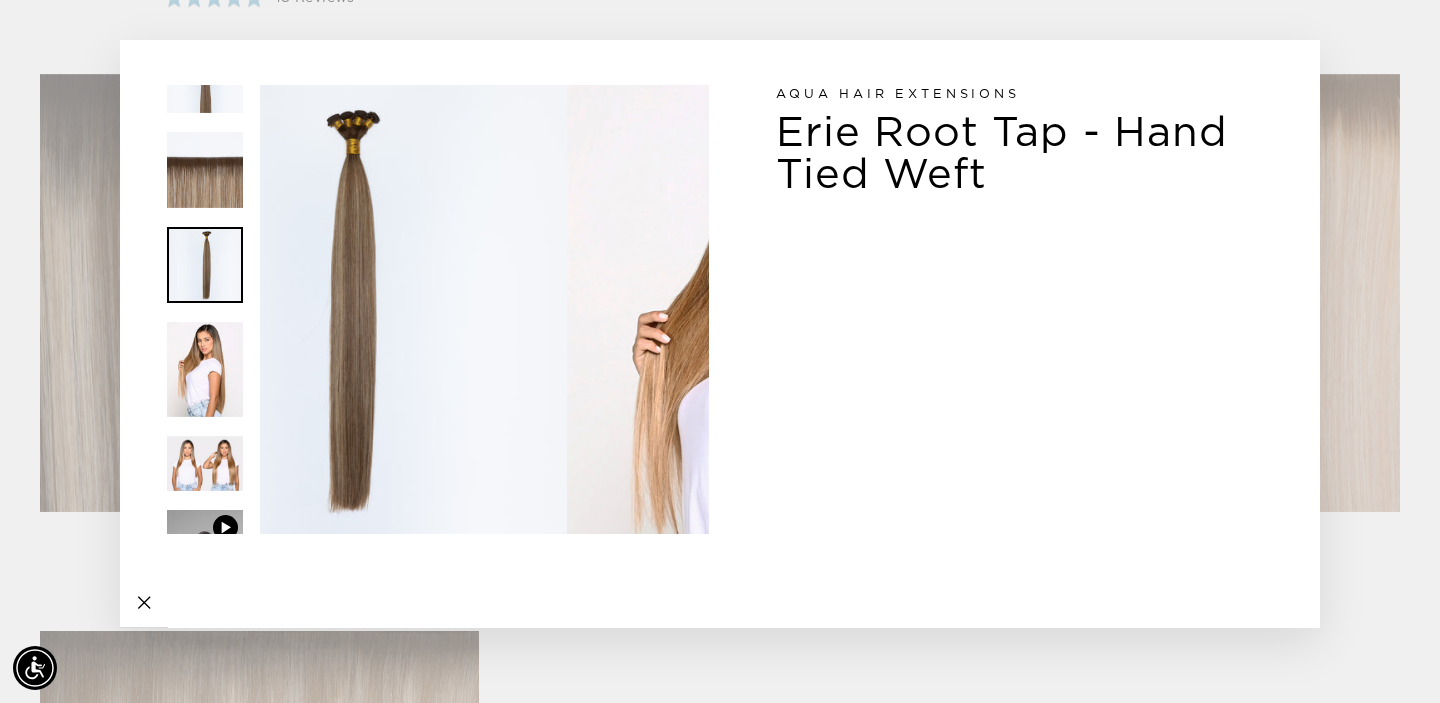 click at bounding box center (205, 265) 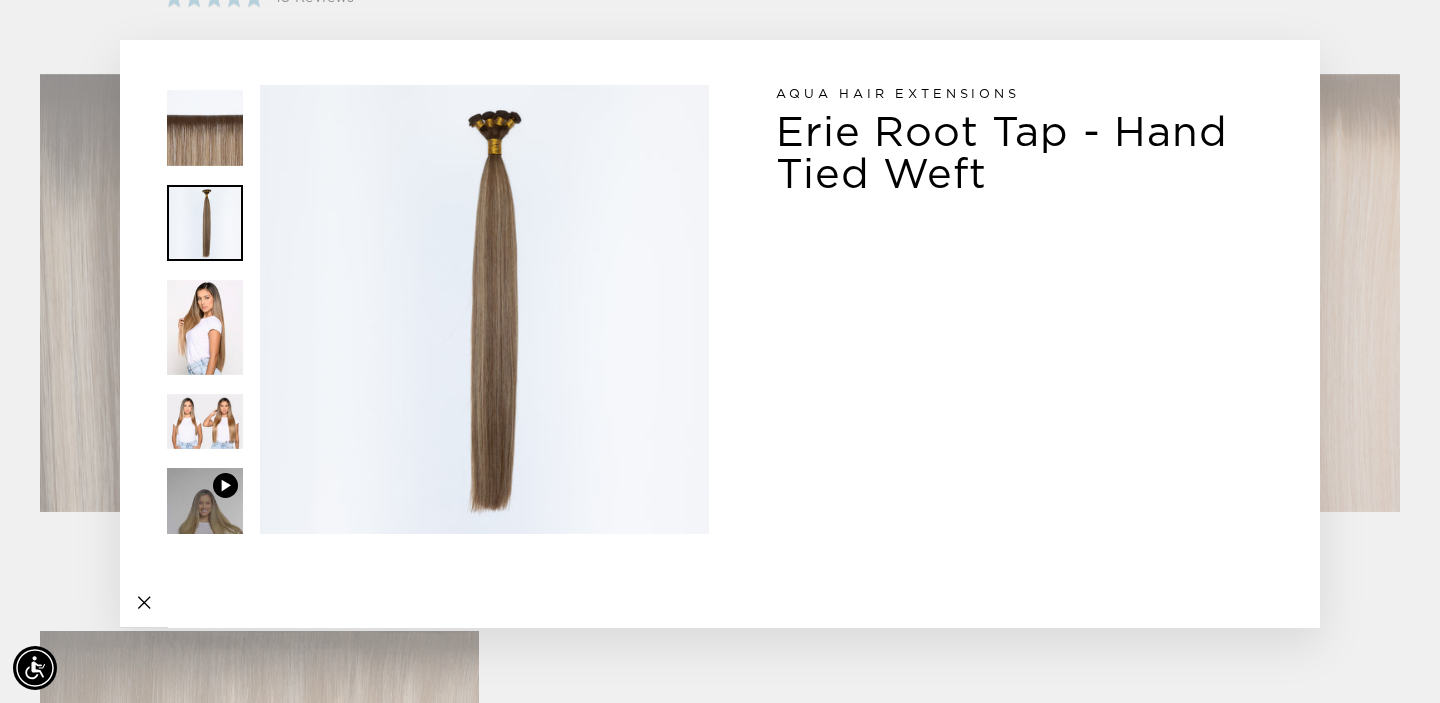 click at bounding box center [205, 309] 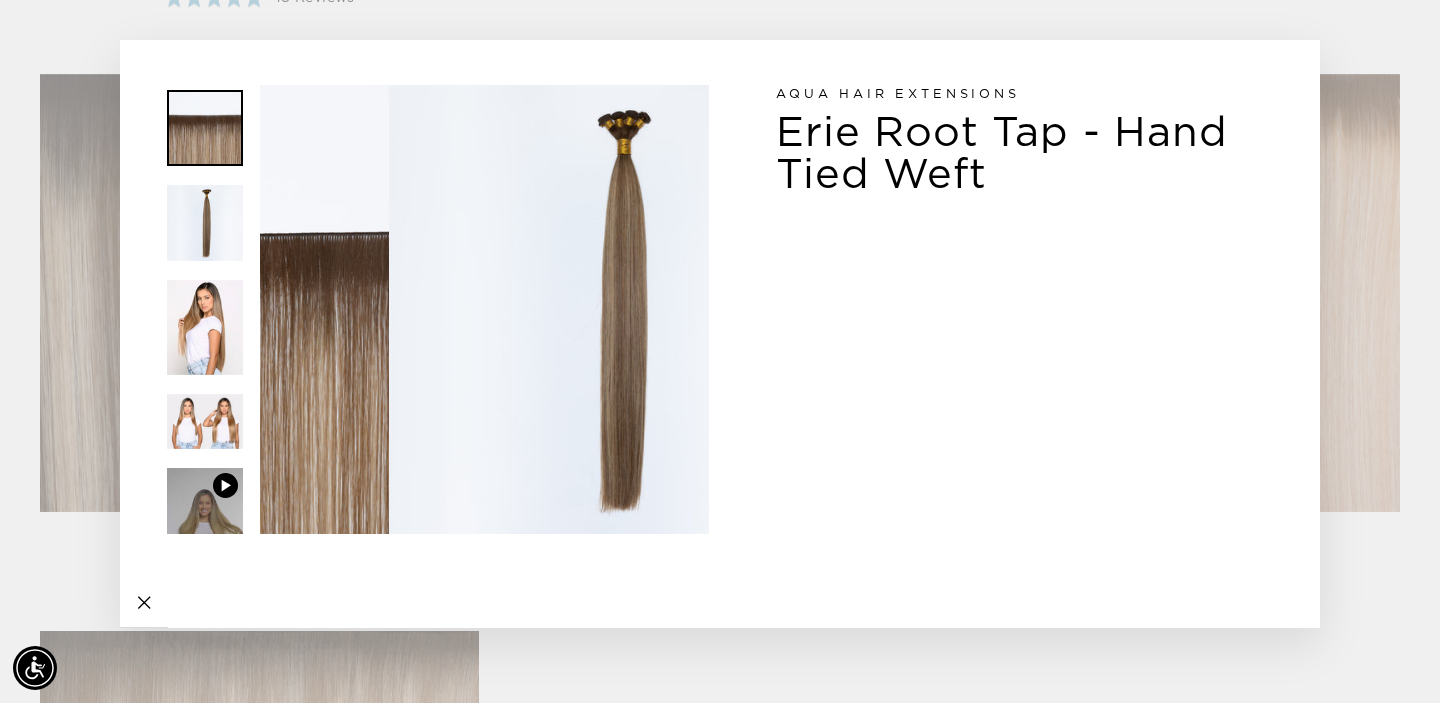 click at bounding box center (205, 128) 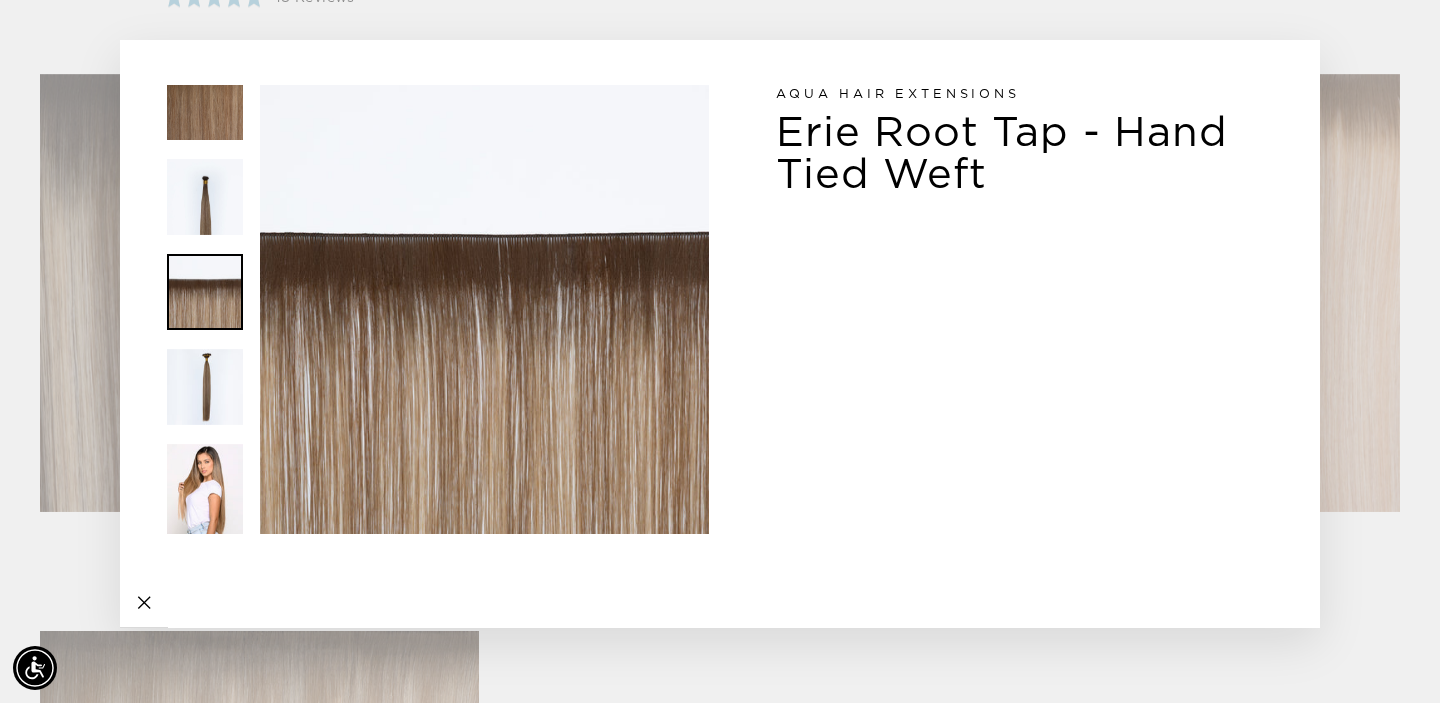 scroll, scrollTop: 0, scrollLeft: 0, axis: both 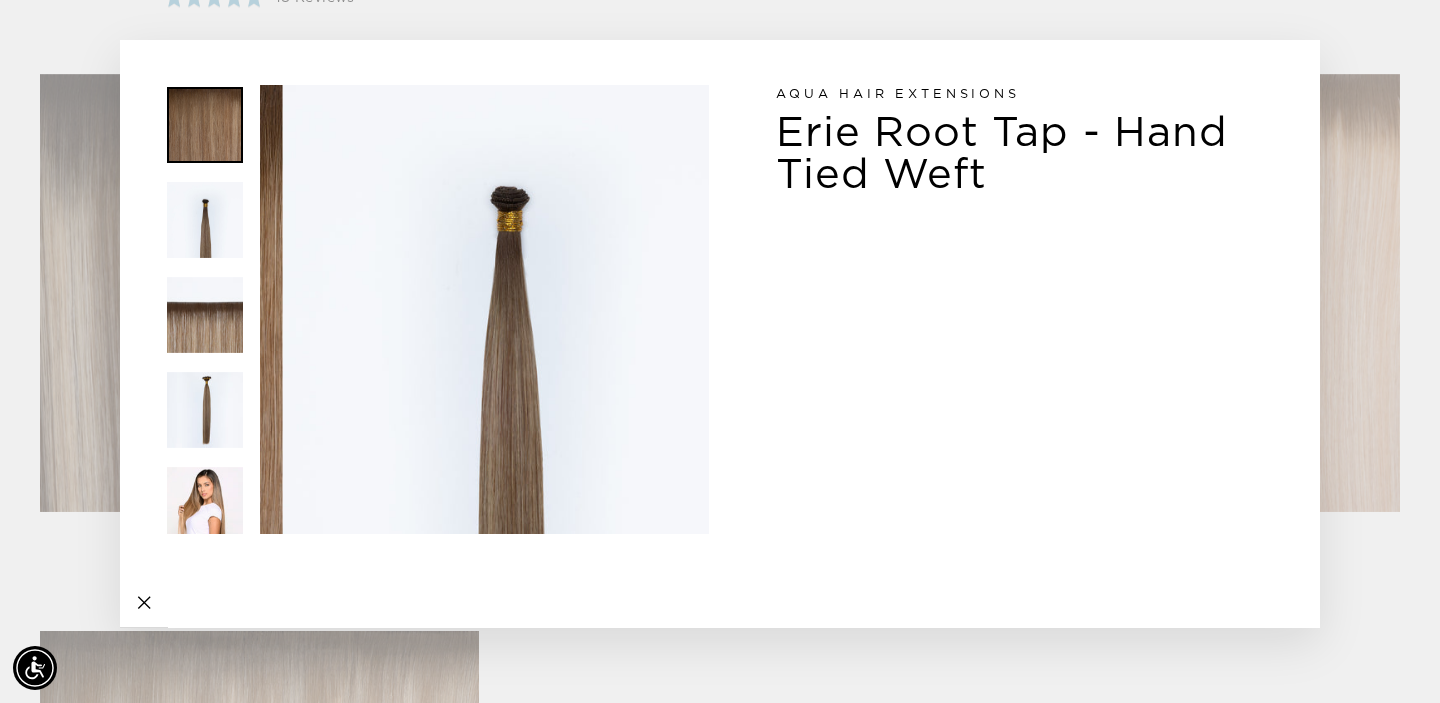 click at bounding box center [205, 125] 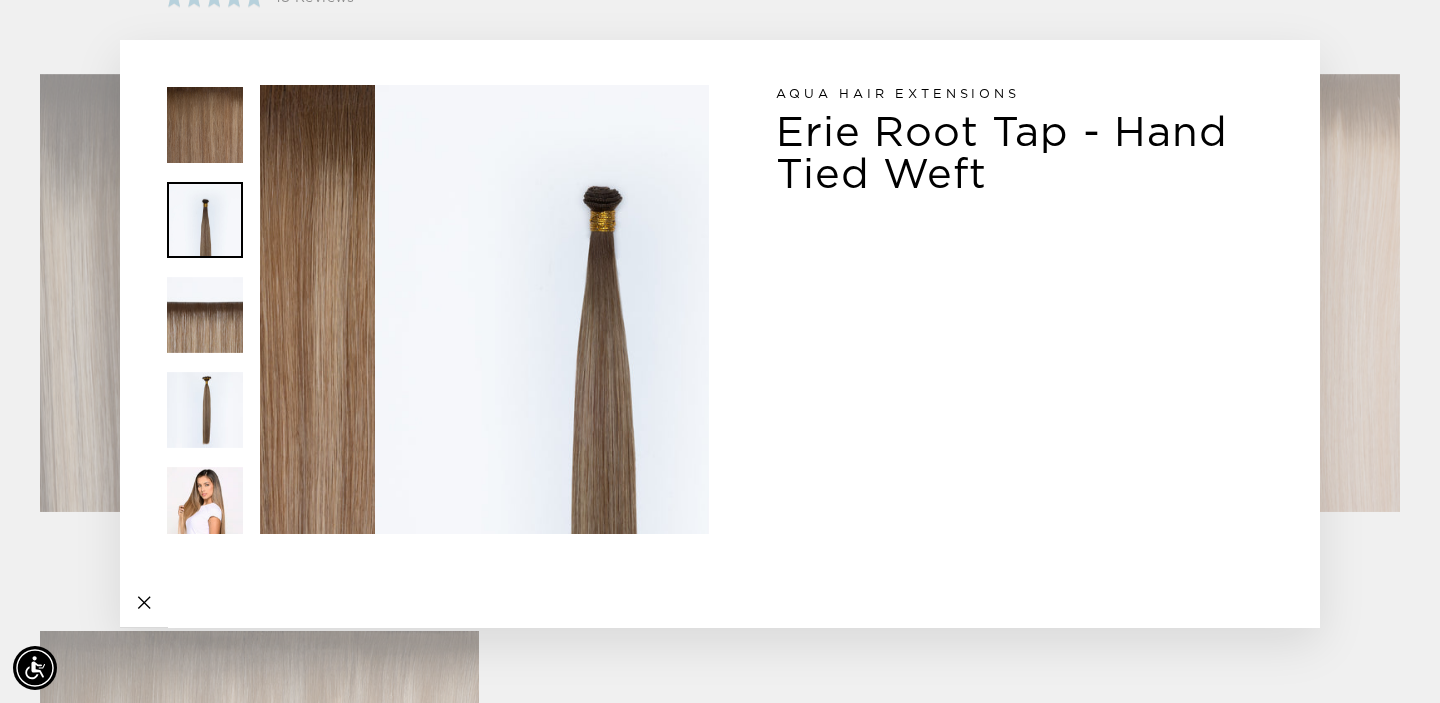 click at bounding box center [205, 220] 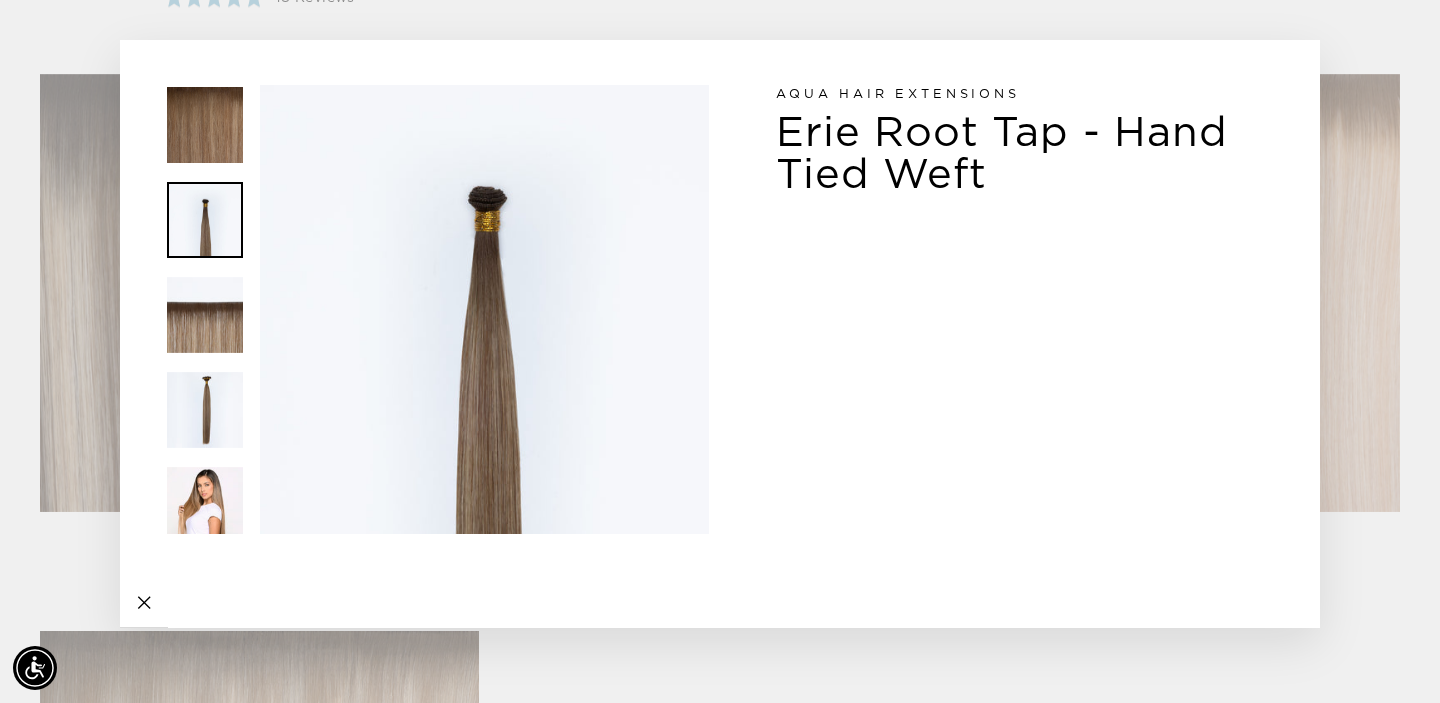 click on "Close (esc)
Close (esc)
Close (esc)
Close (esc)
Close (esc)
Close (esc)
Your browser does not support the video tag." at bounding box center [720, 309] 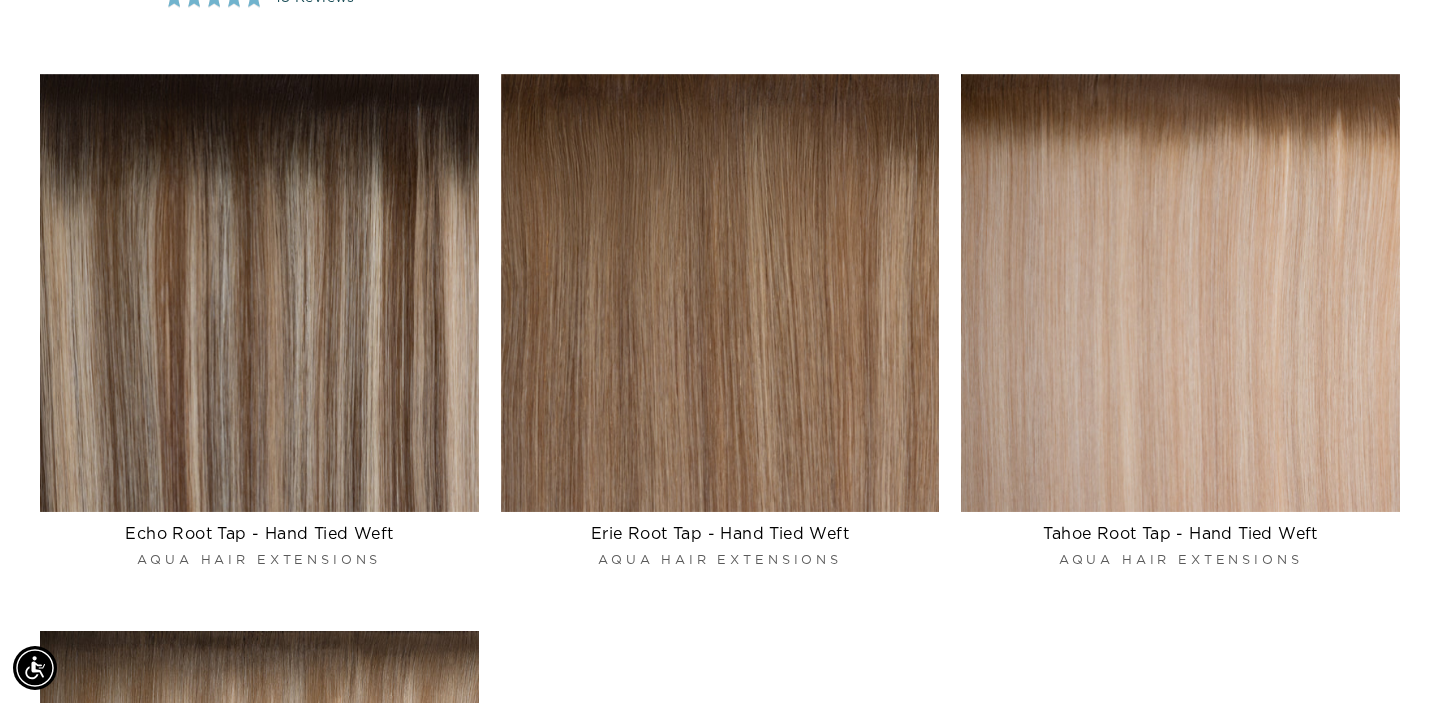 click on "48 Reviews" at bounding box center (313, -2) 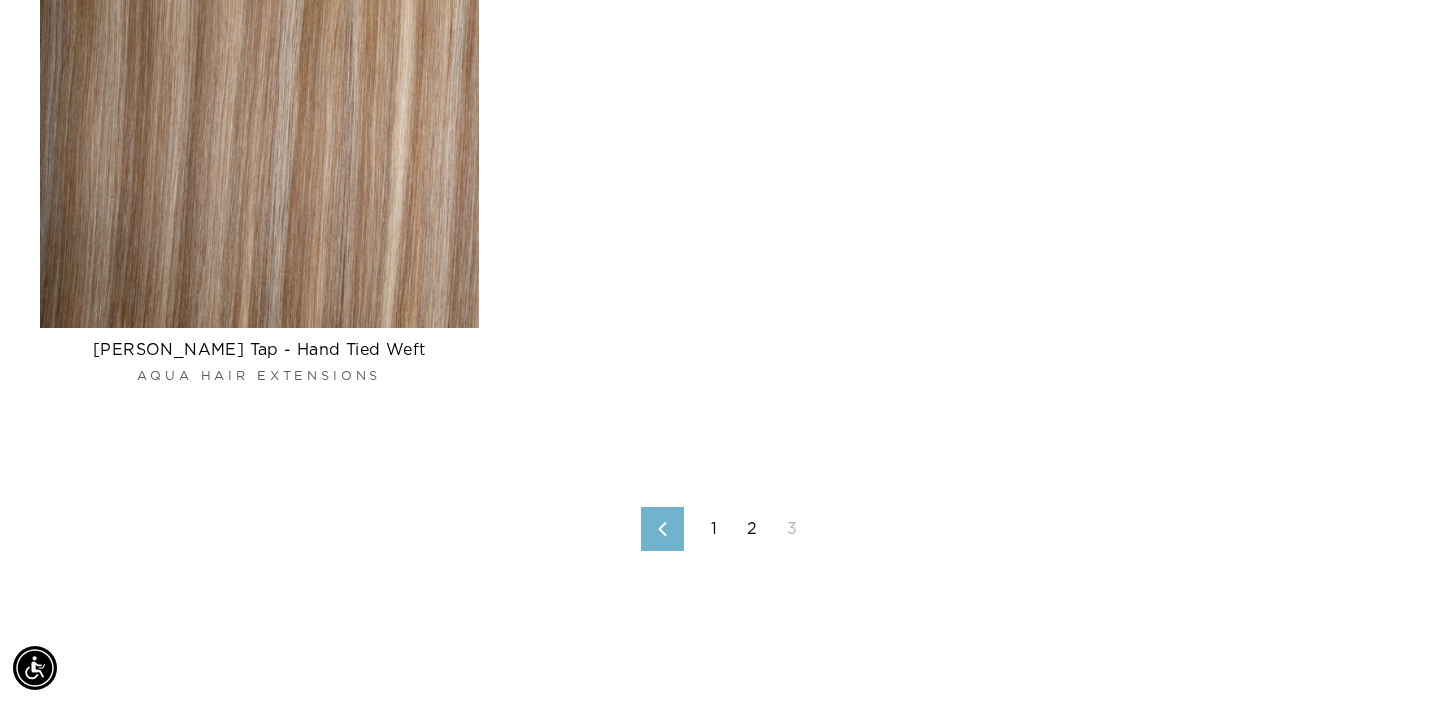 scroll, scrollTop: 4482, scrollLeft: 0, axis: vertical 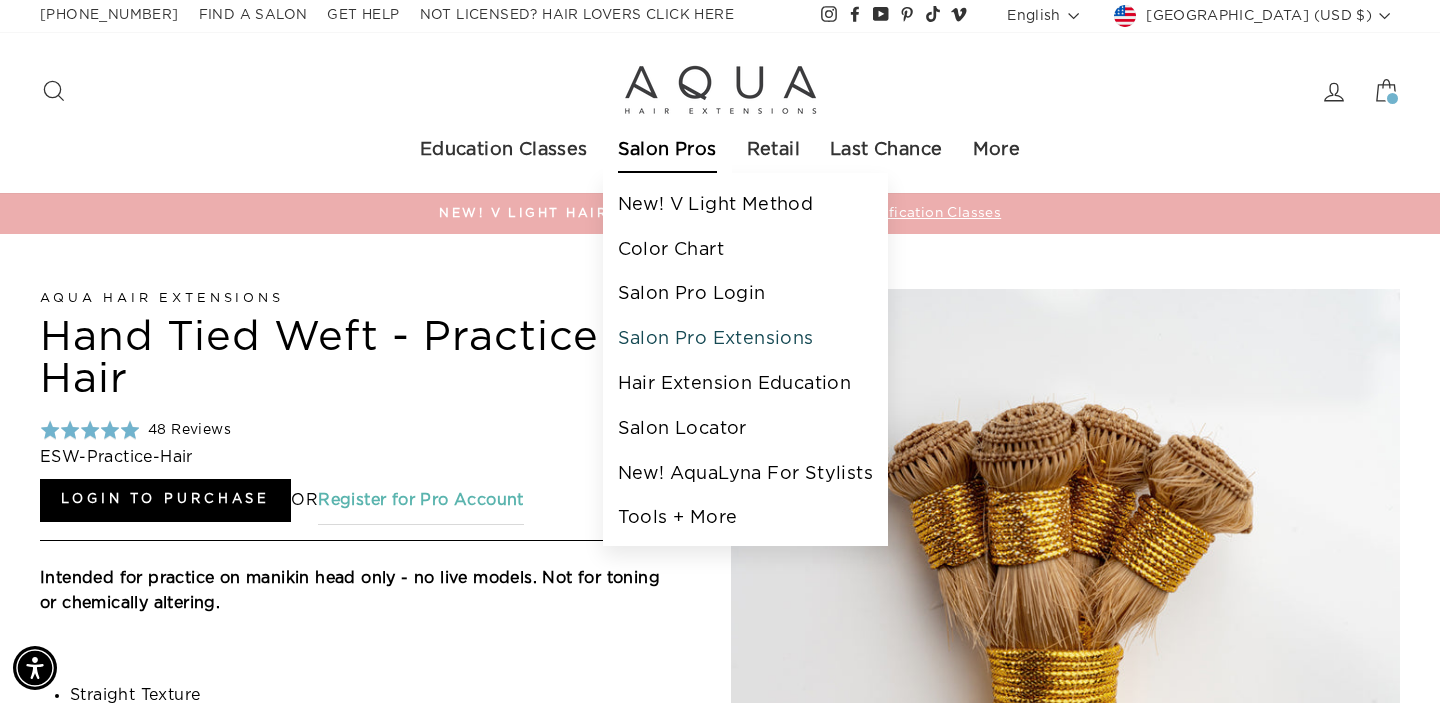 click on "Salon Pro Extensions" at bounding box center [745, 339] 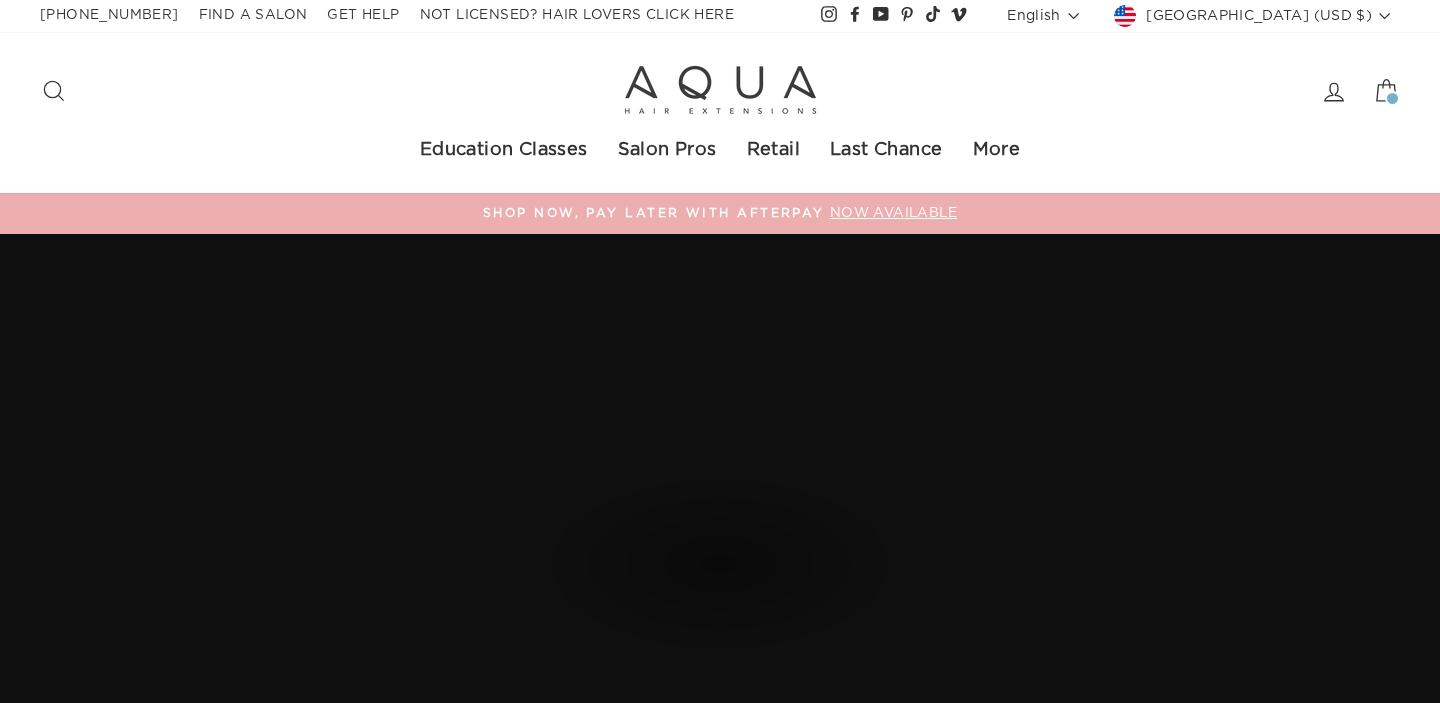 scroll, scrollTop: 0, scrollLeft: 0, axis: both 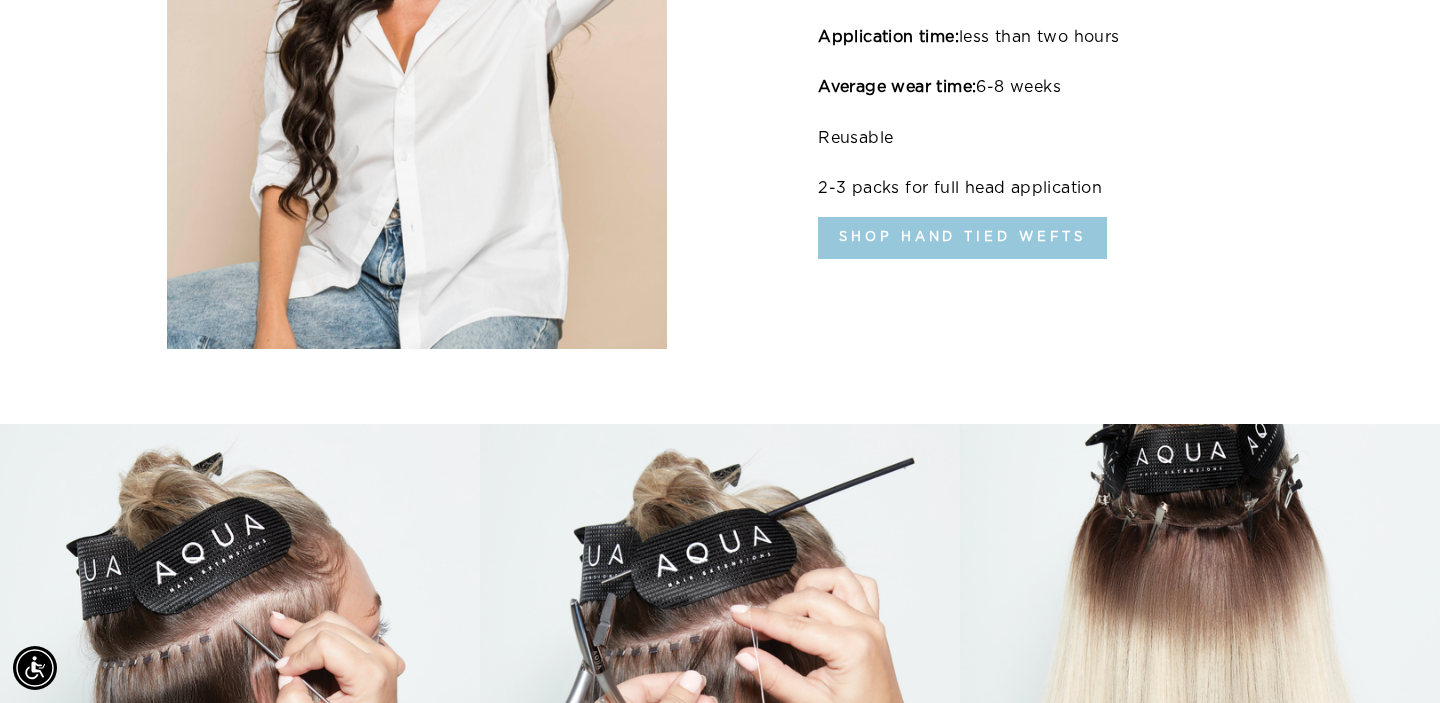 click on "Shop Hand Tied Wefts" at bounding box center (962, 238) 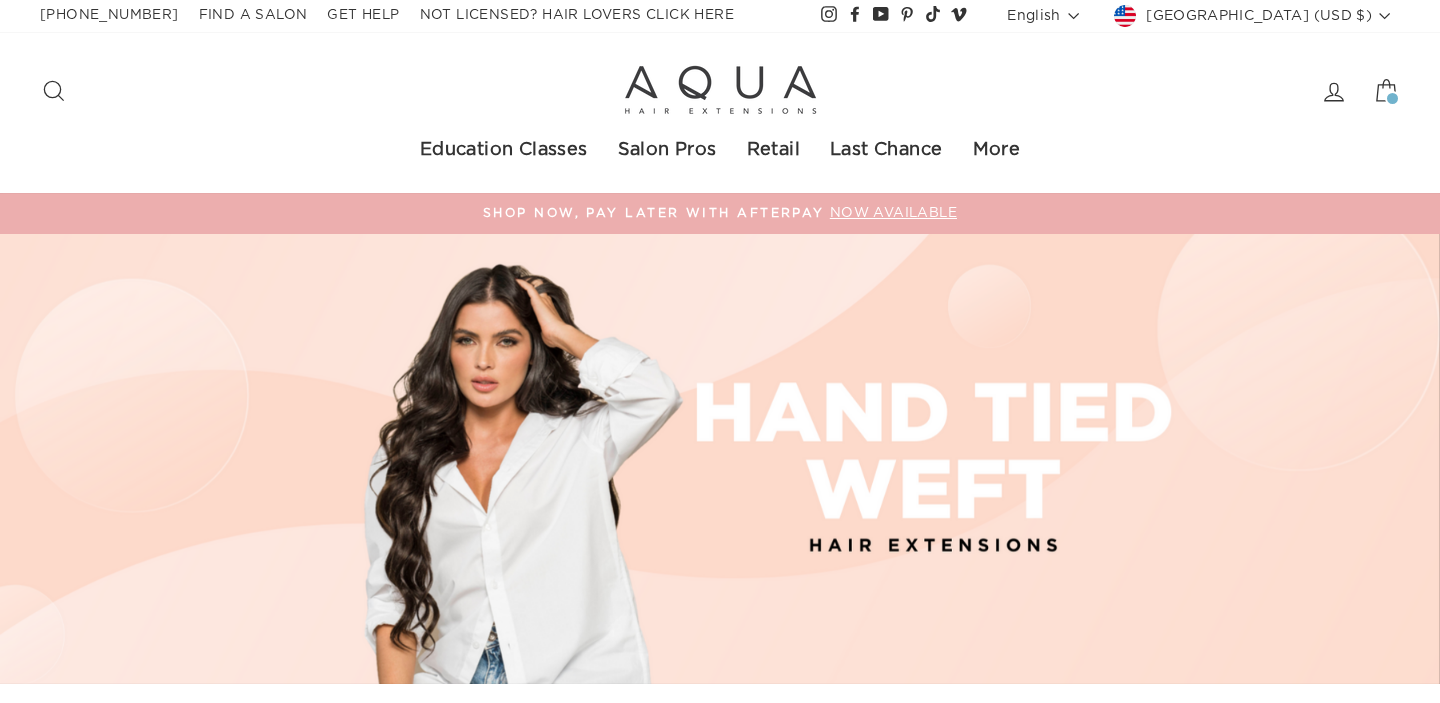 select on "manual" 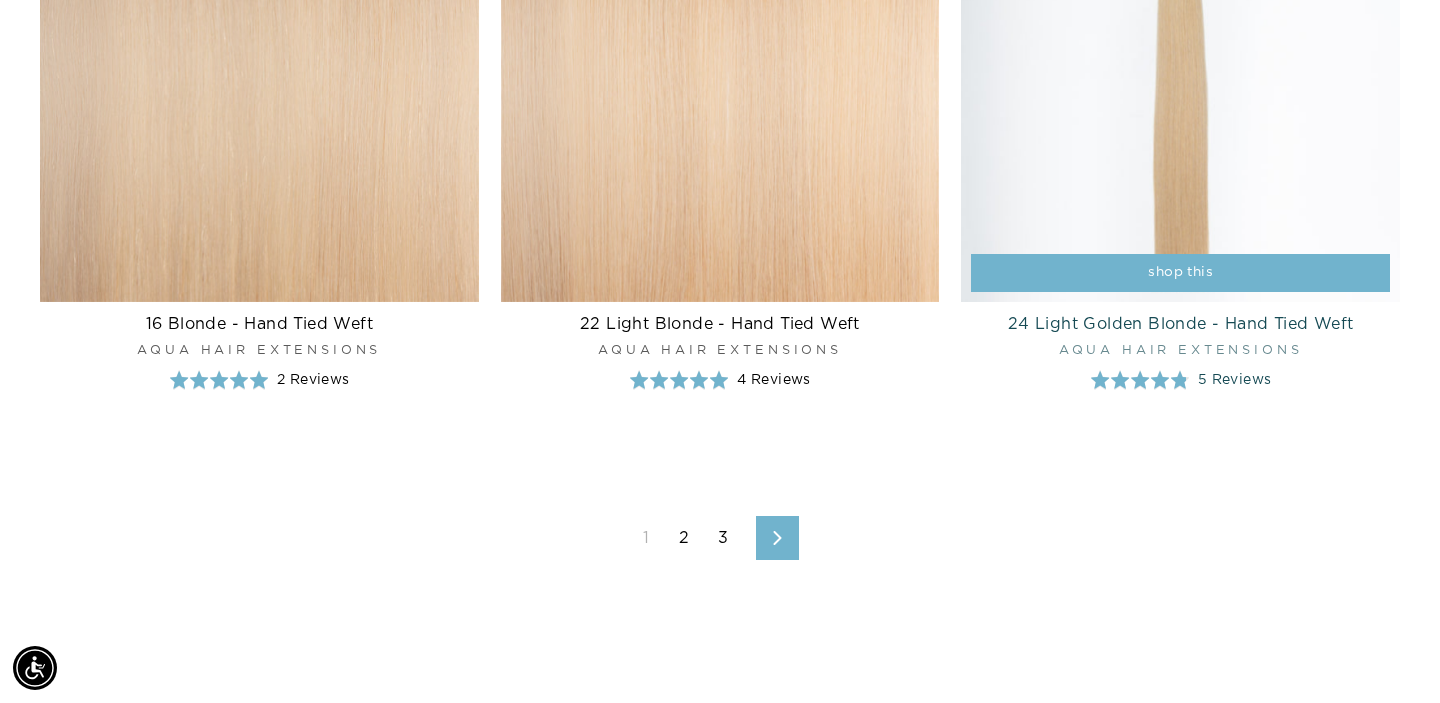 scroll, scrollTop: 5606, scrollLeft: 0, axis: vertical 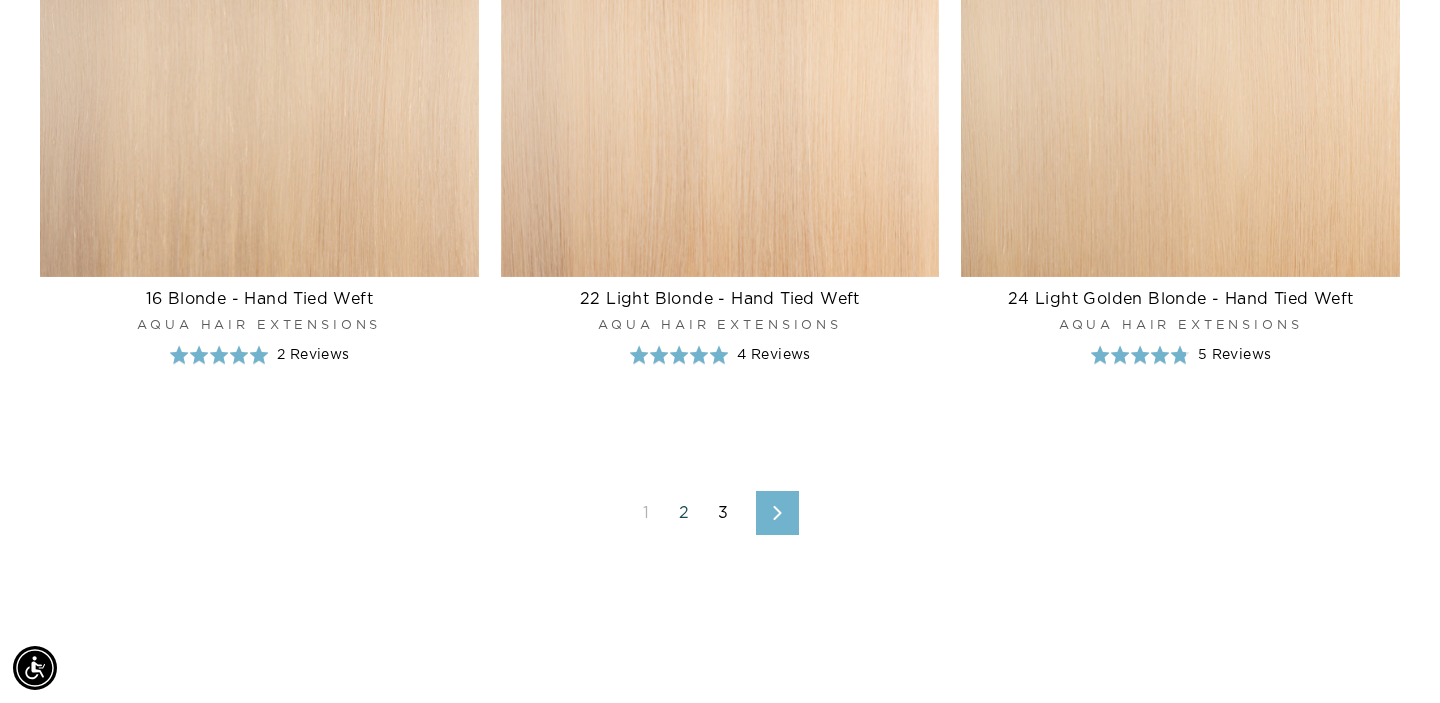 click on "2" at bounding box center (684, 513) 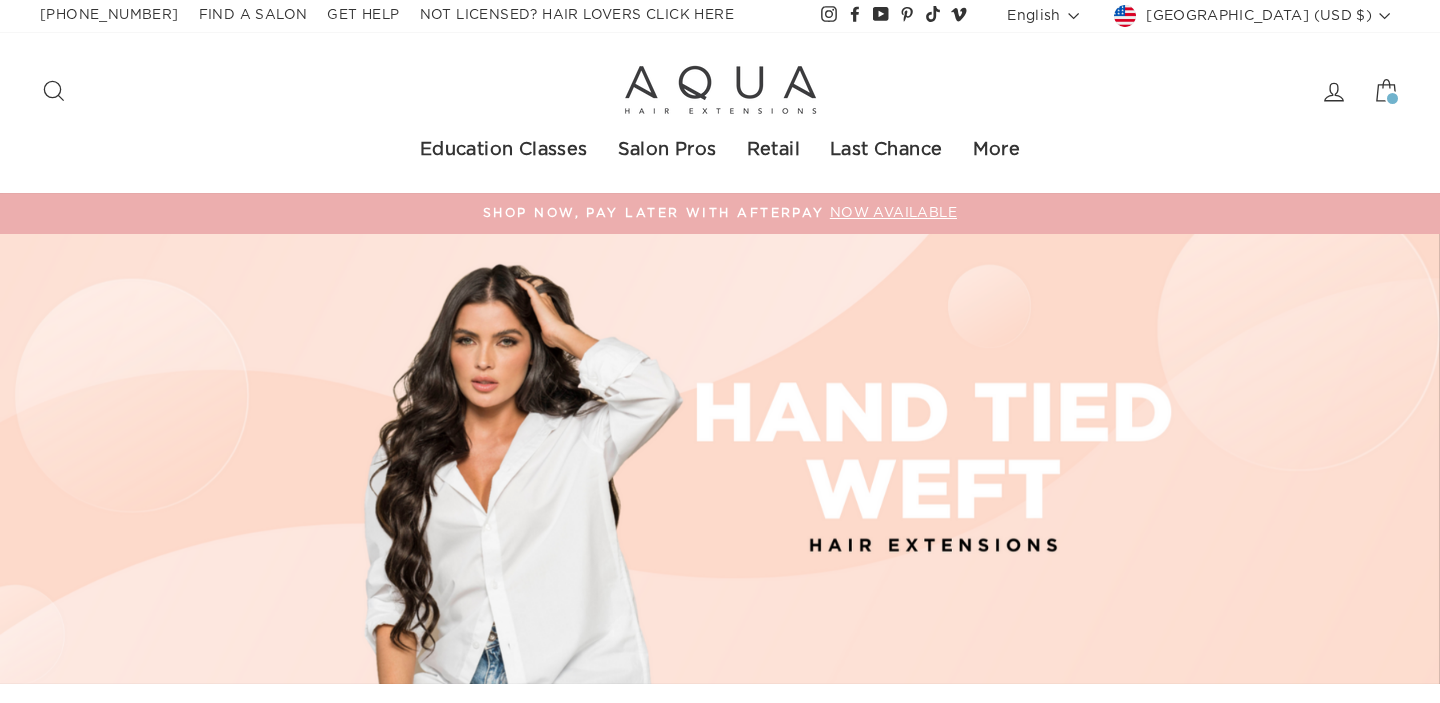 select on "manual" 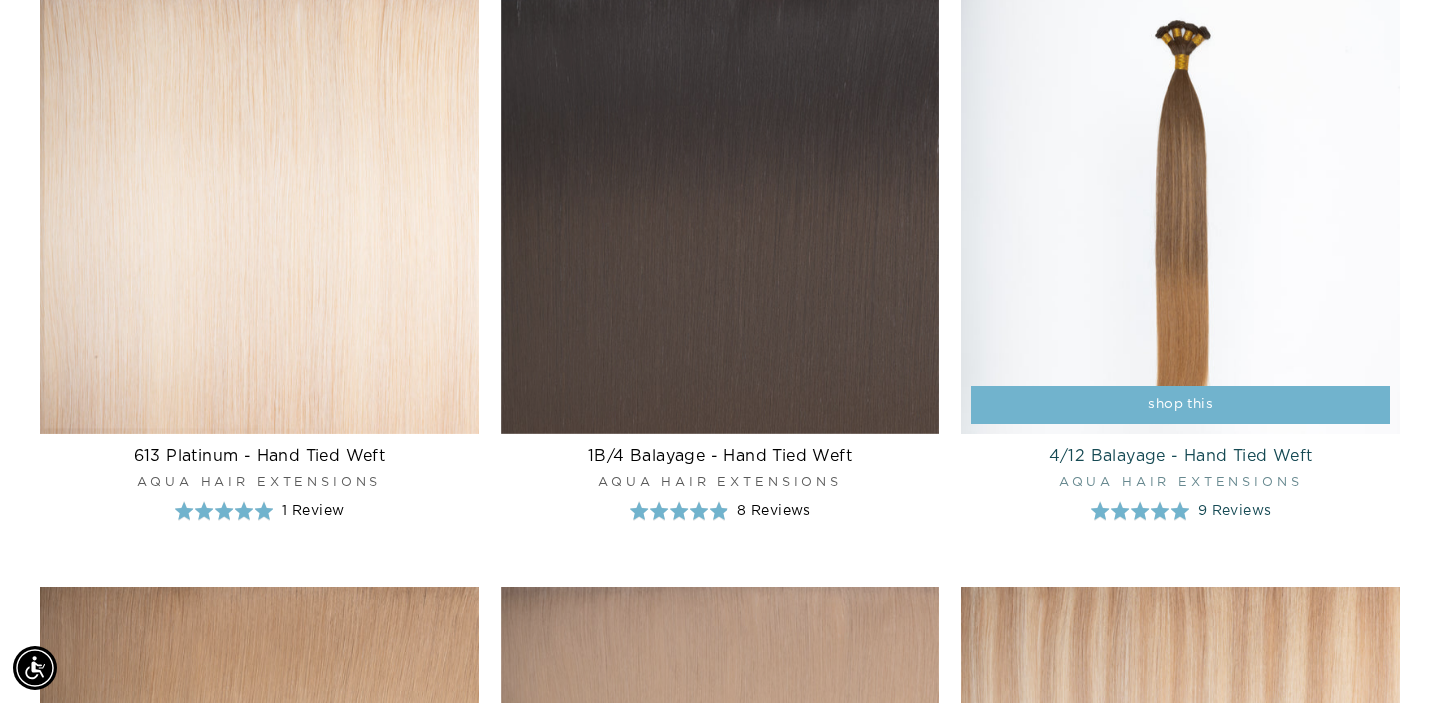 scroll, scrollTop: 3662, scrollLeft: 0, axis: vertical 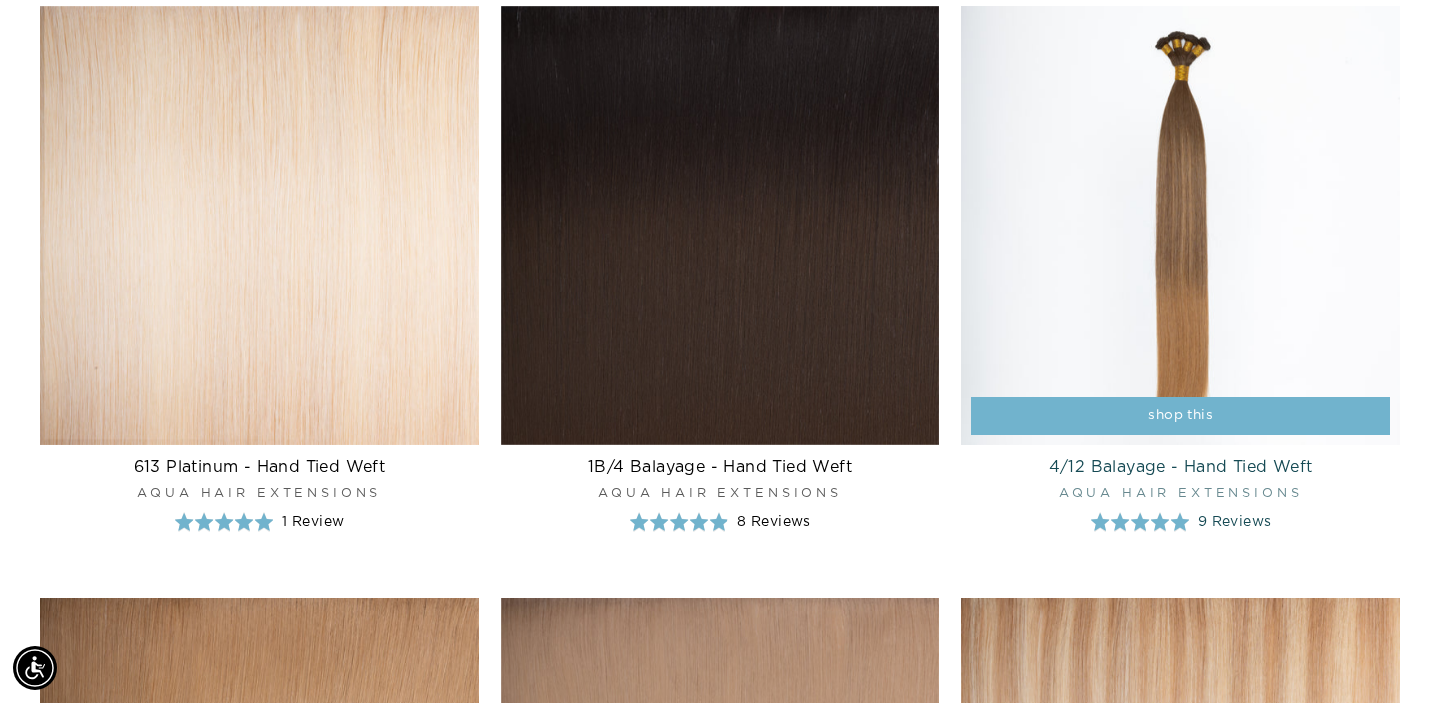 click at bounding box center (1180, 225) 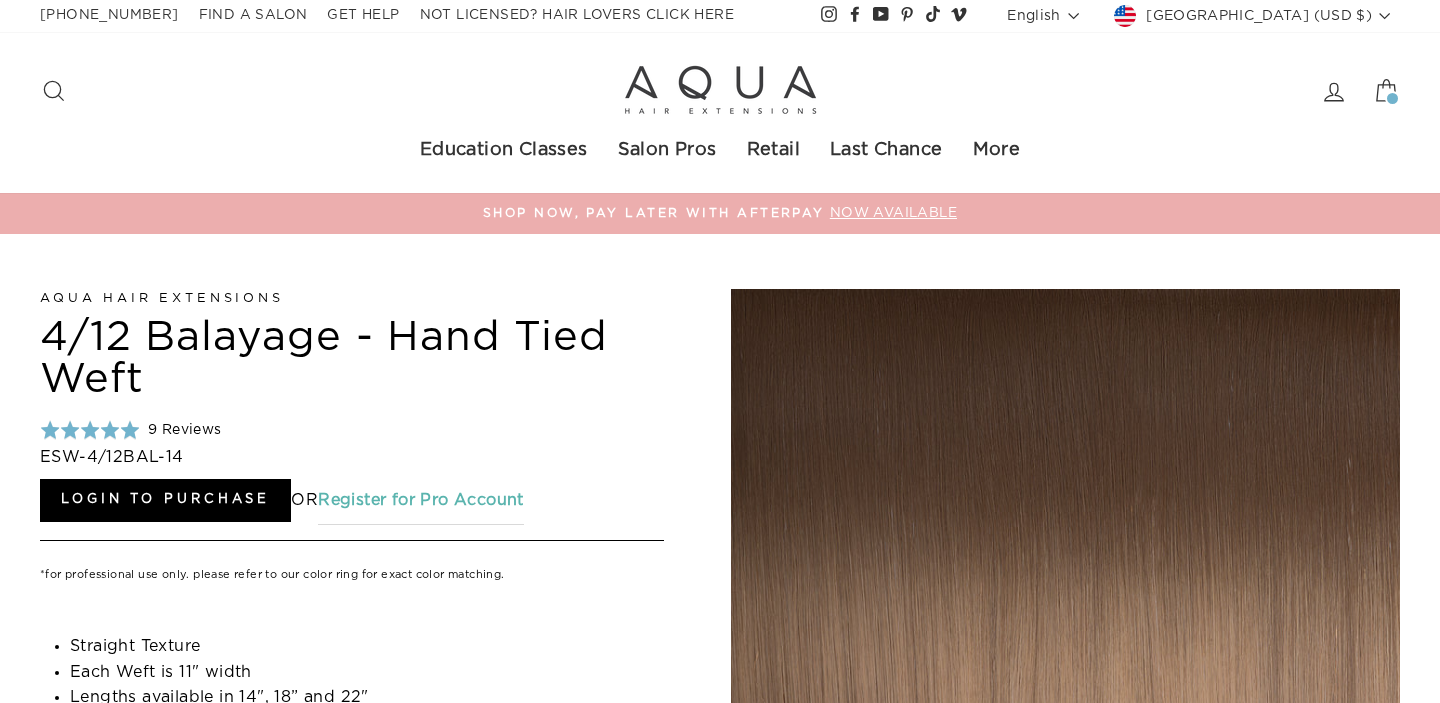 scroll, scrollTop: 0, scrollLeft: 0, axis: both 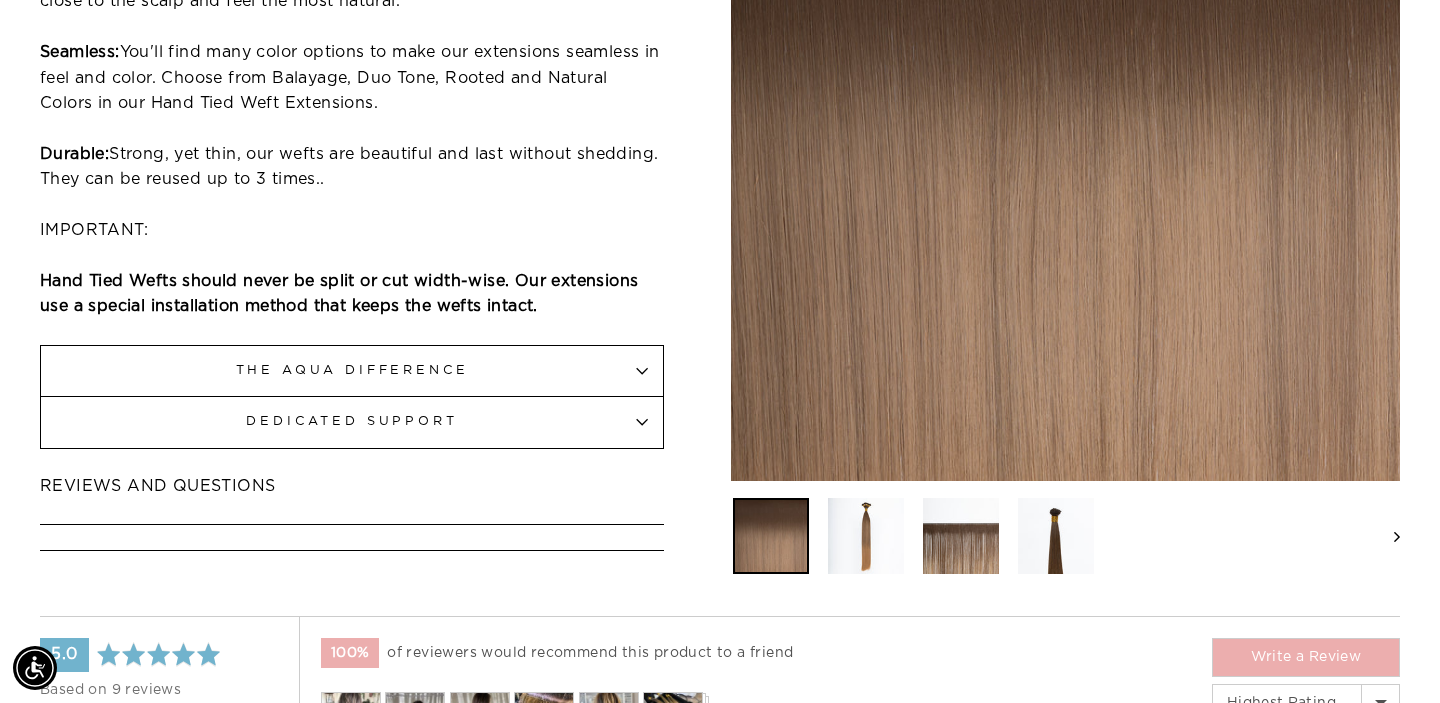click at bounding box center [866, 536] 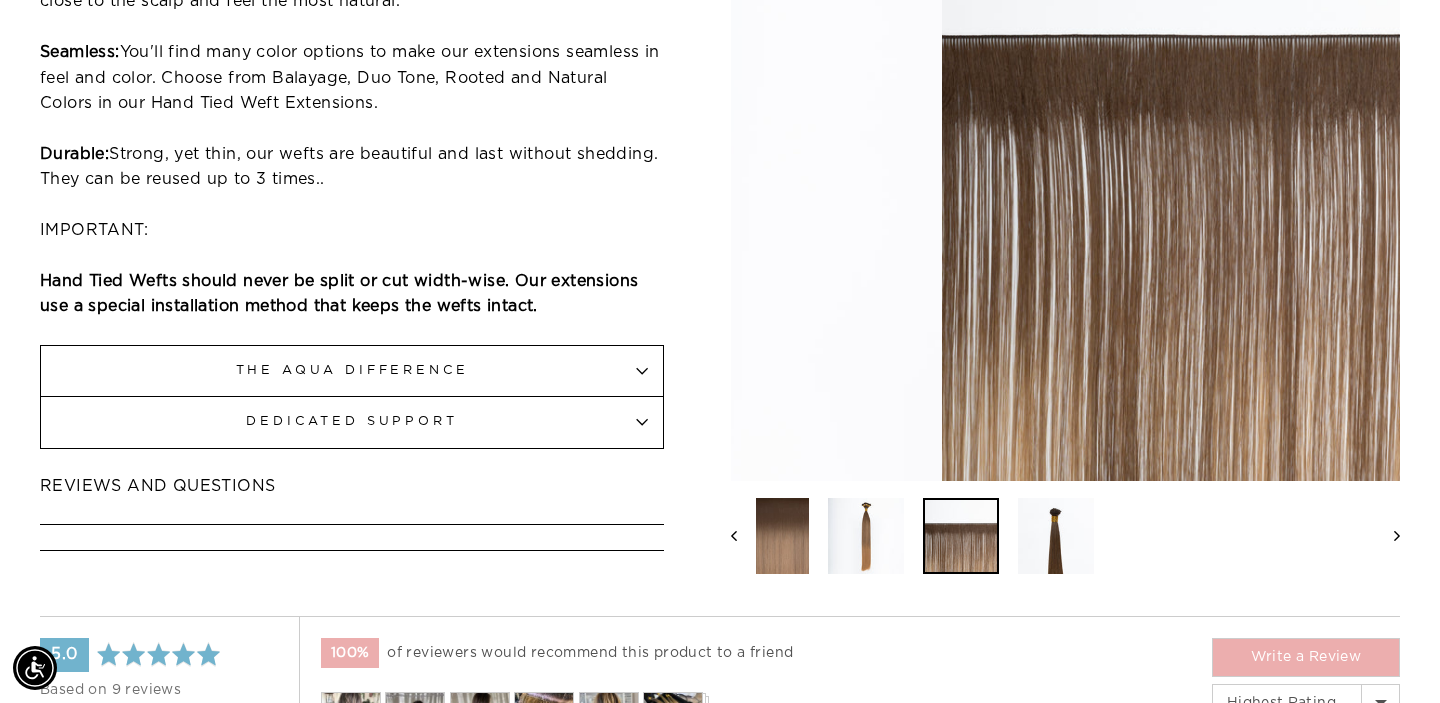click at bounding box center [961, 536] 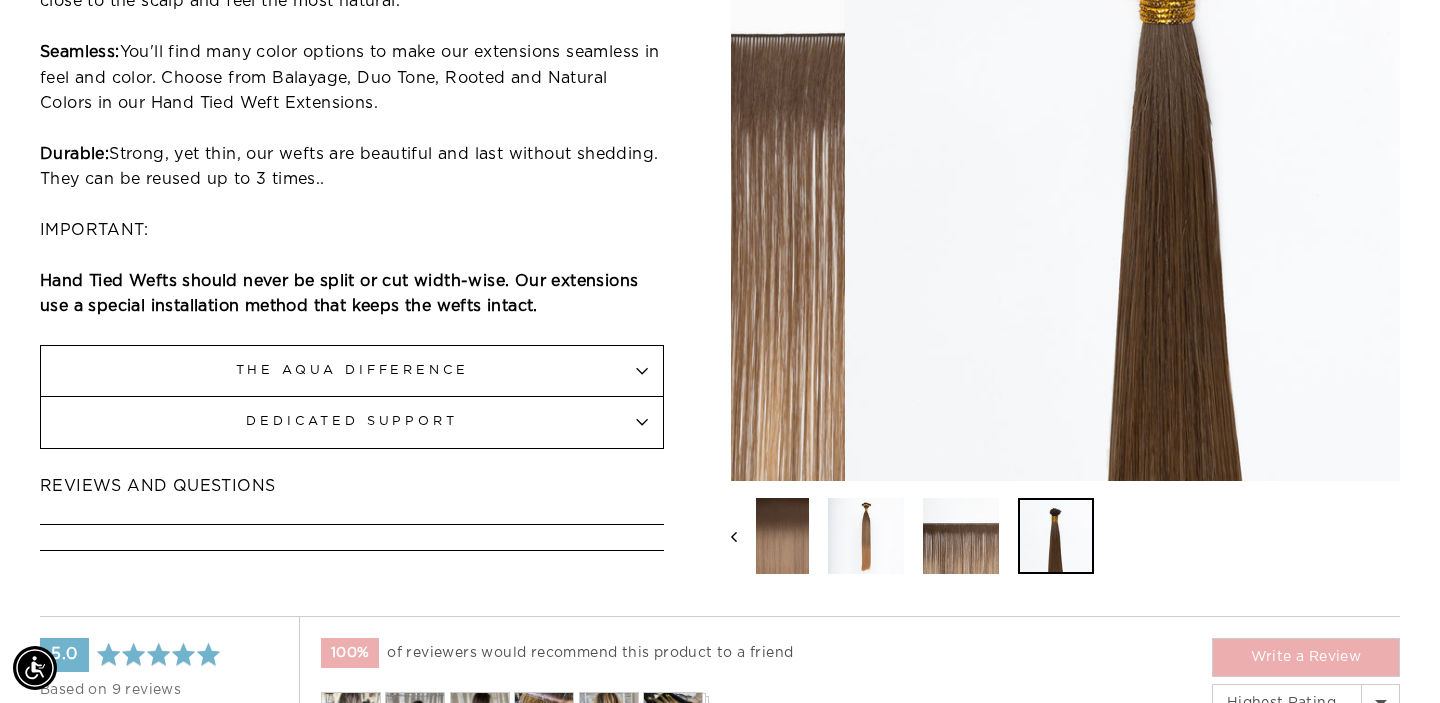 click at bounding box center (1056, 536) 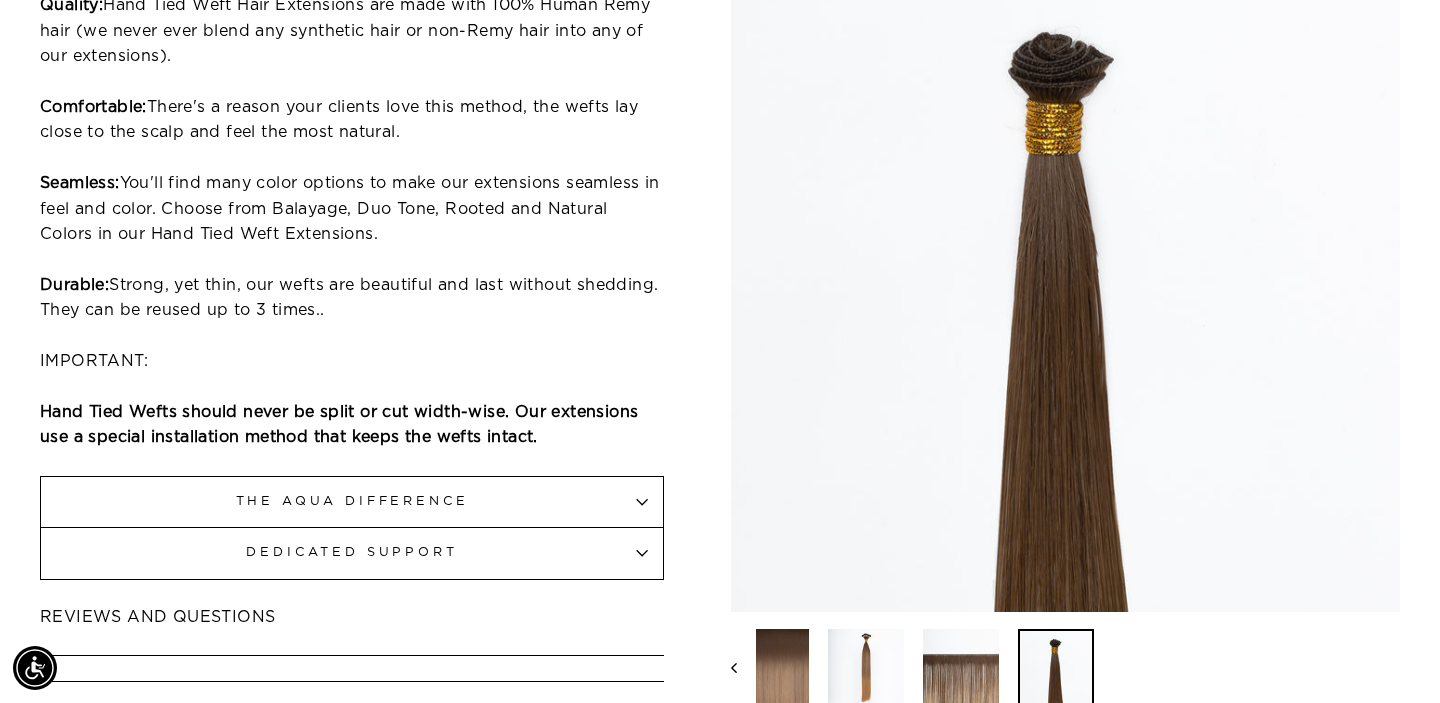 scroll, scrollTop: 1017, scrollLeft: 0, axis: vertical 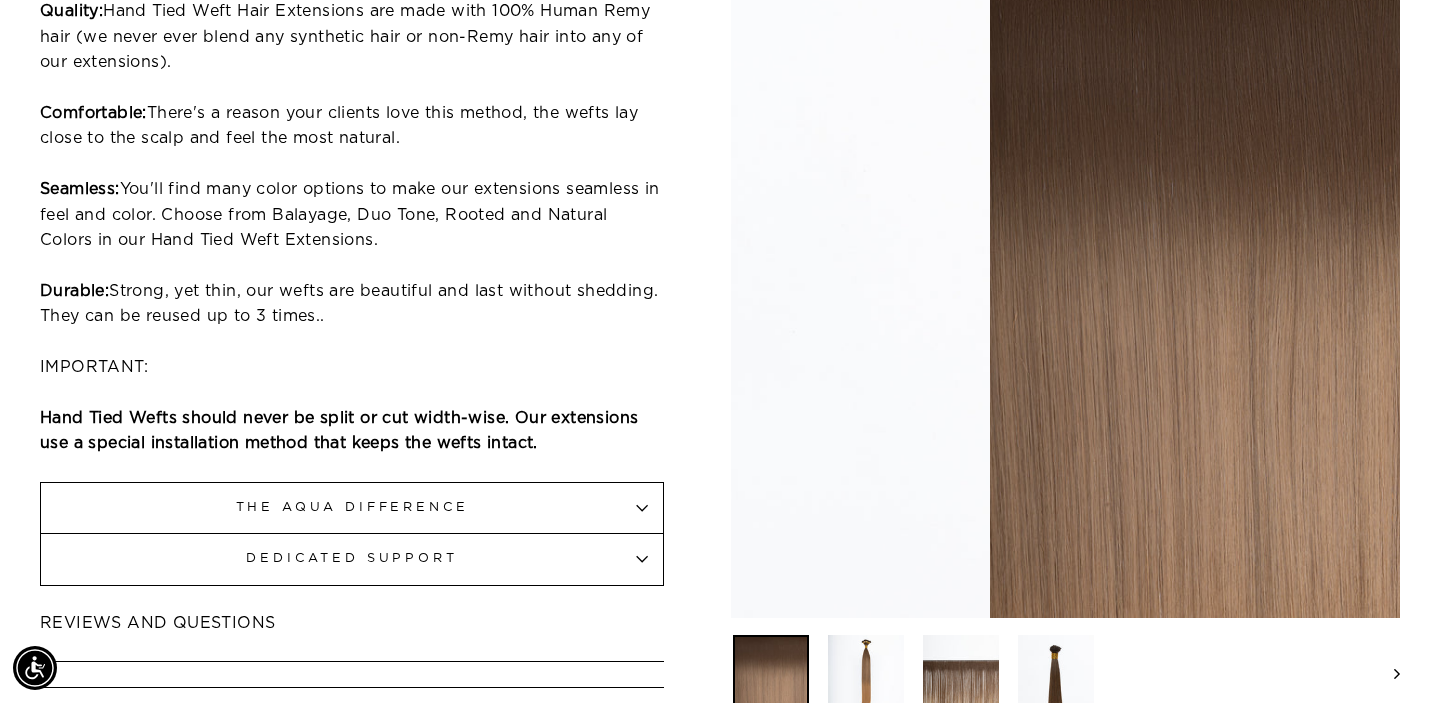 click at bounding box center [771, 673] 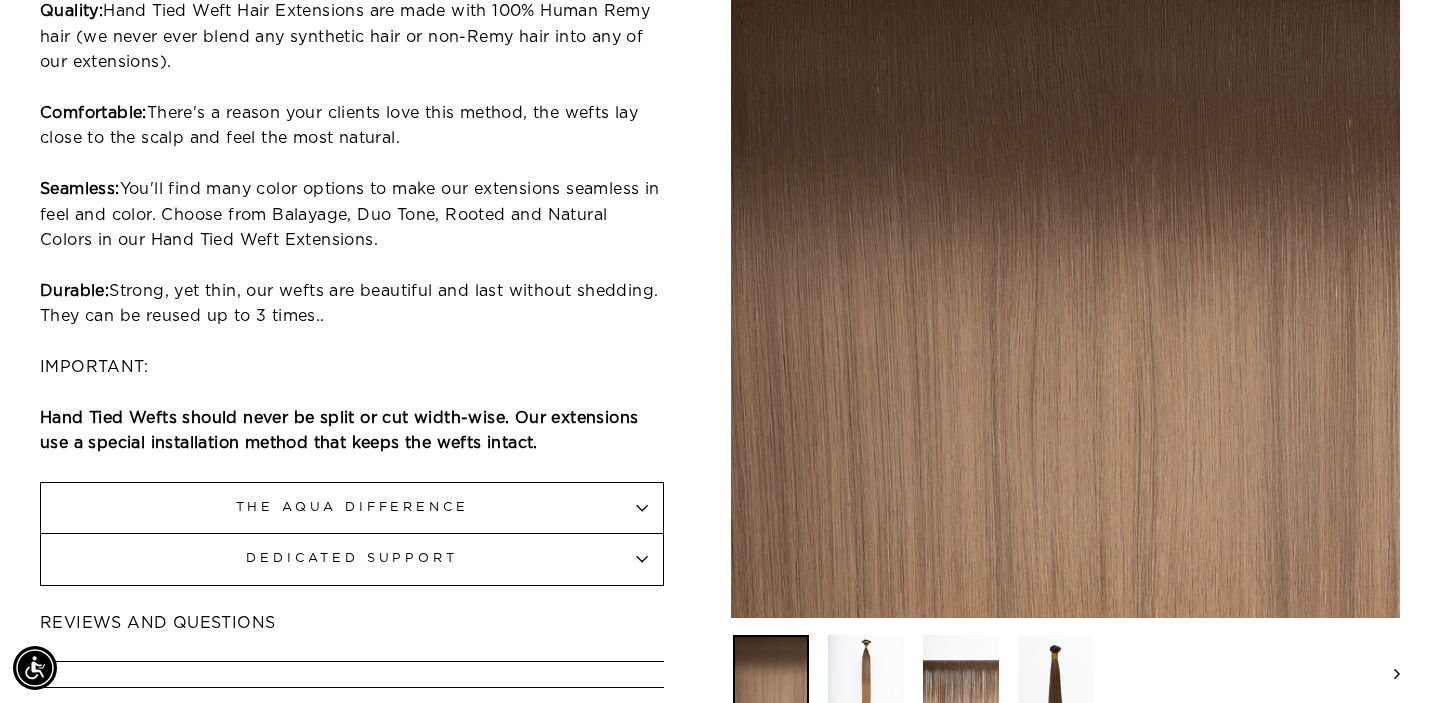 click at bounding box center (866, 673) 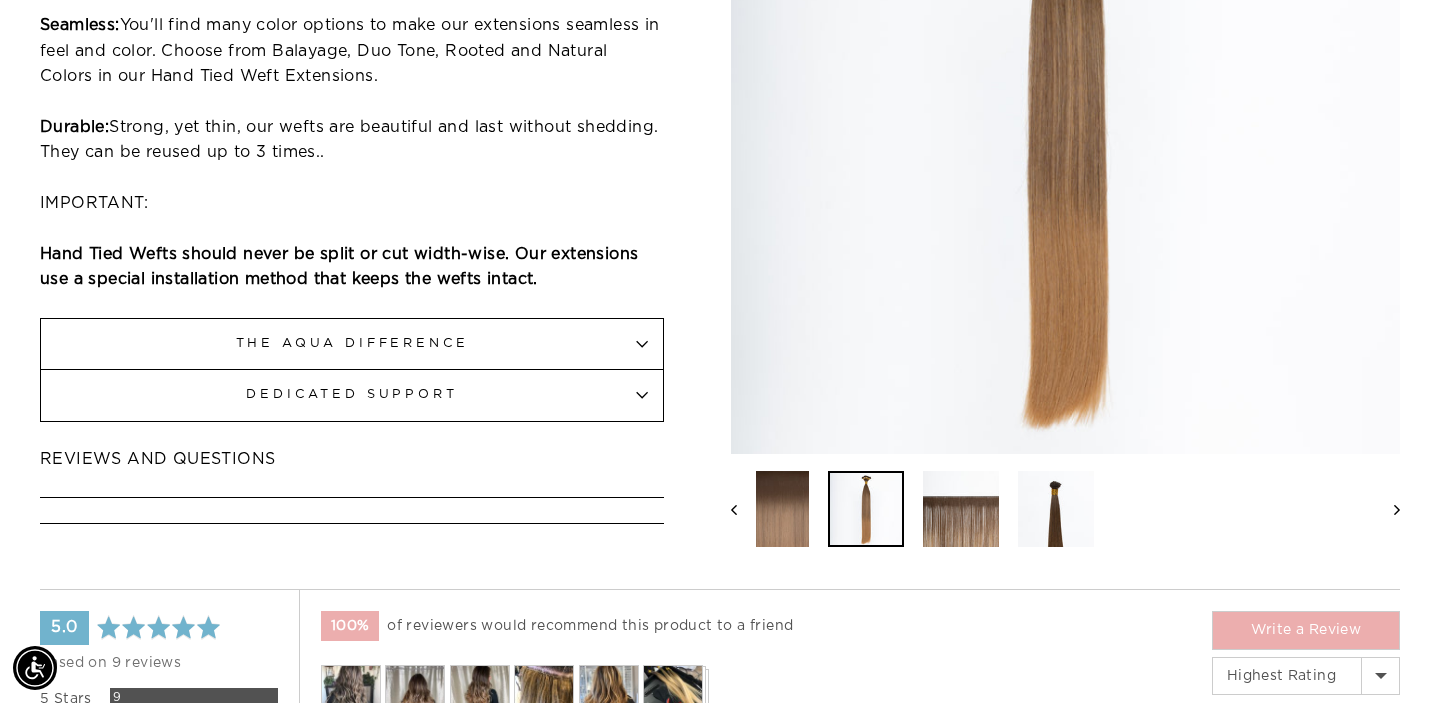 scroll, scrollTop: 1183, scrollLeft: 0, axis: vertical 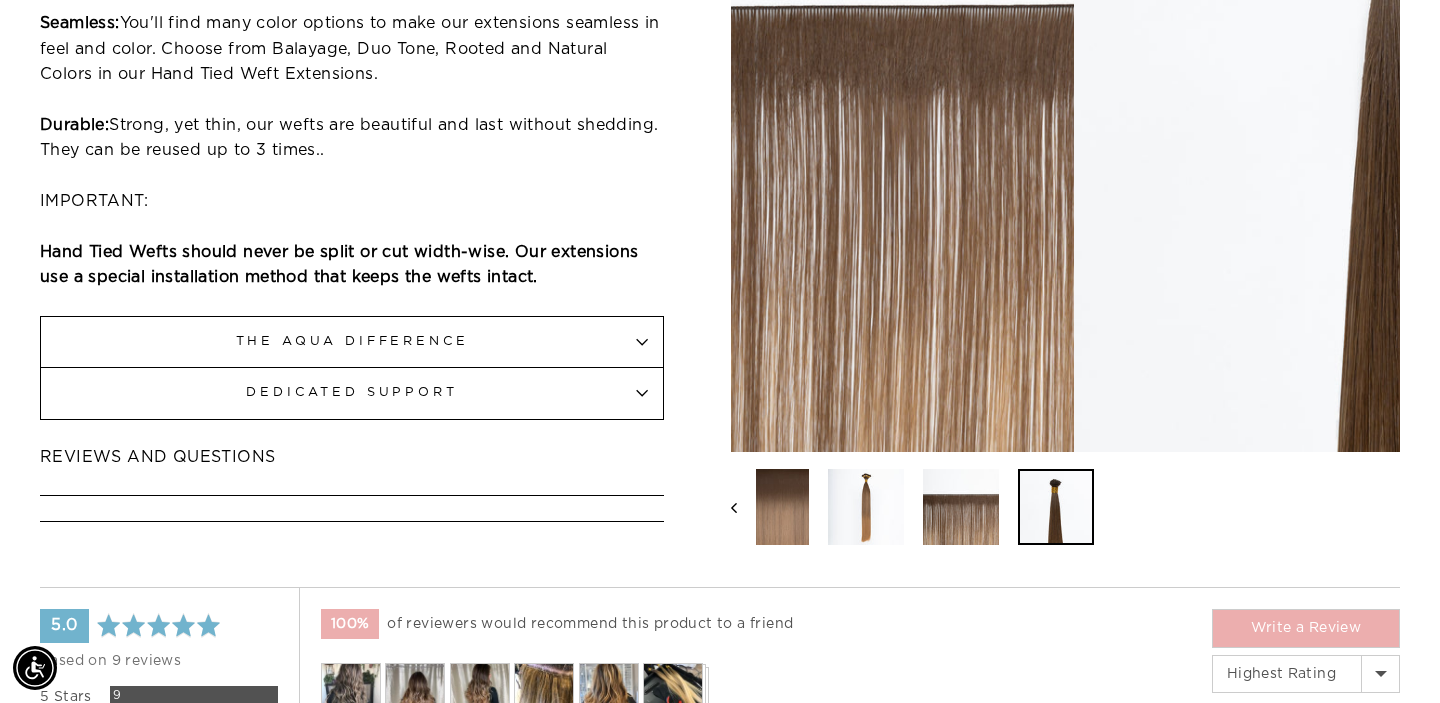click at bounding box center (1056, 507) 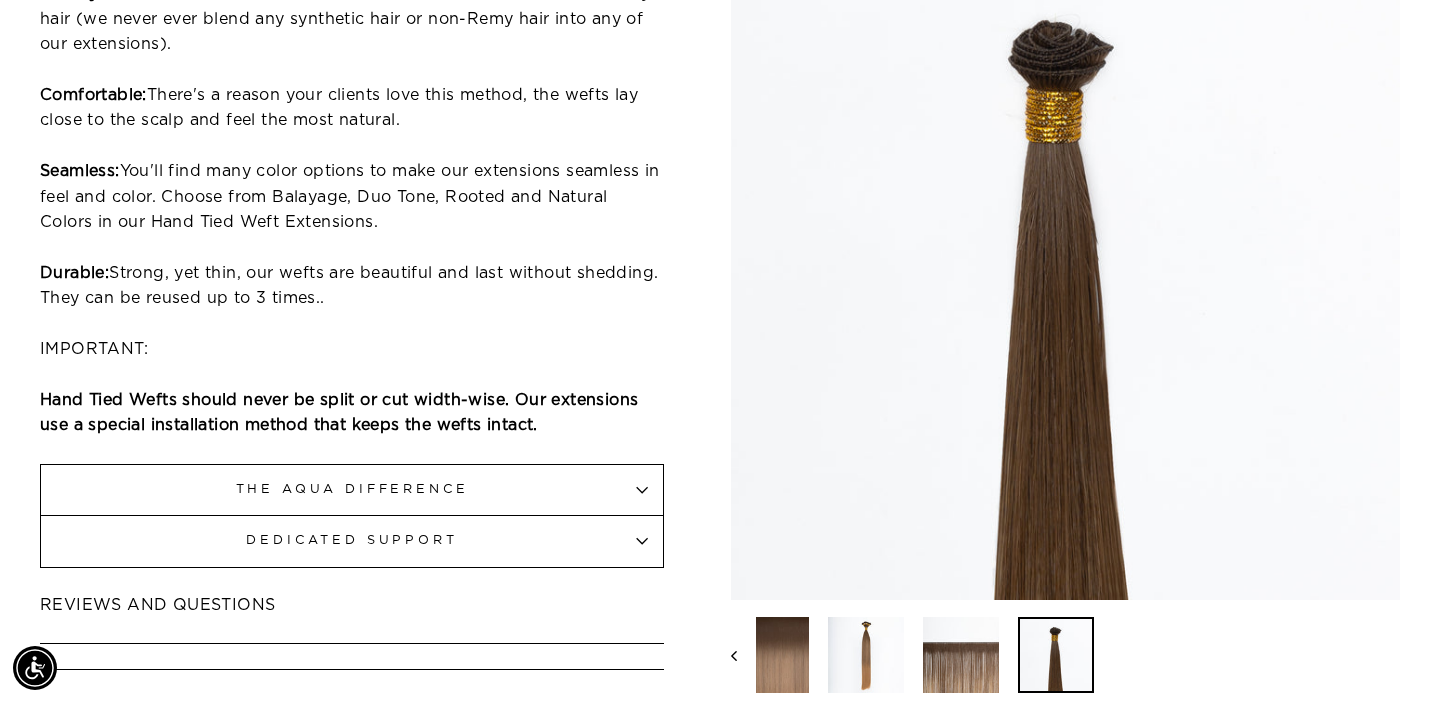scroll, scrollTop: 1045, scrollLeft: 0, axis: vertical 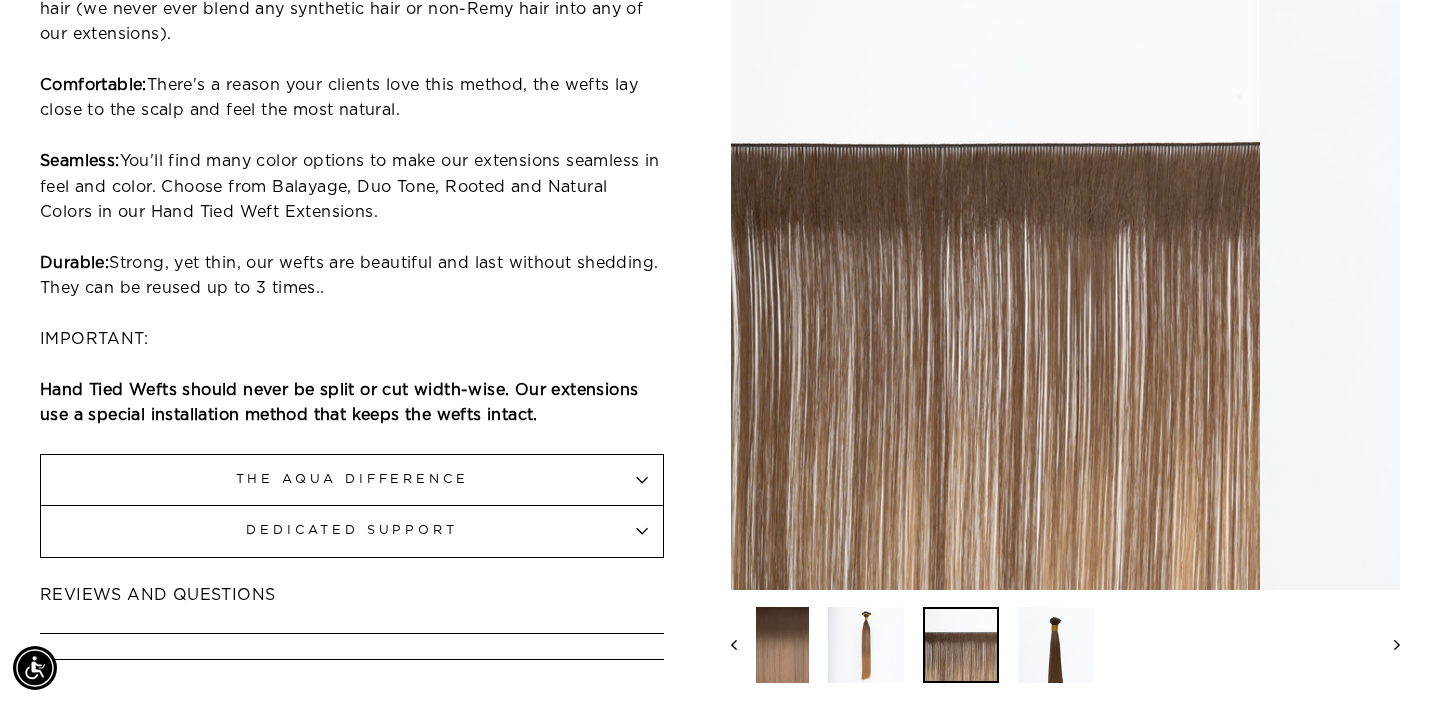 click at bounding box center (961, 645) 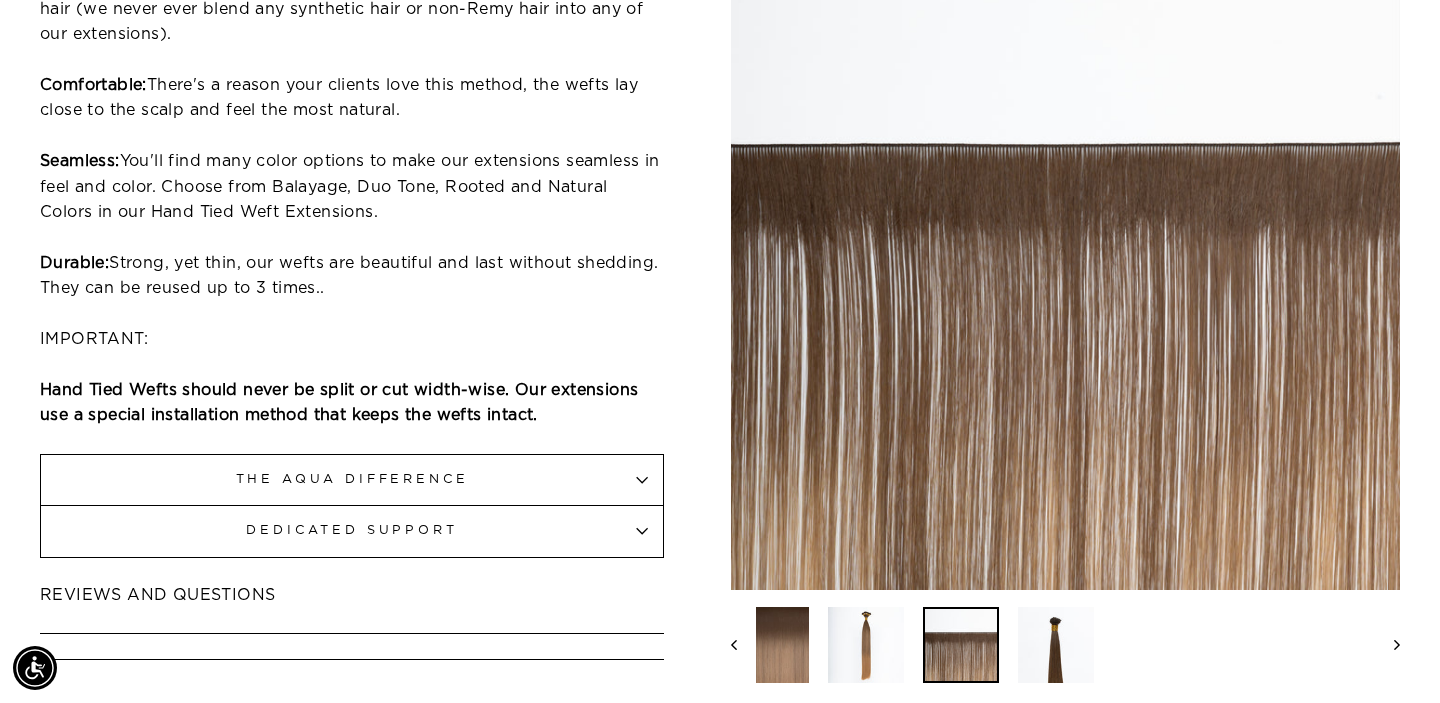 click on "average rating
5.0
out of 5
Based on 9 reviews
5 Stars
9  Reviews
4 Stars
0  Reviews
3 Stars
0  Reviews
2 Stars
0  Reviews
1 Star
0  Reviews
100%
of reviewers would recommend this product to a friend
Customer photos and videos
Write a Review
Sort by
Most Recent
Oldest
Photos & Videos
Highest Rating
Lowest Rating
Most Helpful
Least Helpful
Filters
Client's Hair Density Clear
Fine
Medium
Thick
Number of packs/bundles used: Clear
1
2
3
4
5
6+
Special Client conditions Clear
alopecia
thinning
chemo
breakage" at bounding box center (720, 1681) 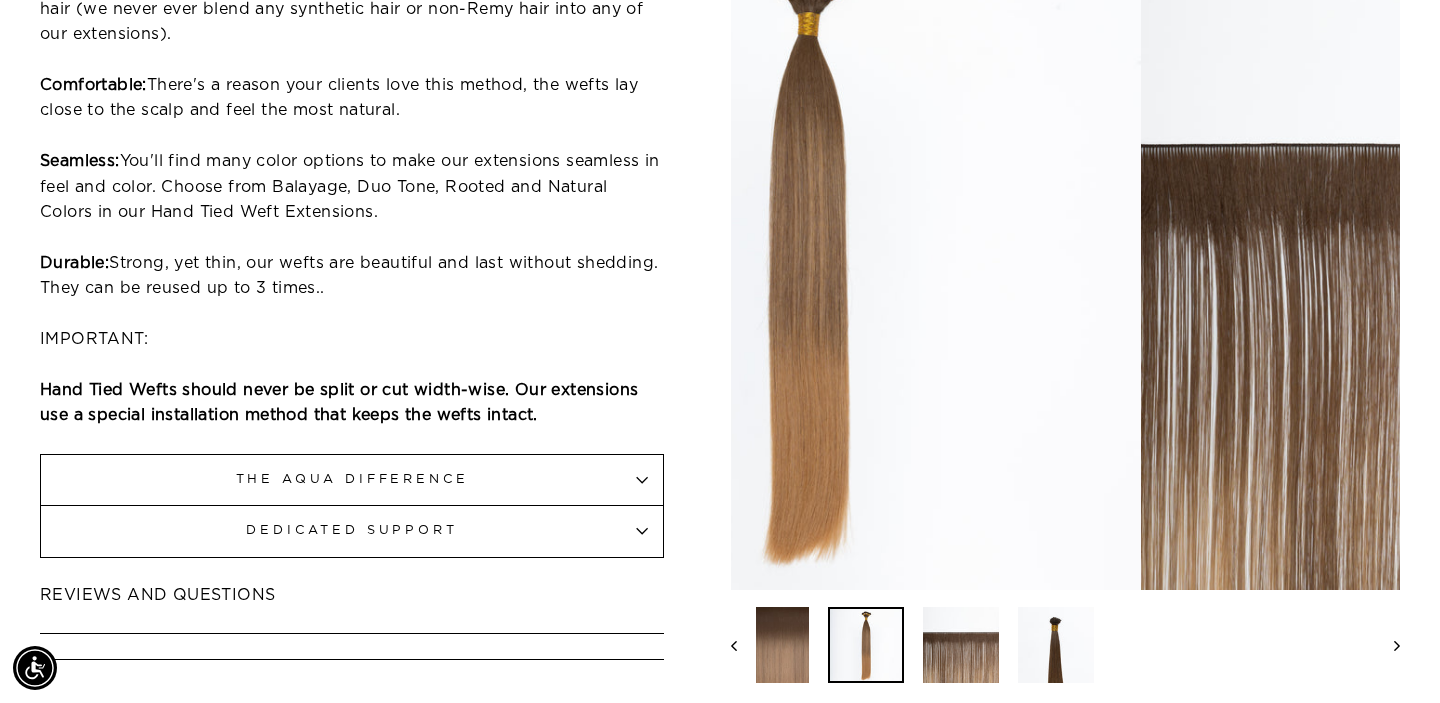 click at bounding box center [866, 645] 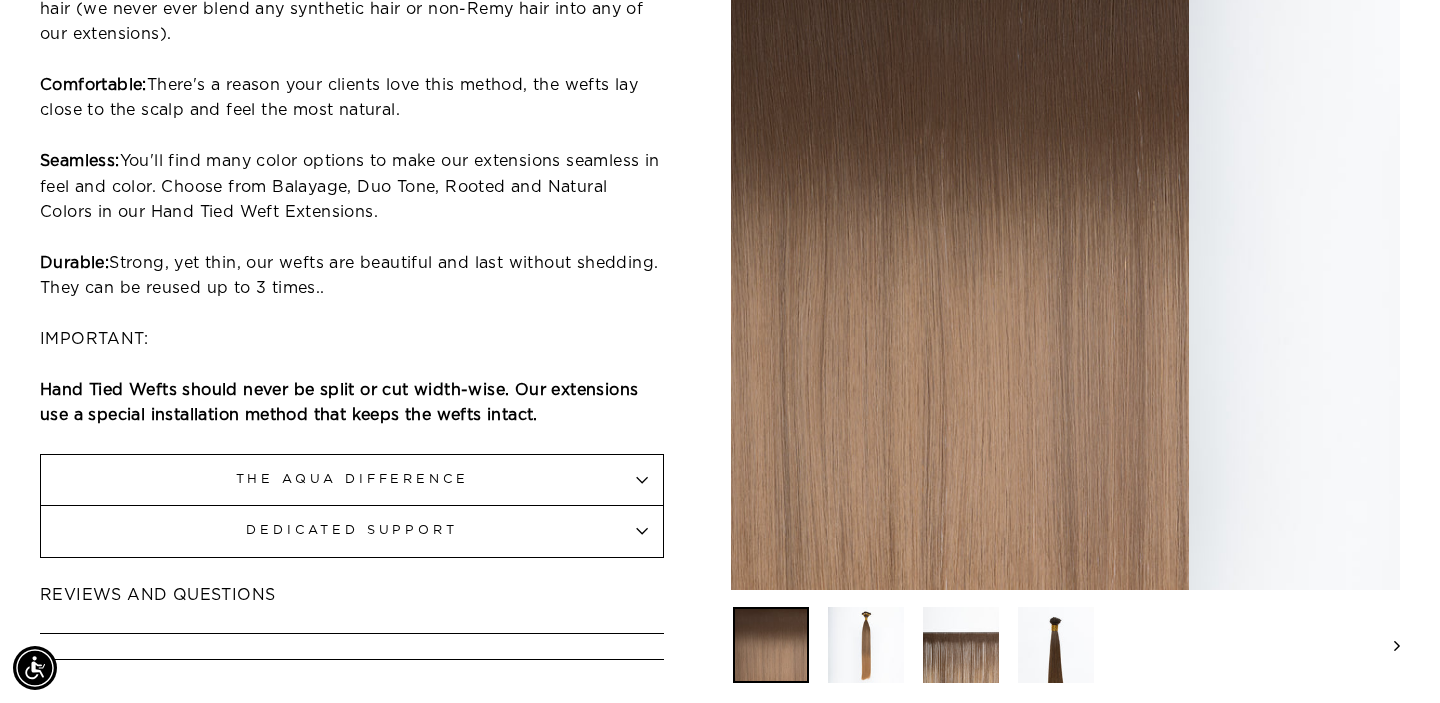 click at bounding box center [771, 645] 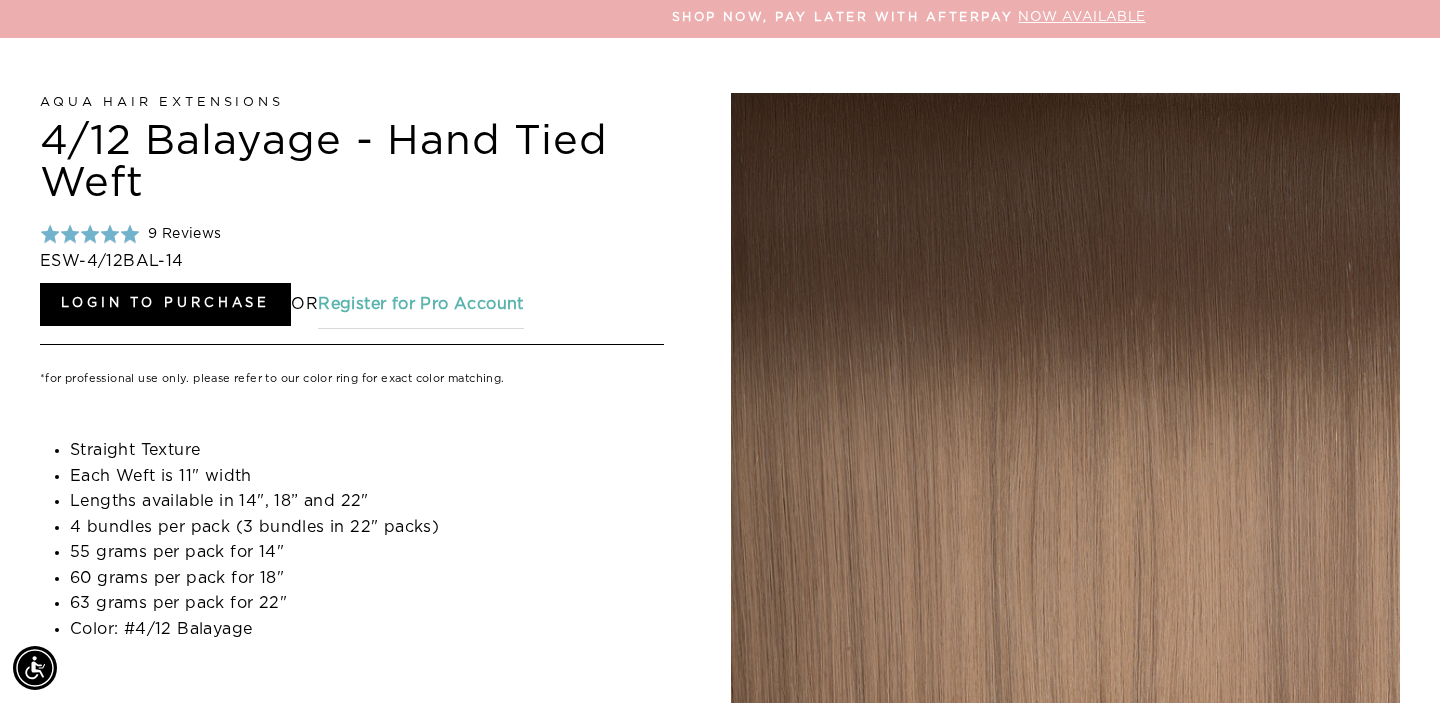 scroll, scrollTop: 0, scrollLeft: 0, axis: both 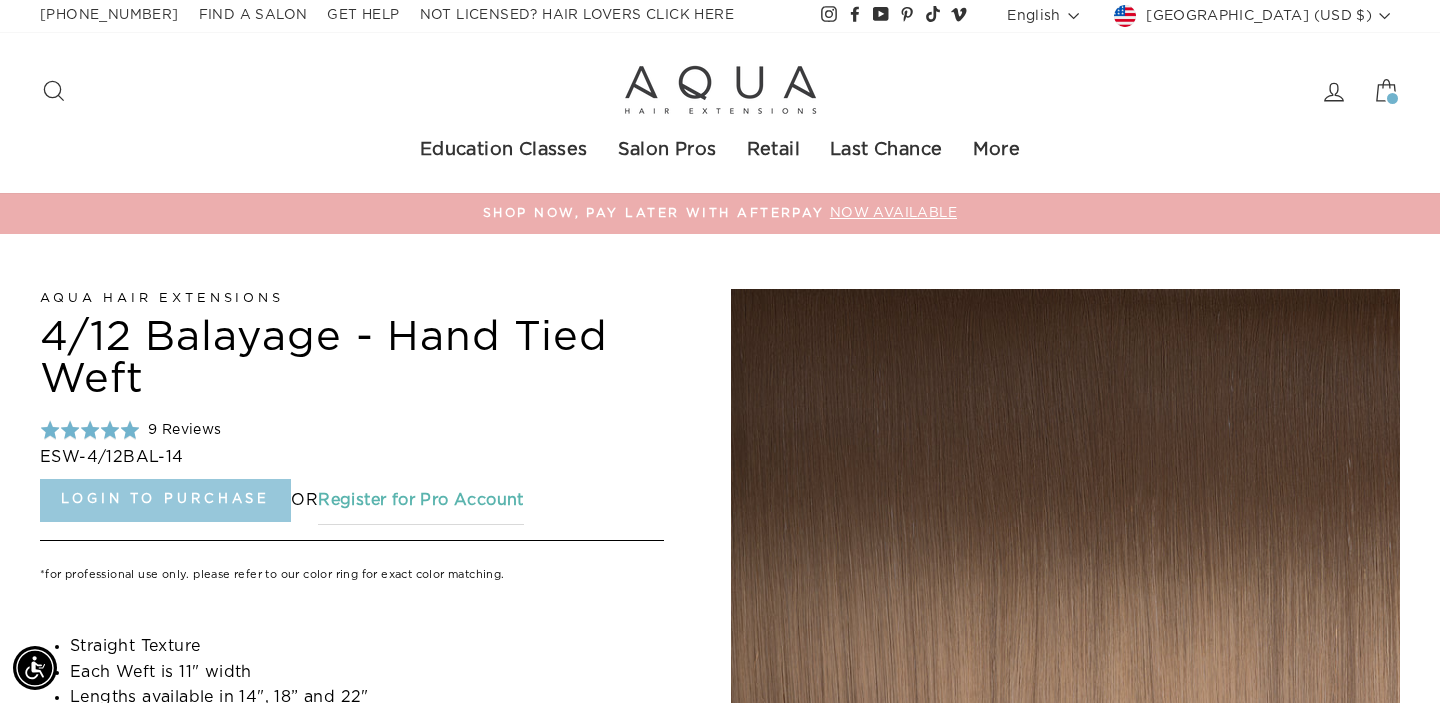 click on "Login to Purchase" at bounding box center [165, 500] 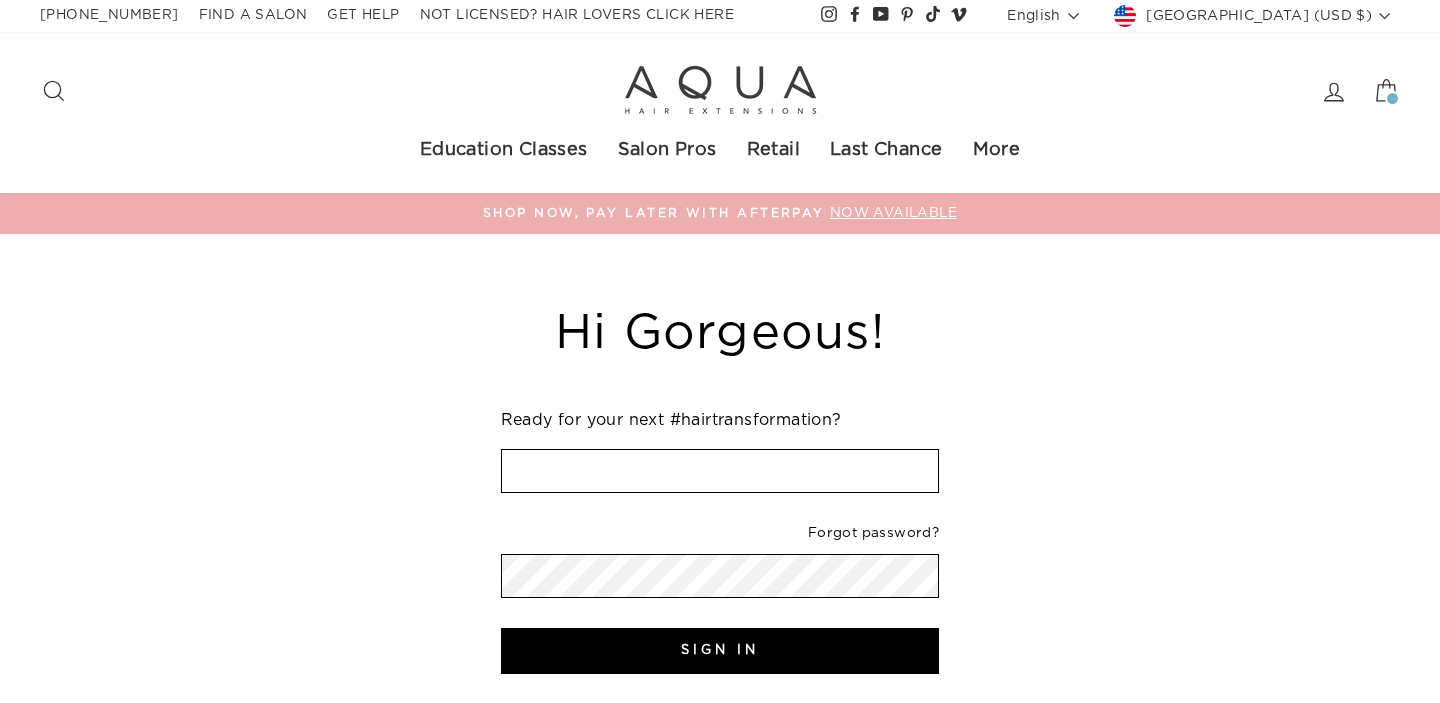 scroll, scrollTop: 0, scrollLeft: 0, axis: both 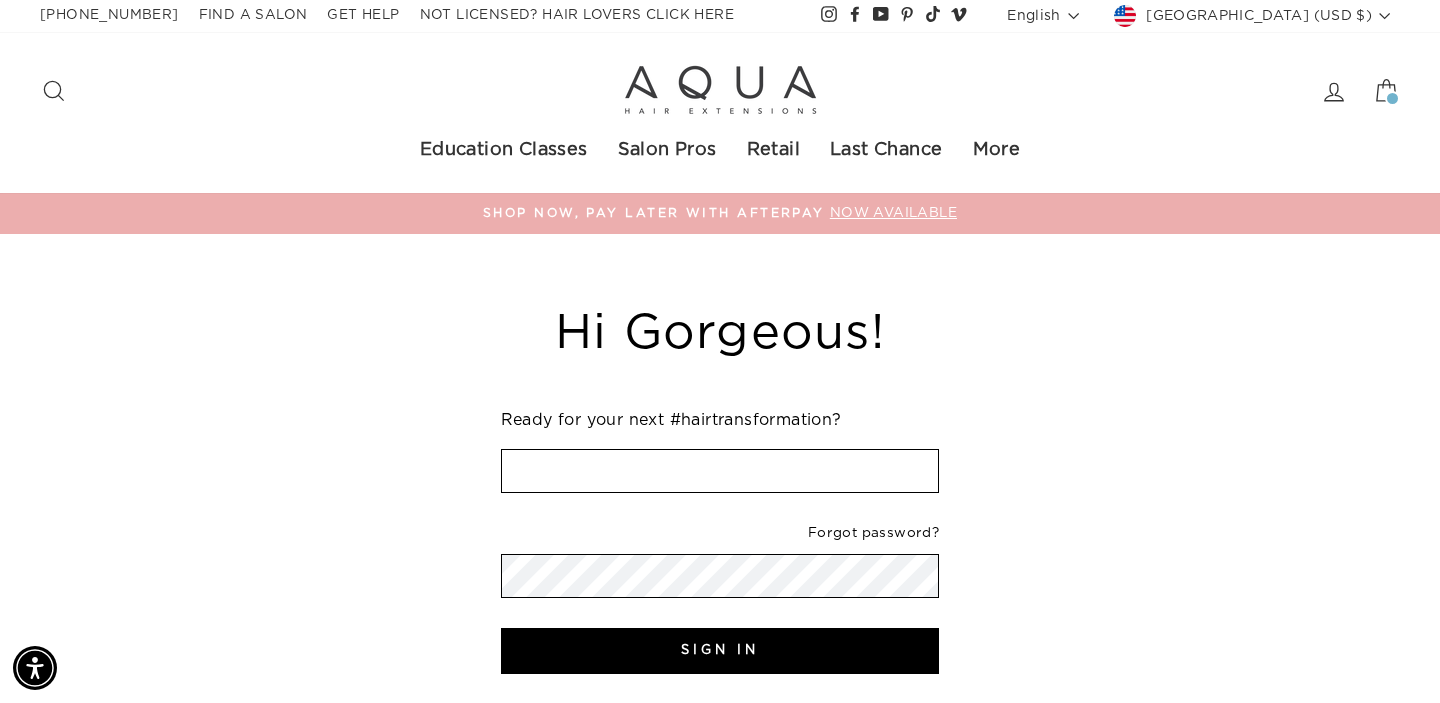 click at bounding box center (720, 471) 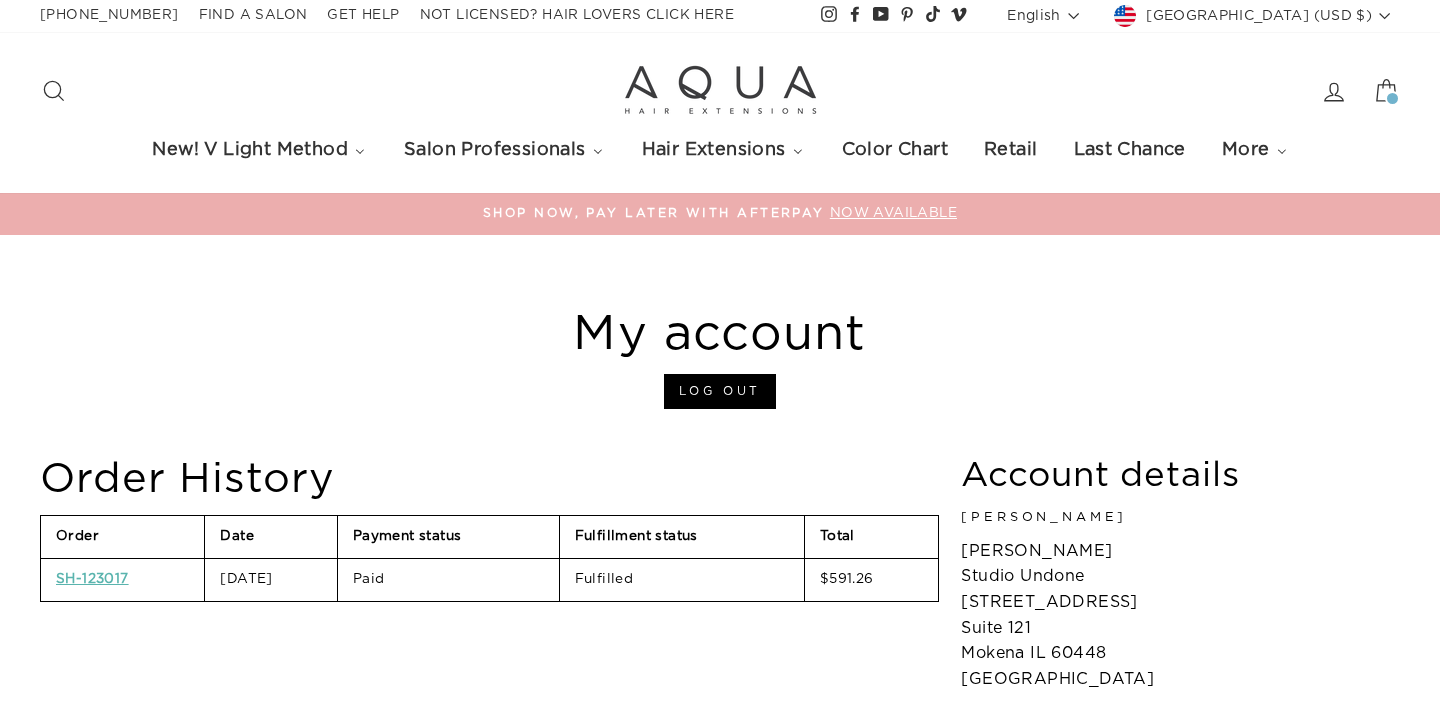 scroll, scrollTop: 0, scrollLeft: 0, axis: both 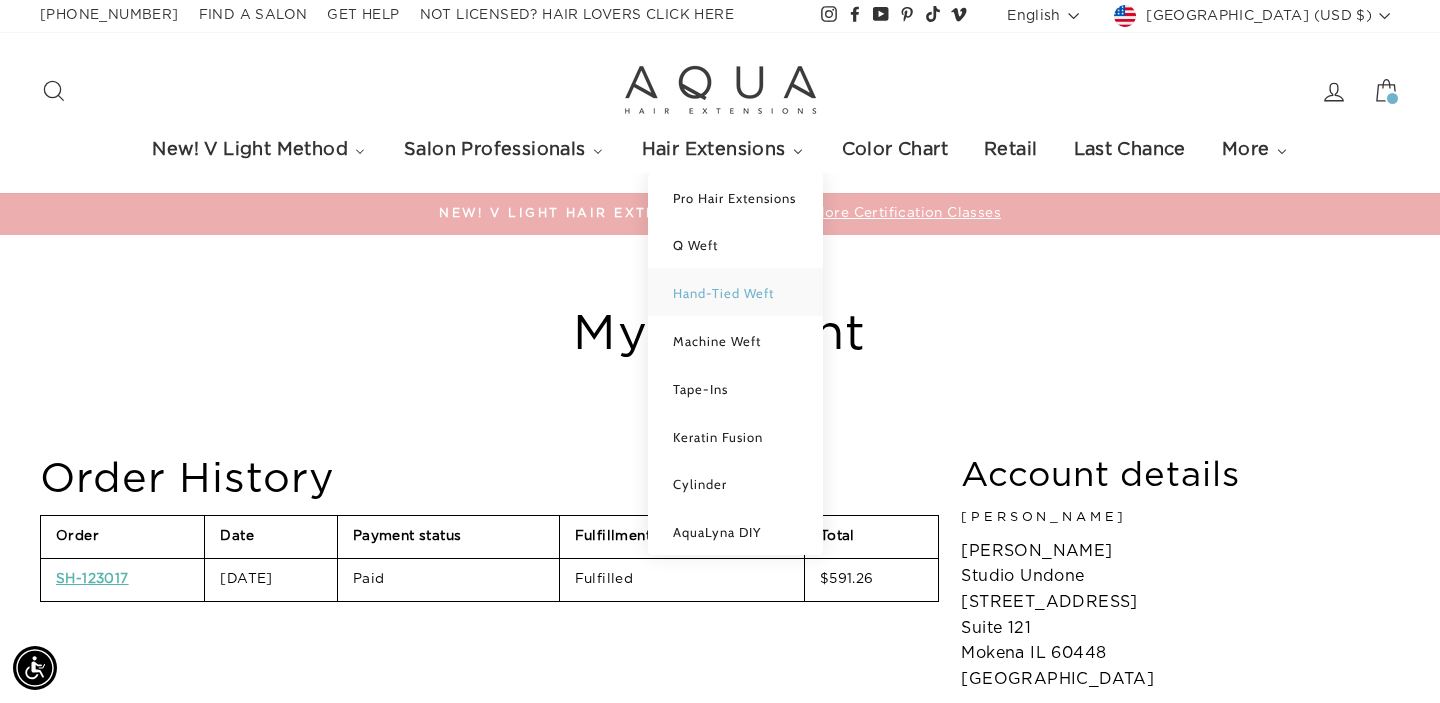 click on "Hand-Tied Weft" at bounding box center [723, 293] 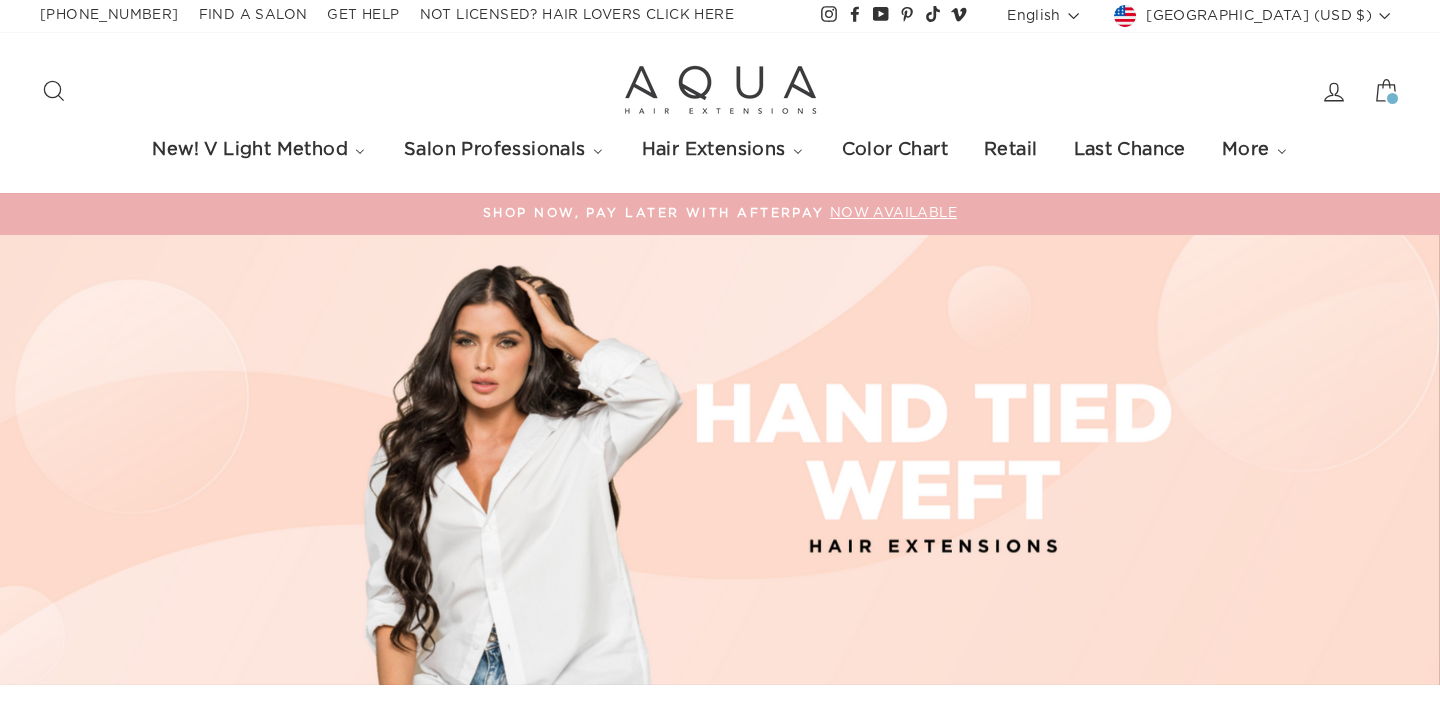 select on "manual" 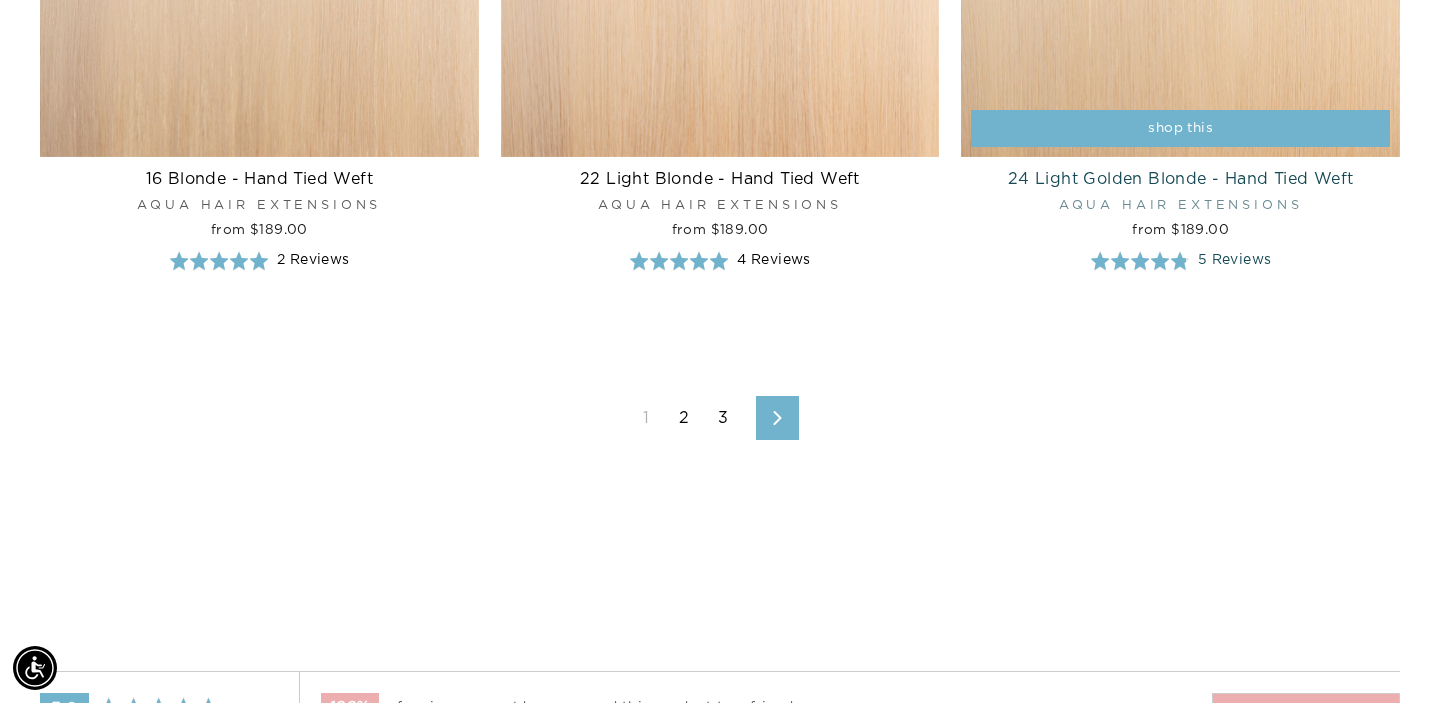 scroll, scrollTop: 5856, scrollLeft: 0, axis: vertical 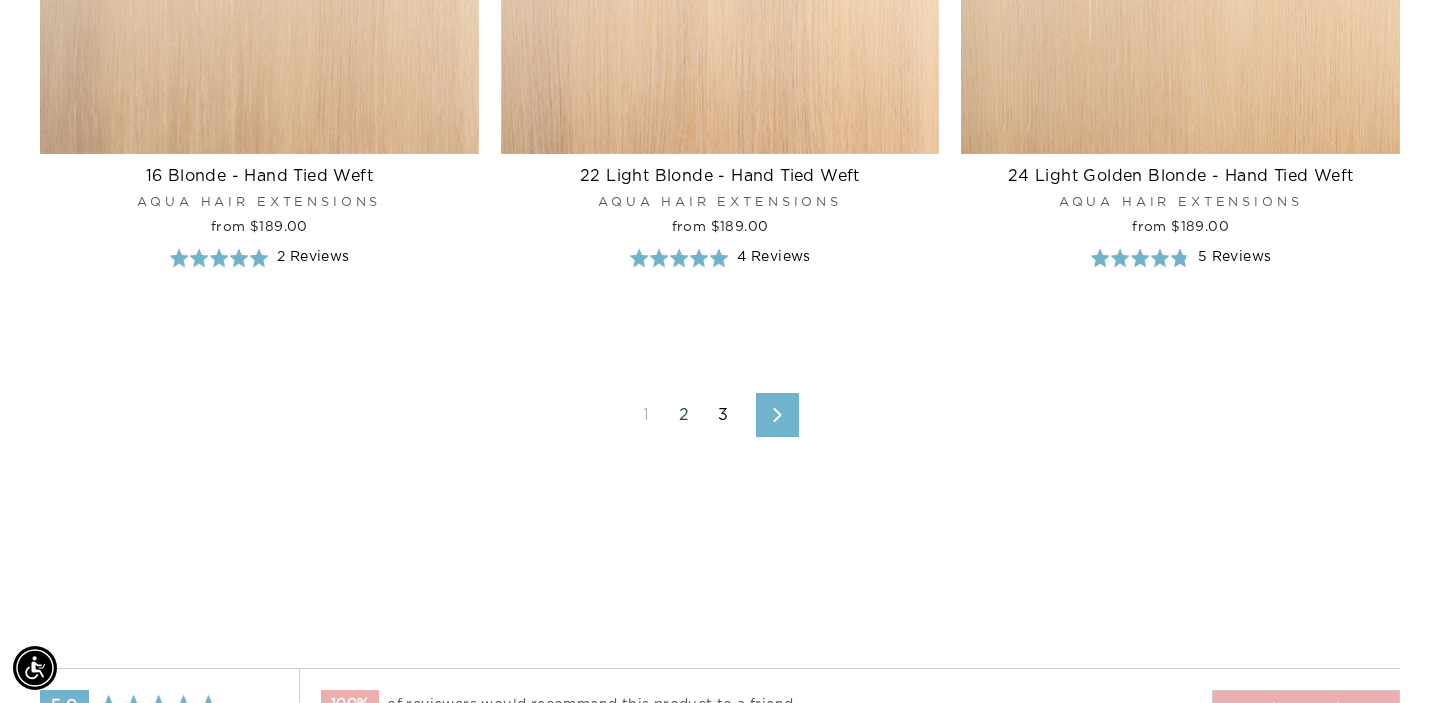 click on "2" at bounding box center [684, 415] 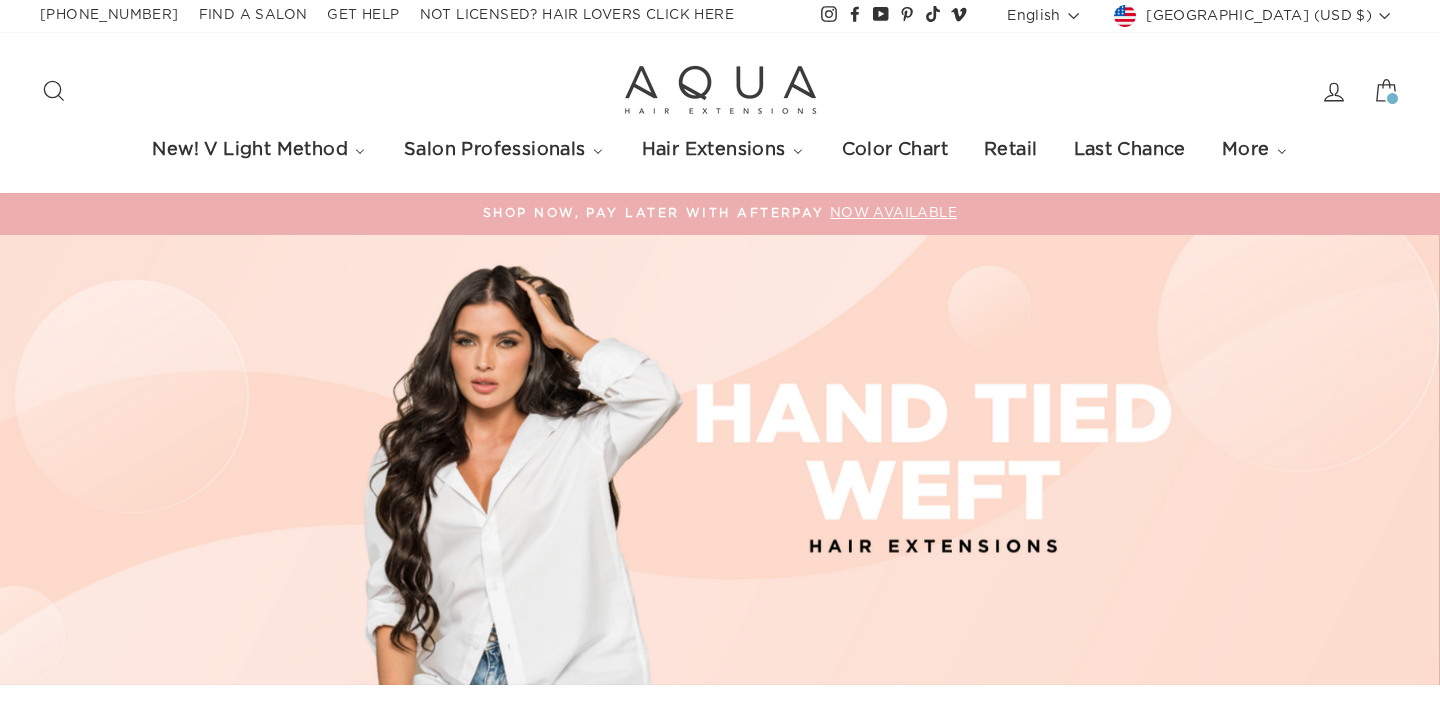 select on "manual" 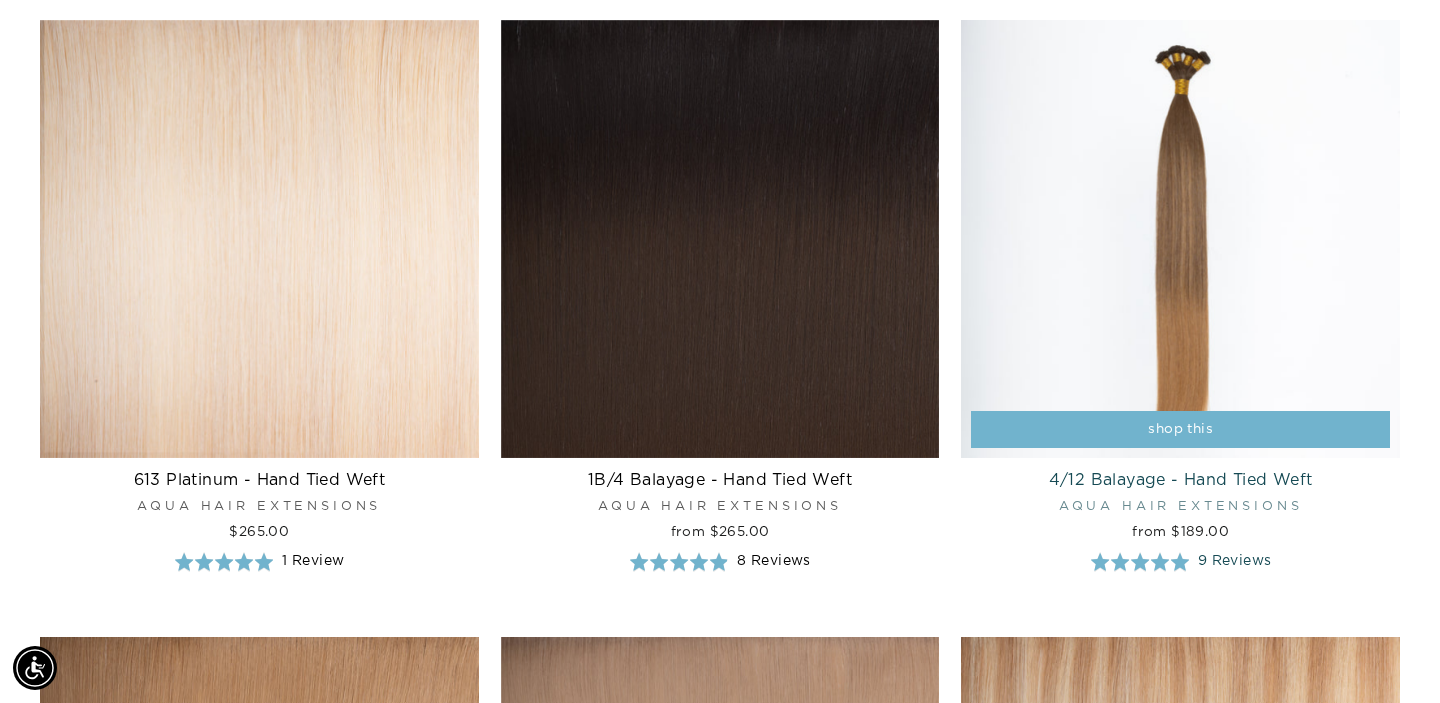 scroll, scrollTop: 3720, scrollLeft: 0, axis: vertical 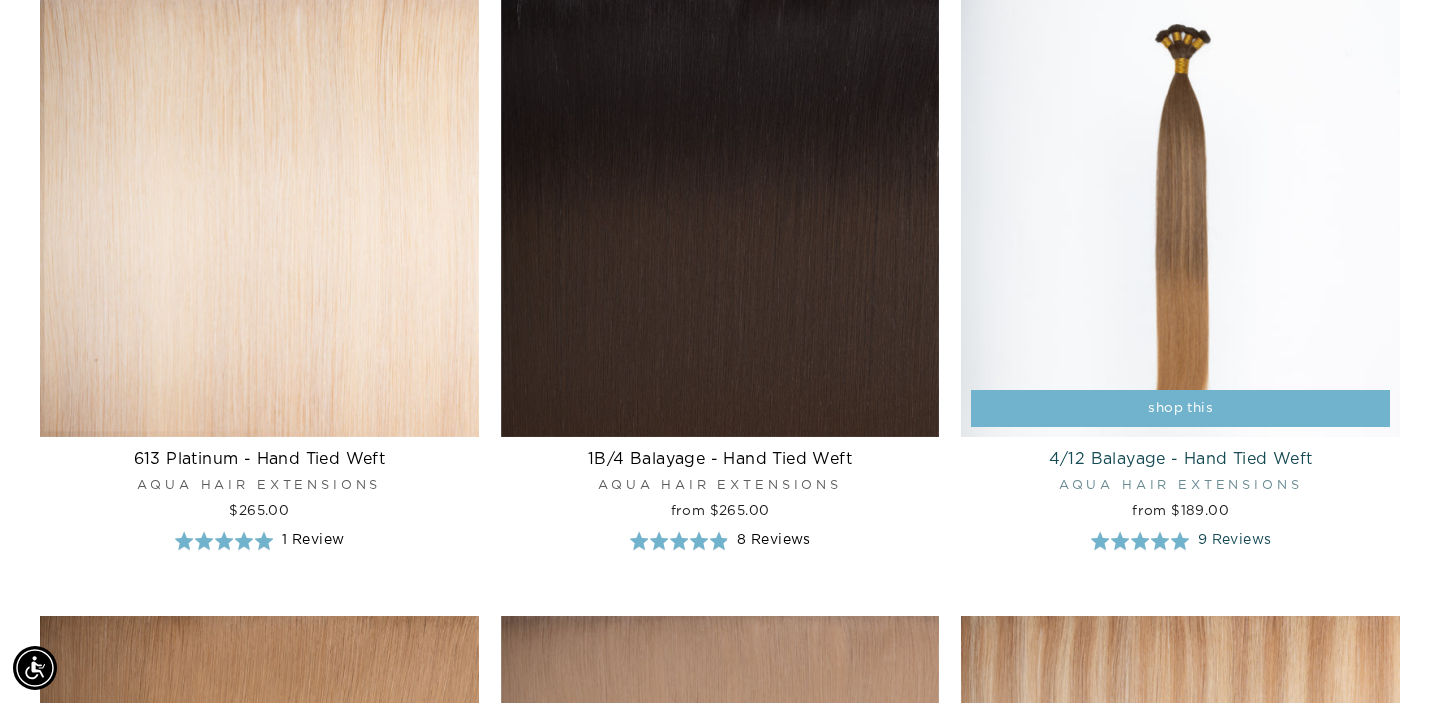 click on "shop this" at bounding box center [1180, 409] 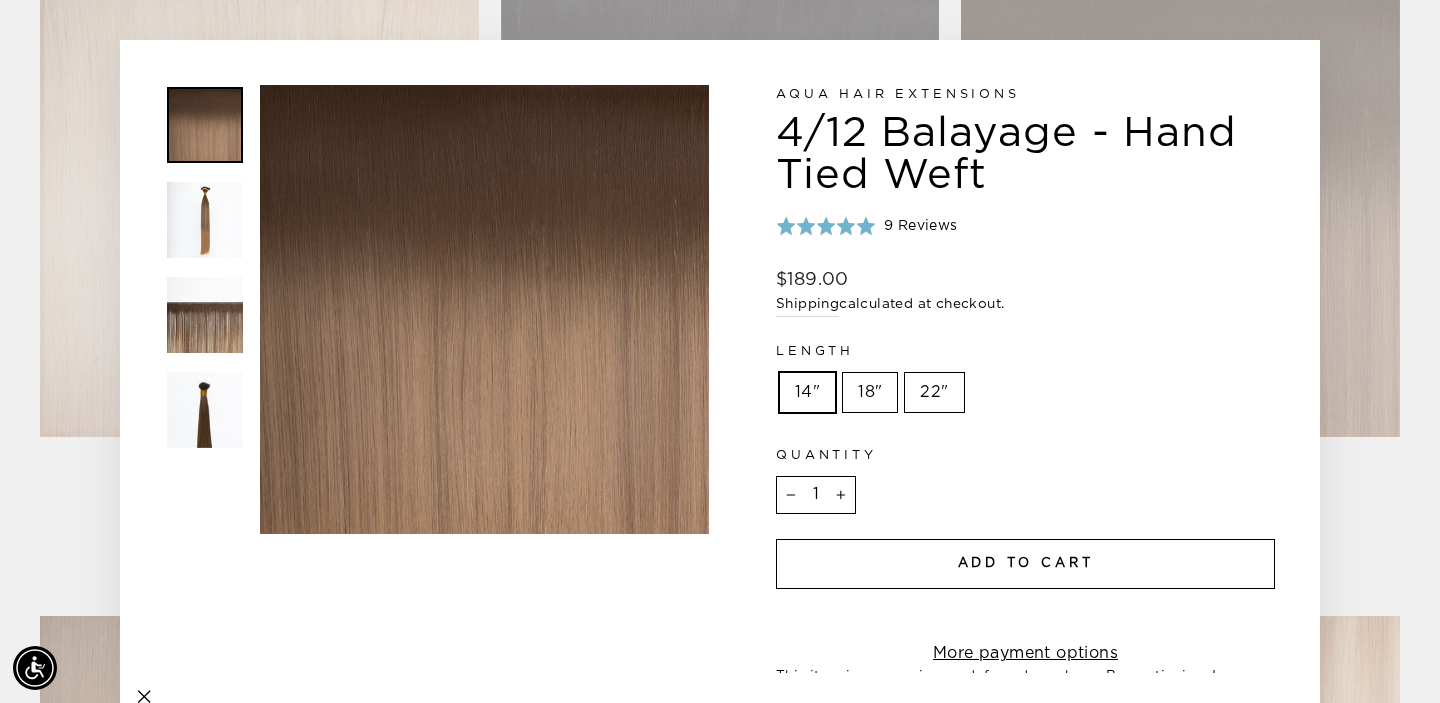 click on "18"" at bounding box center [870, 403] 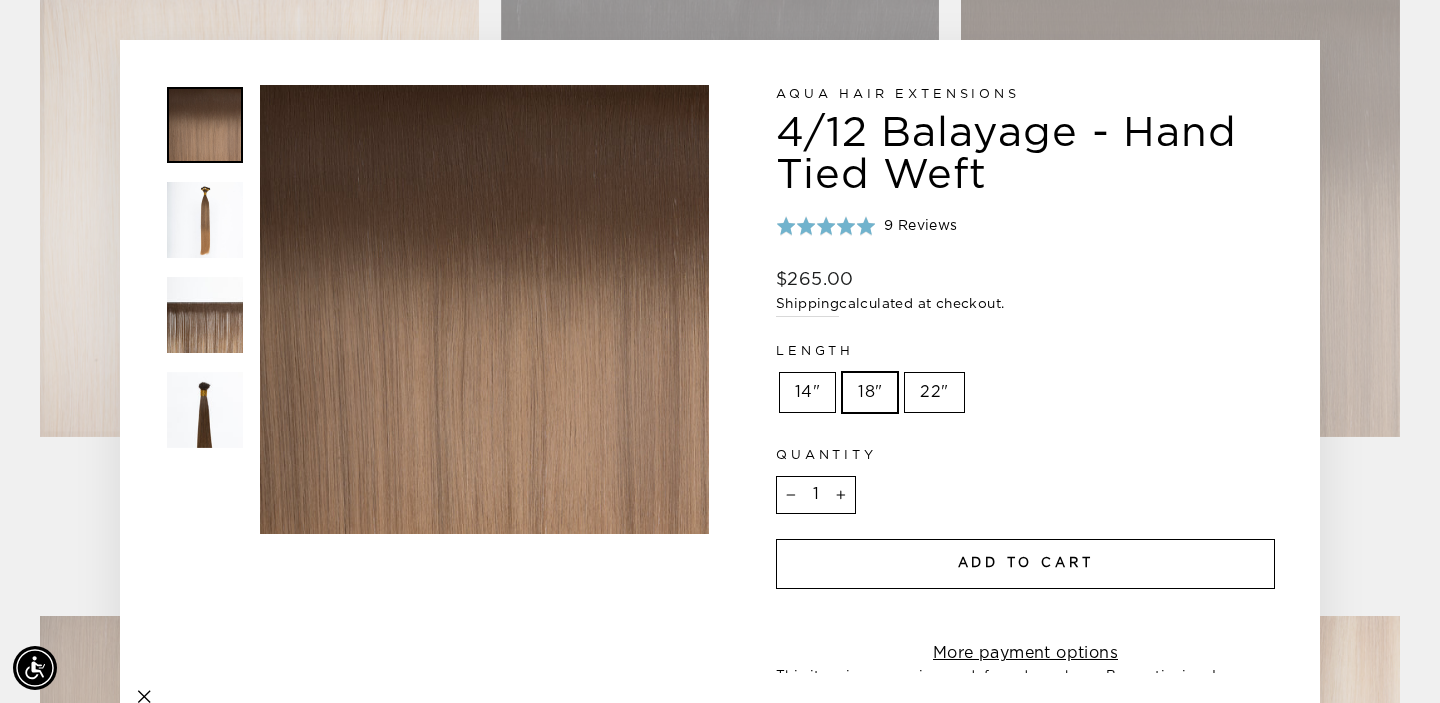 click on "Add to cart" at bounding box center [1025, 564] 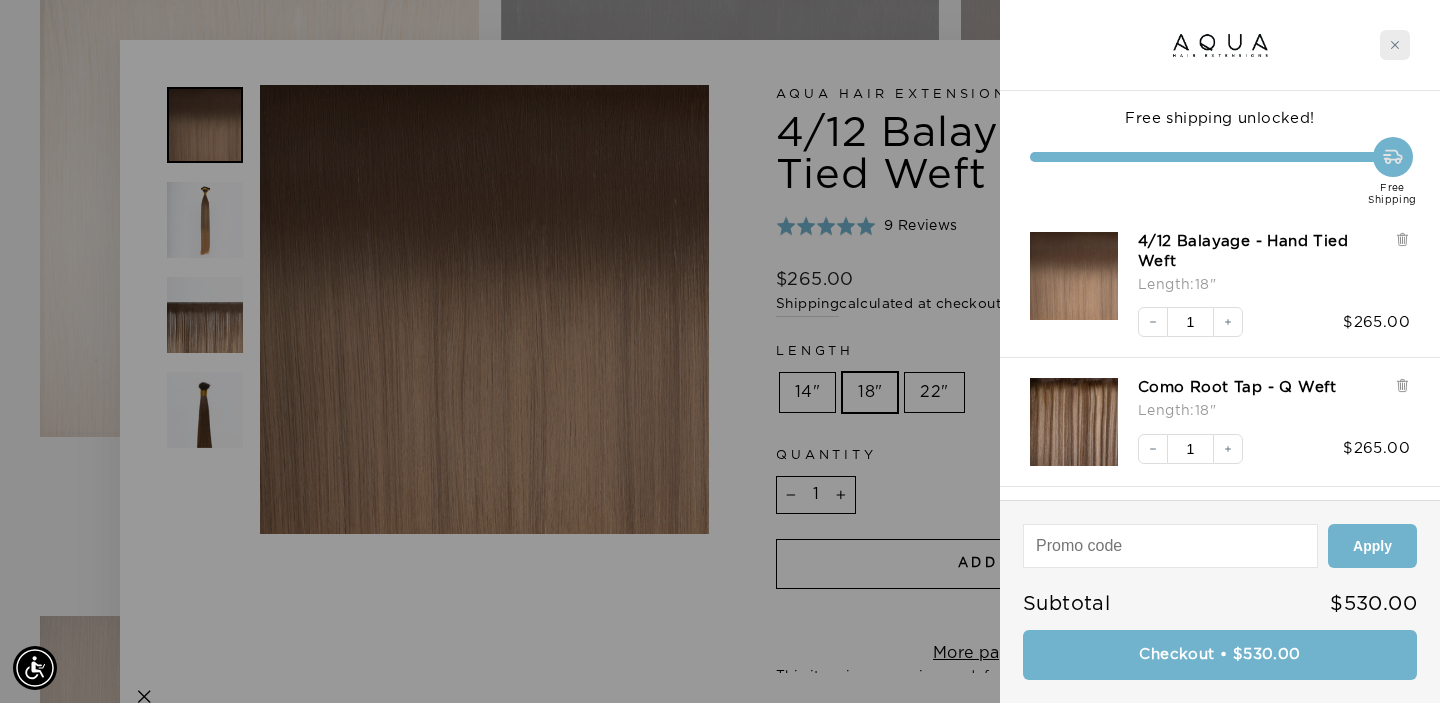 click at bounding box center [1395, 45] 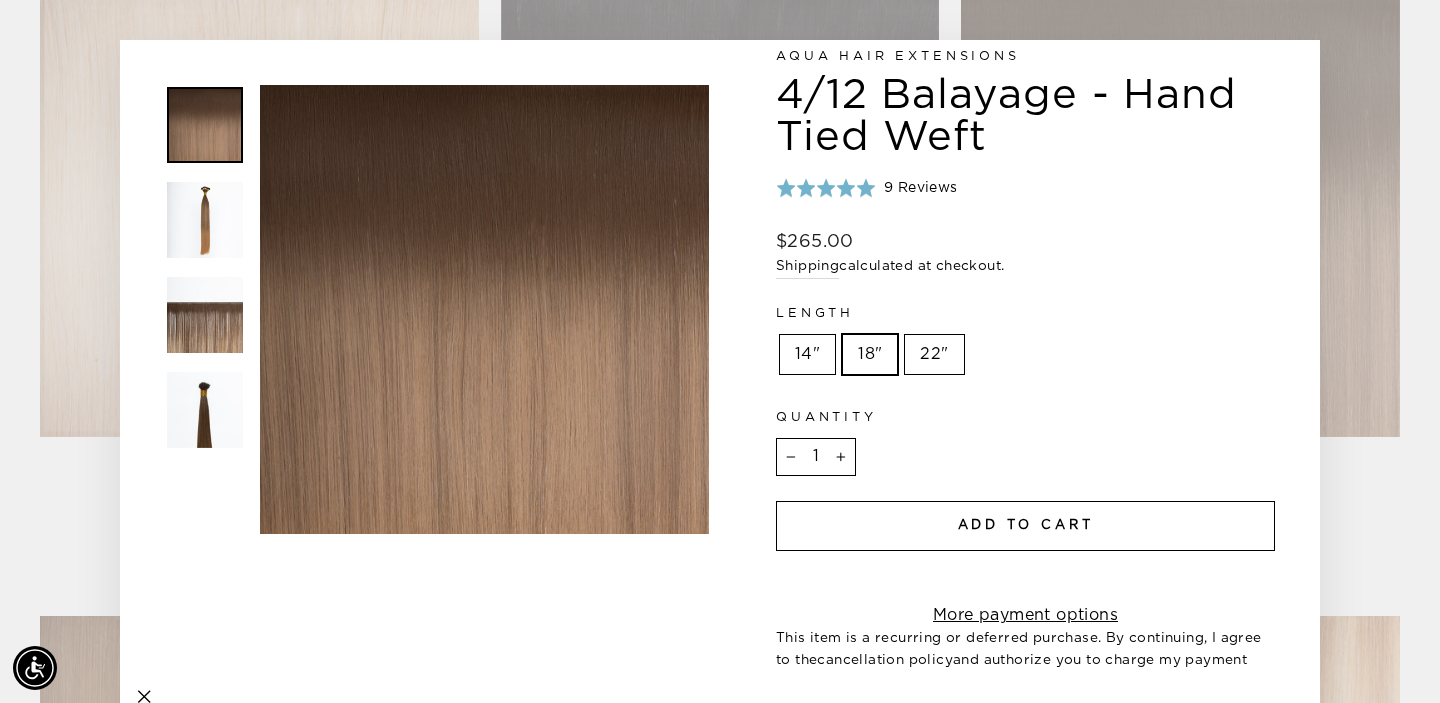 scroll, scrollTop: 0, scrollLeft: 0, axis: both 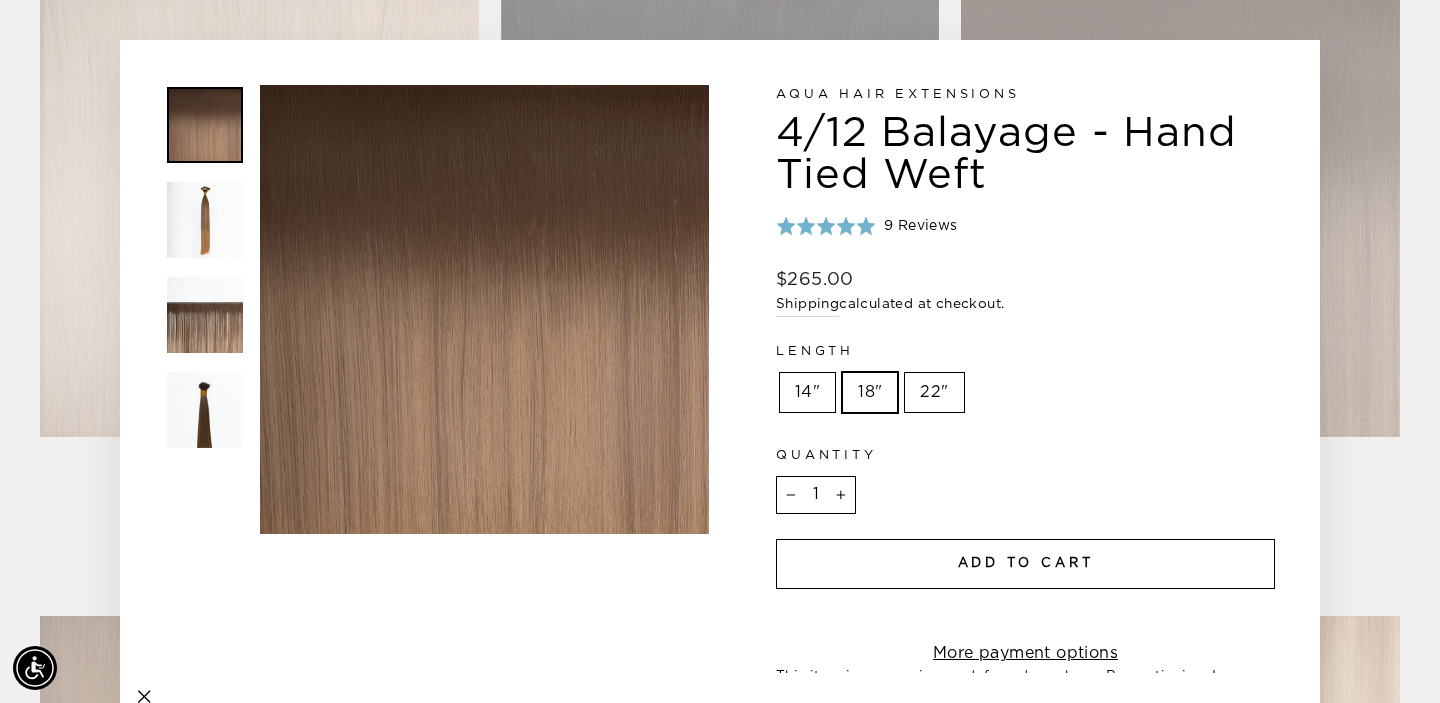click on "Close (esc)
Close (esc)
Close (esc)
Close (esc)
Aqua Hair Extensions
4/12 Balayage - Hand Tied Weft
Rated 5.0 out of 5" at bounding box center [720, 356] 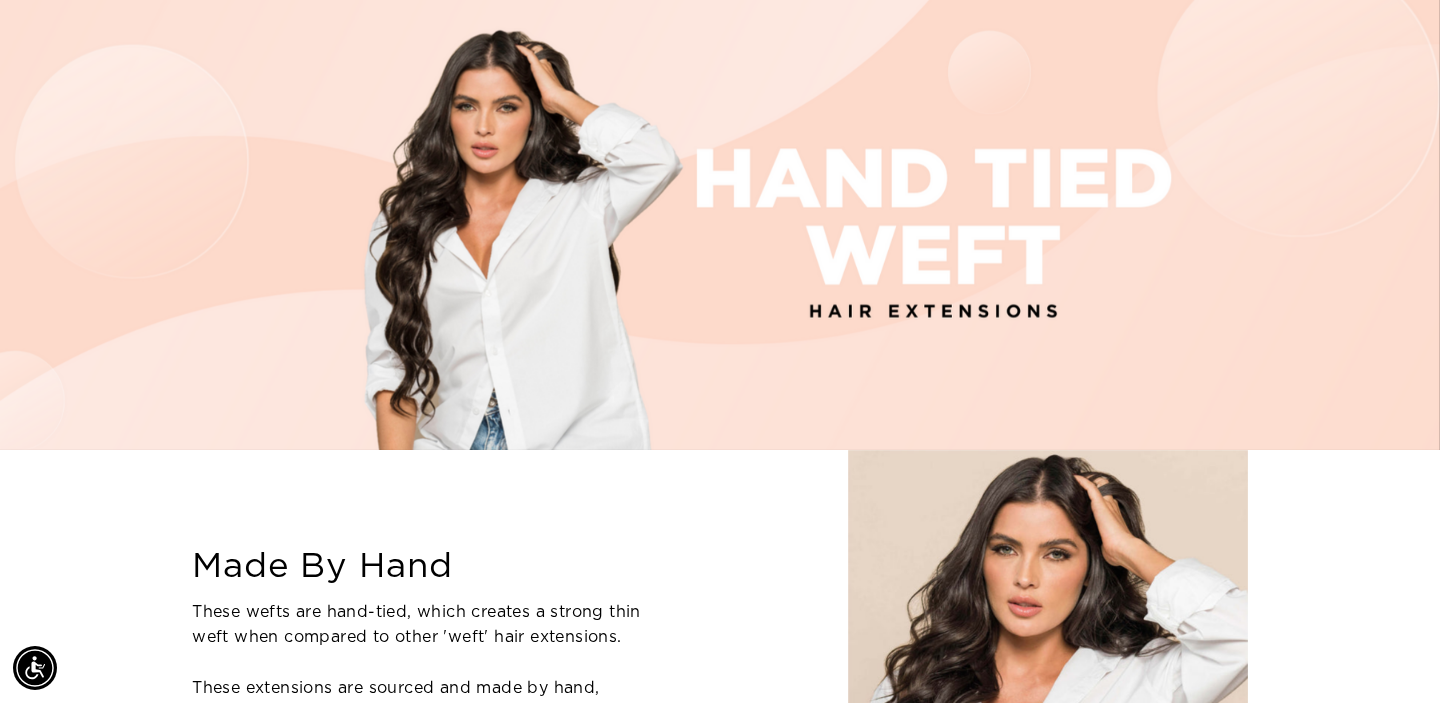 scroll, scrollTop: 0, scrollLeft: 0, axis: both 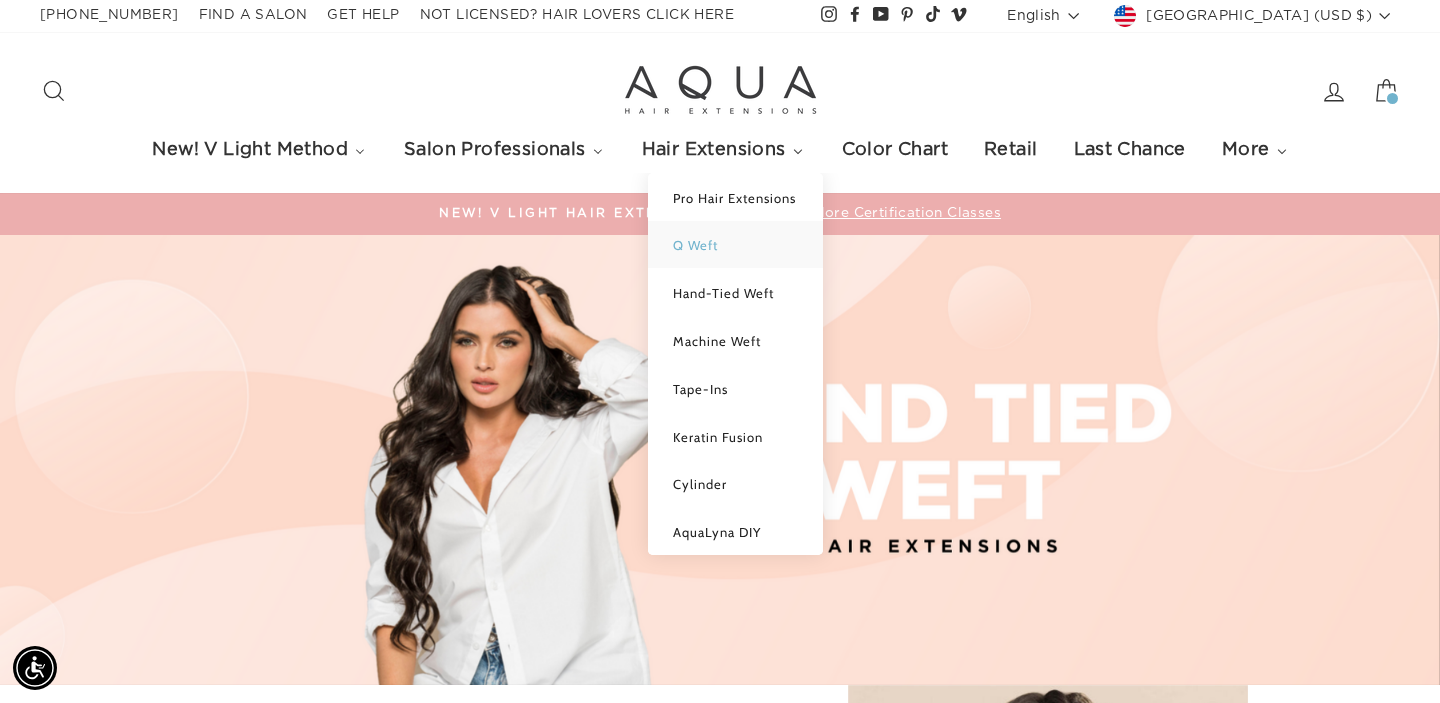 click on "Q Weft" at bounding box center (735, 245) 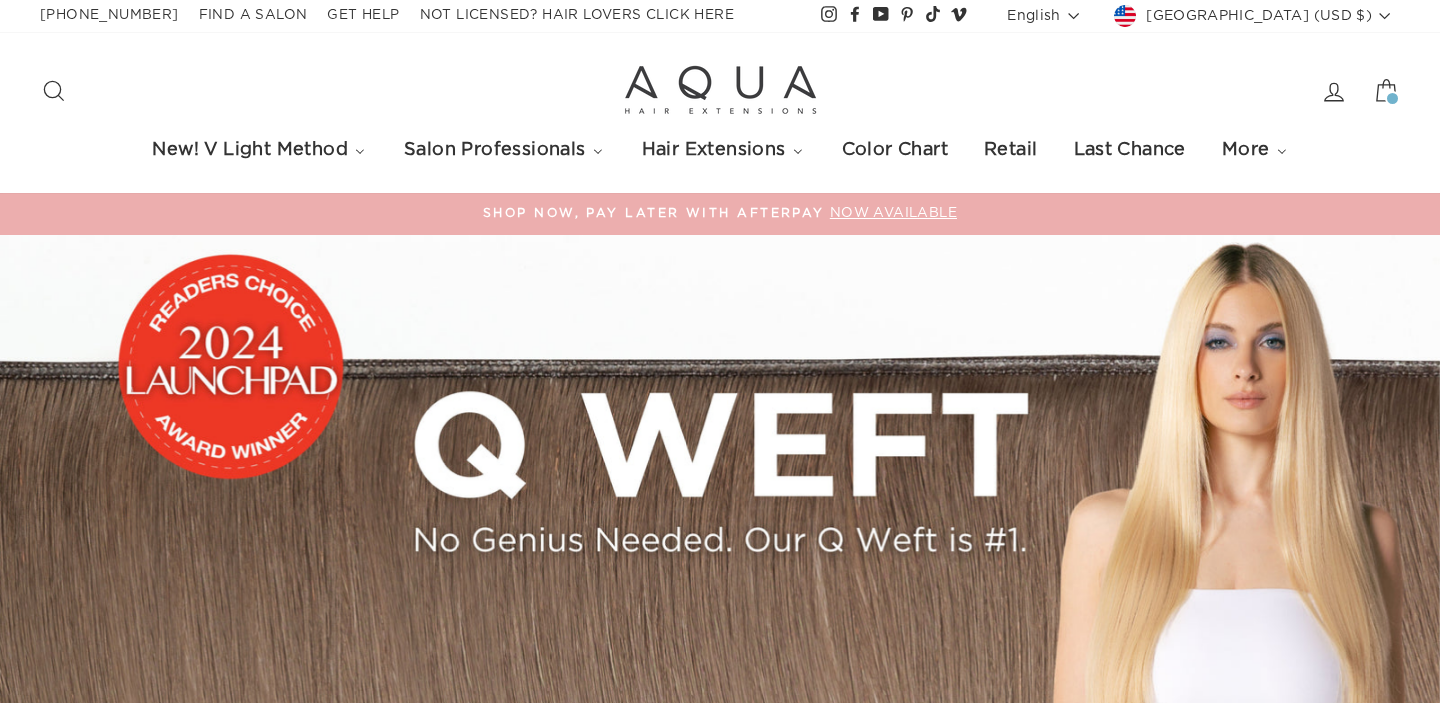 scroll, scrollTop: 0, scrollLeft: 0, axis: both 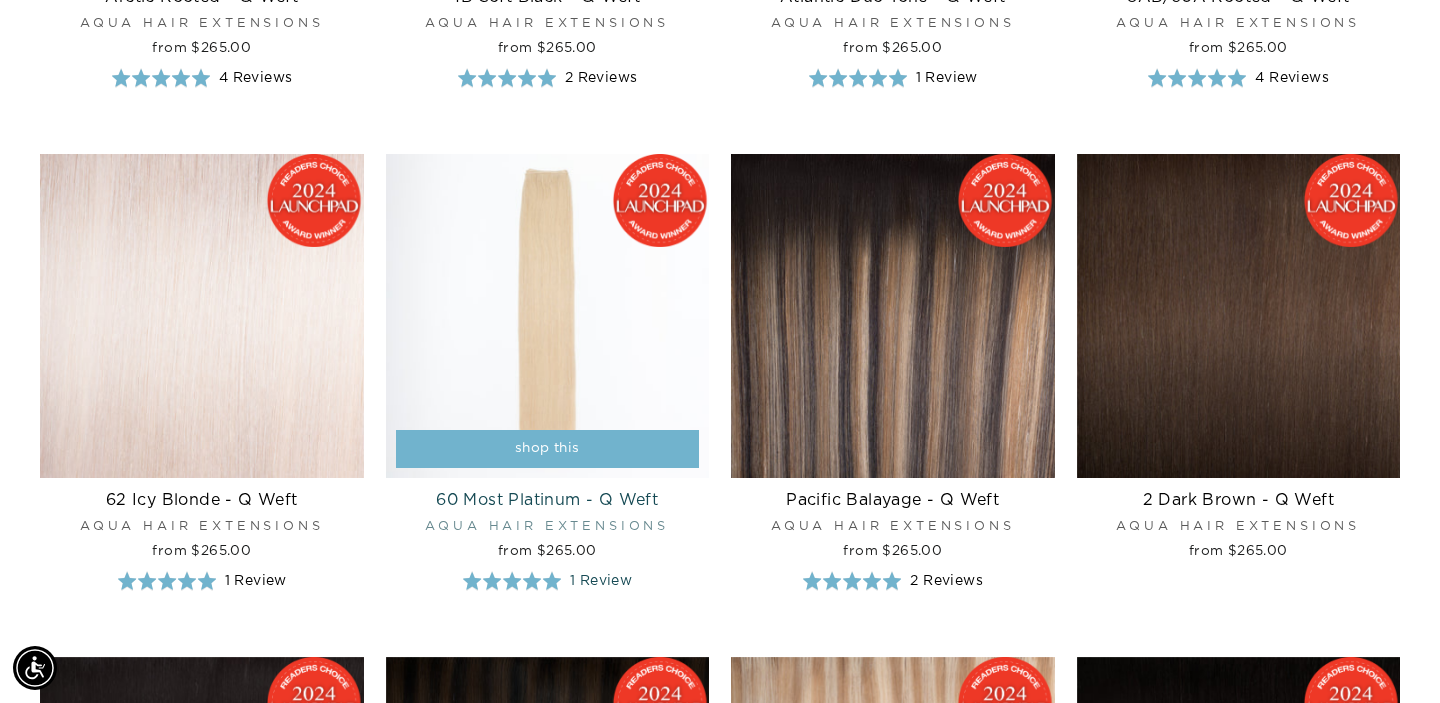 click on "shop this" at bounding box center (547, 448) 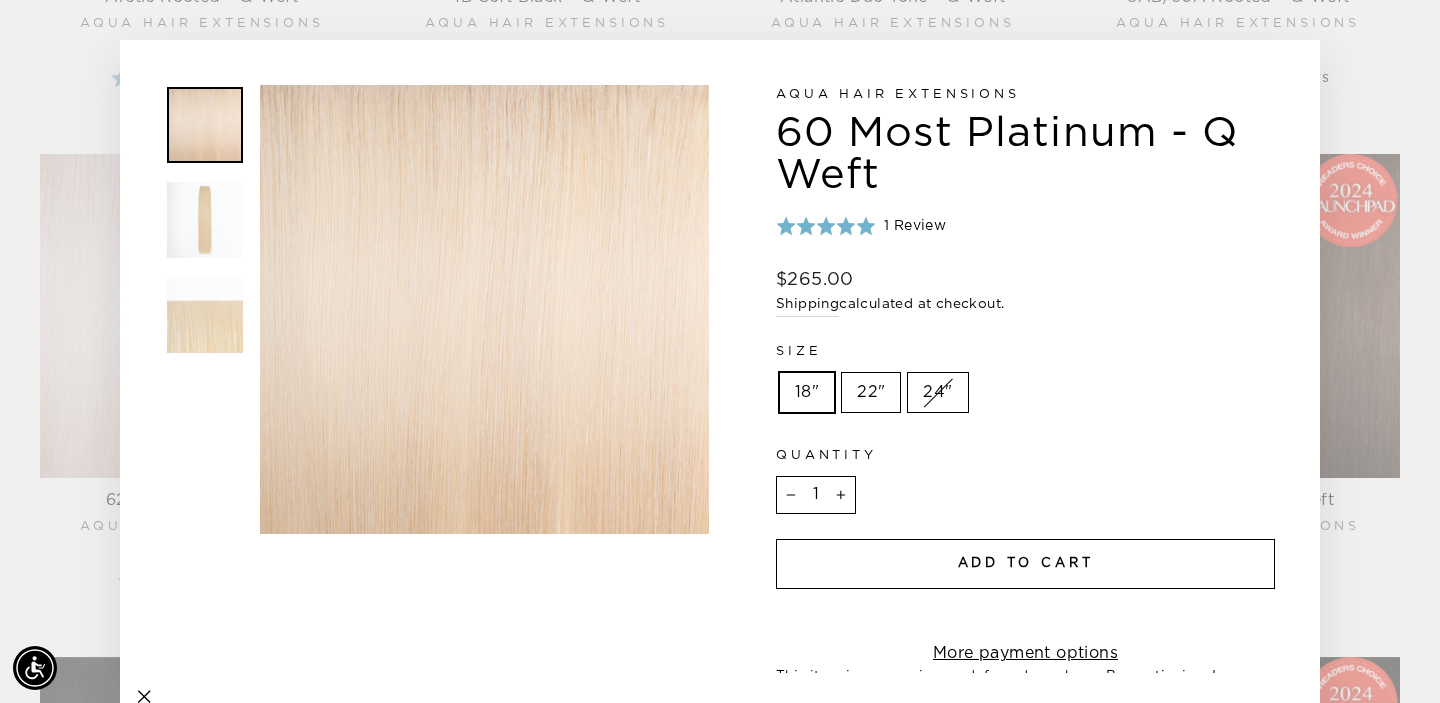 click on "22"" at bounding box center (871, 393) 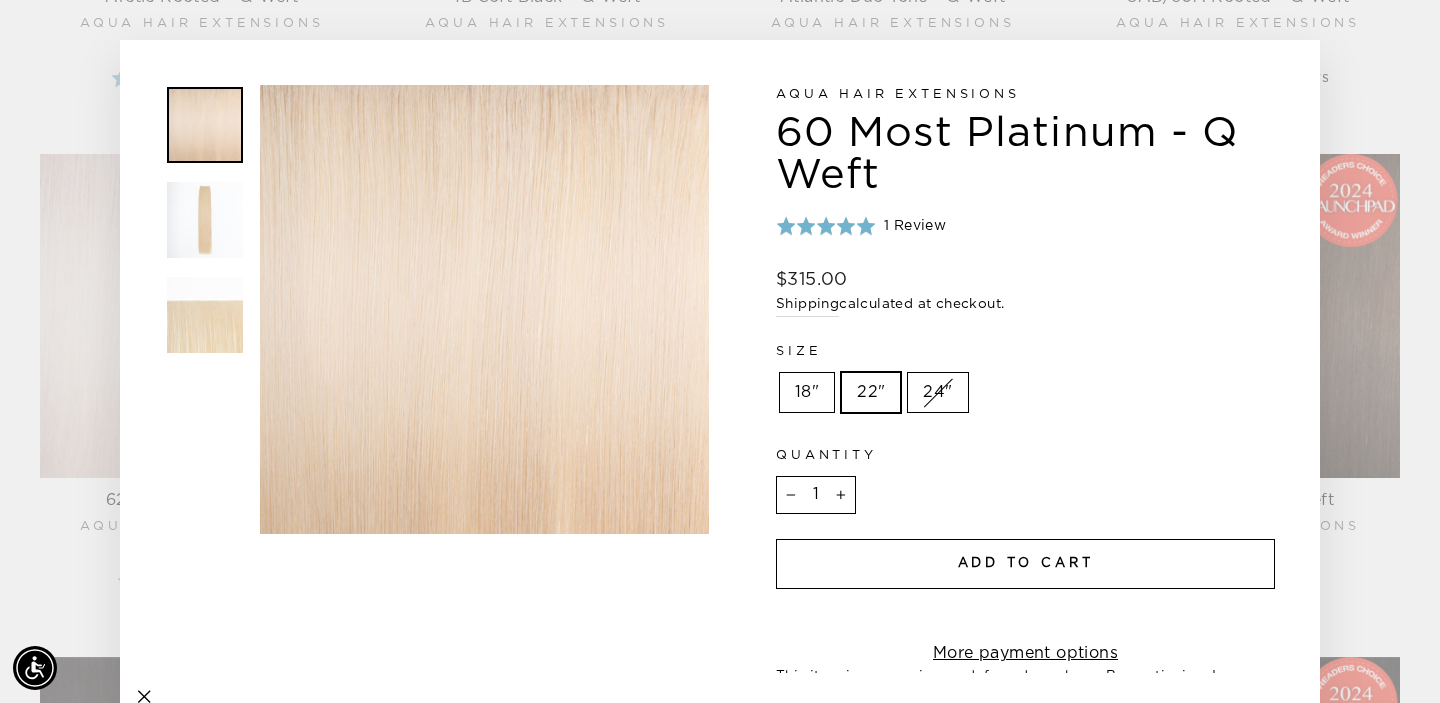 click on "Add to cart" at bounding box center [1025, 564] 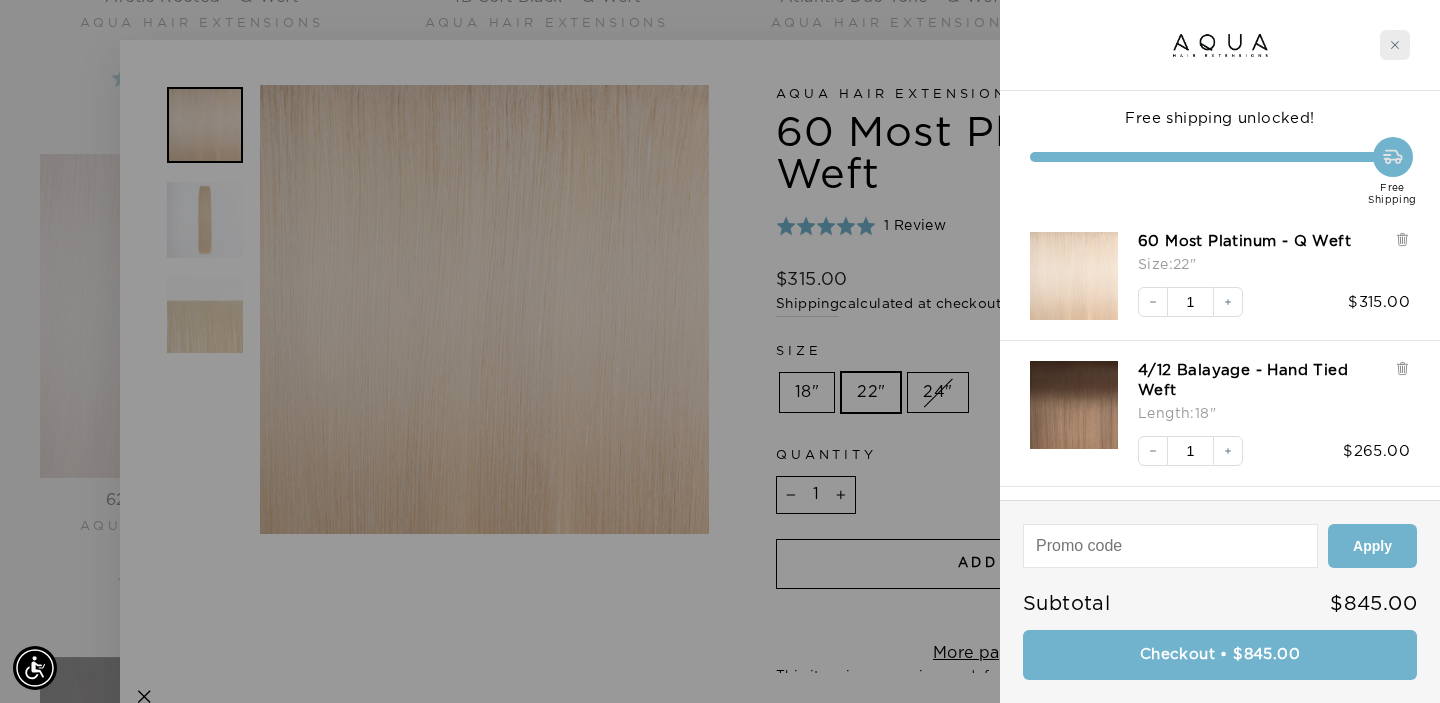 click at bounding box center [1395, 45] 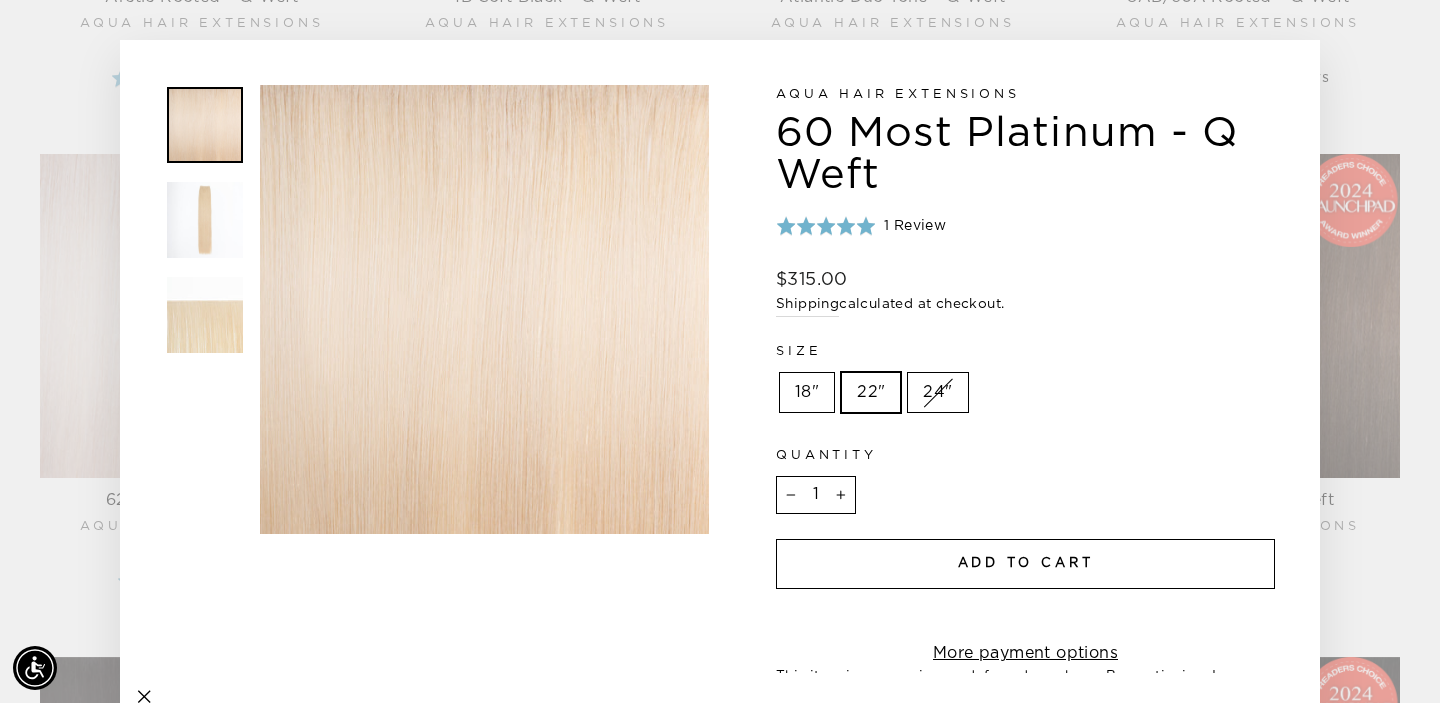 click on "Close (esc)
Close (esc)
Close (esc)
Aqua Hair Extensions
60 Most Platinum - Q Weft
Rated 5.0 out of 5
1 Review
Based on 1 review
Regular price $315.00 /
Shipping  calculated at checkout." at bounding box center (720, 351) 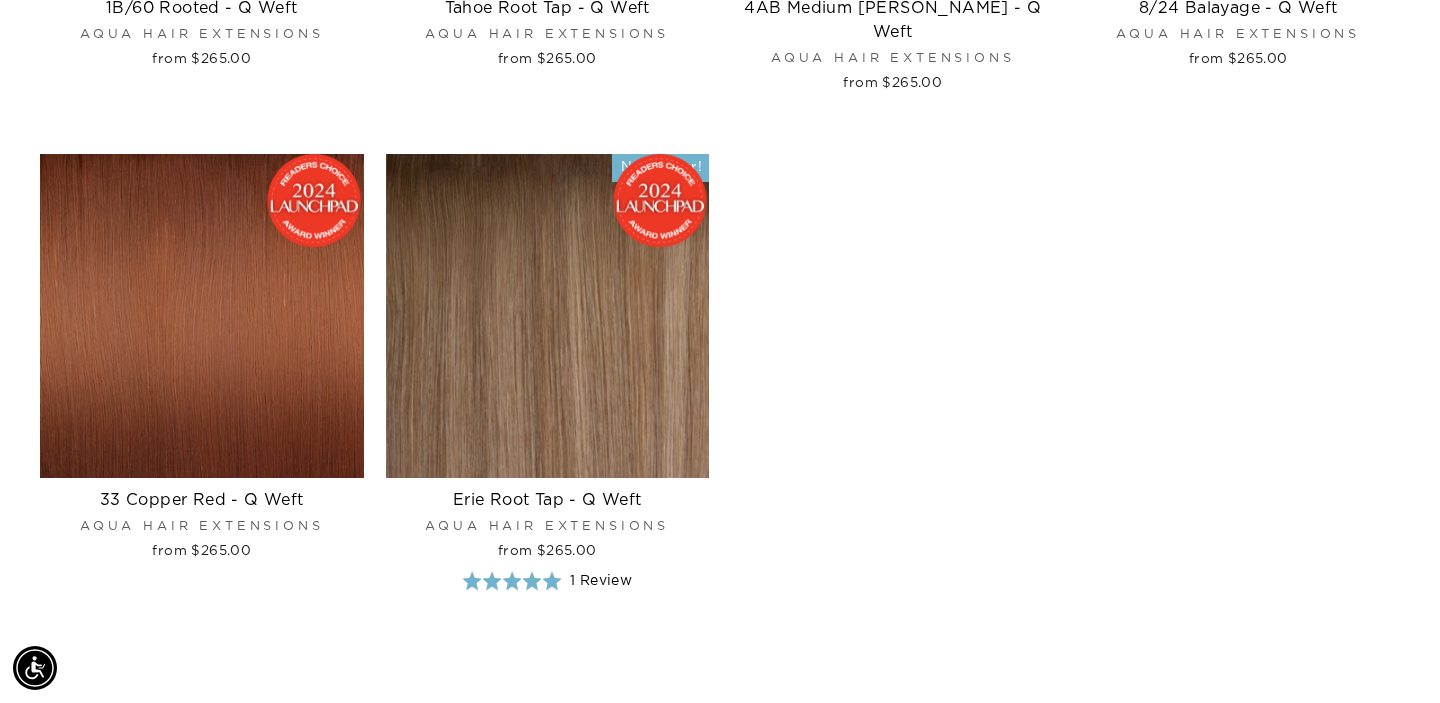 scroll, scrollTop: 7562, scrollLeft: 0, axis: vertical 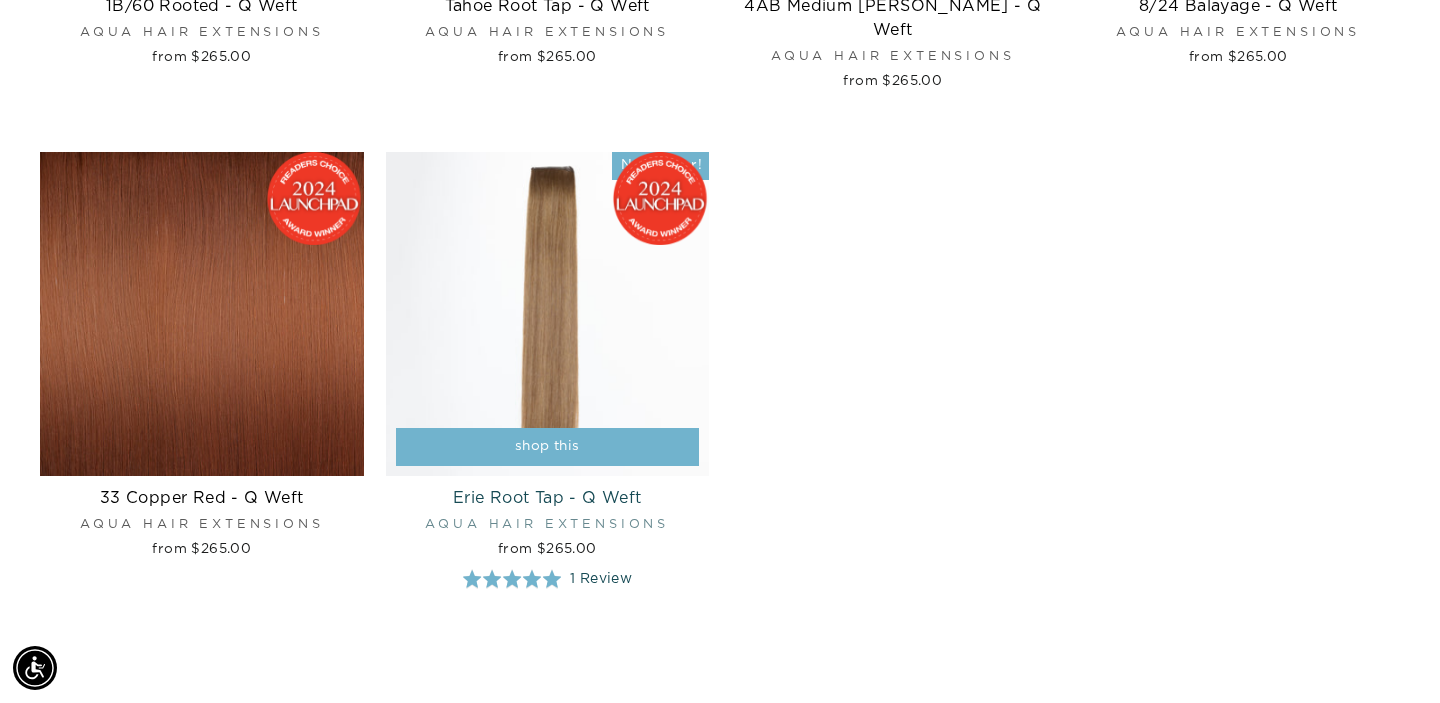 click at bounding box center (548, 314) 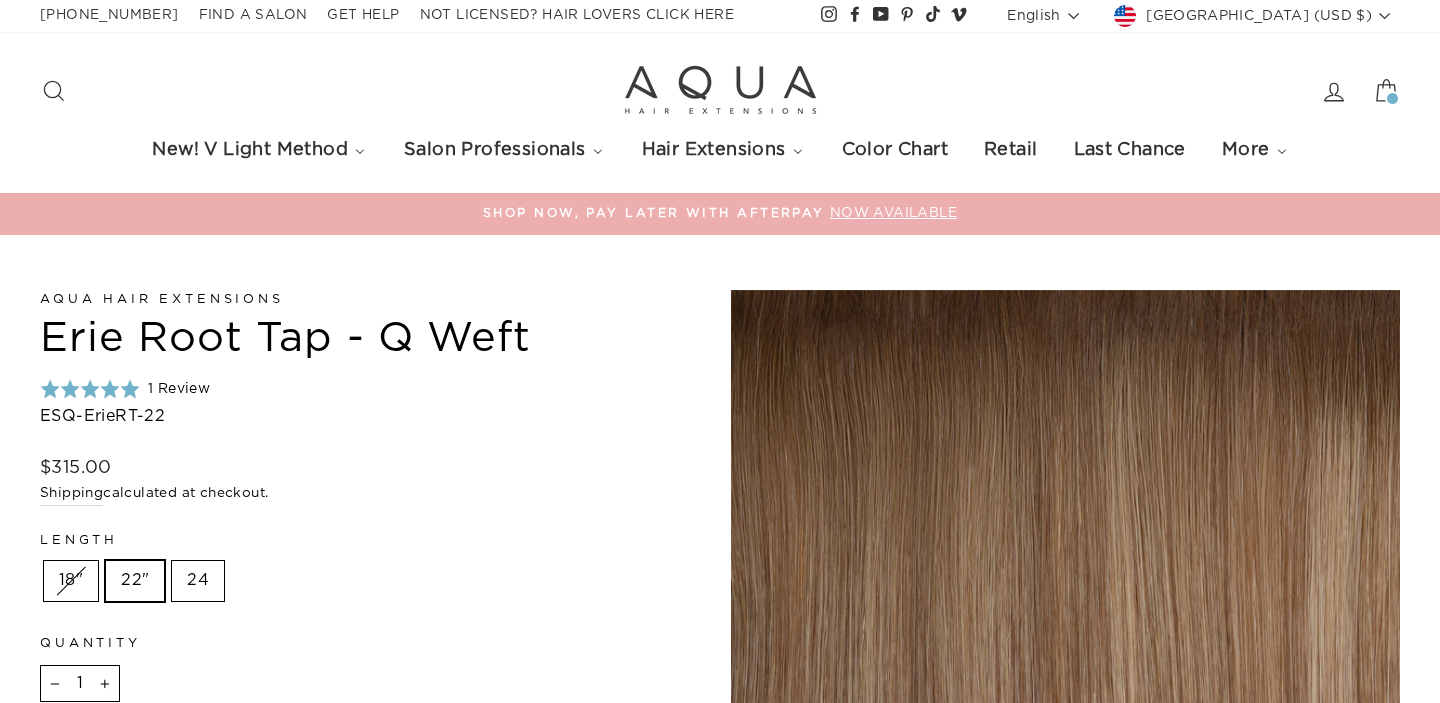 scroll, scrollTop: 0, scrollLeft: 0, axis: both 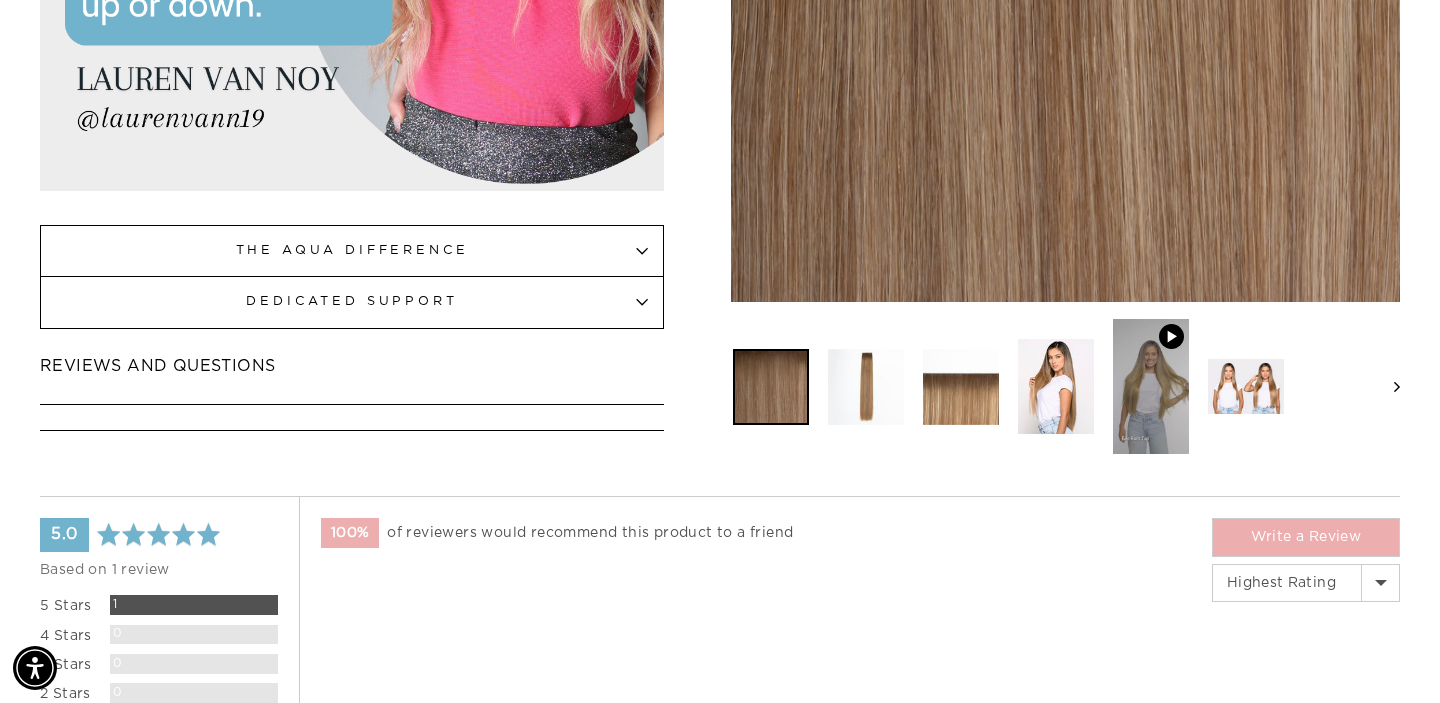 click at bounding box center [866, 387] 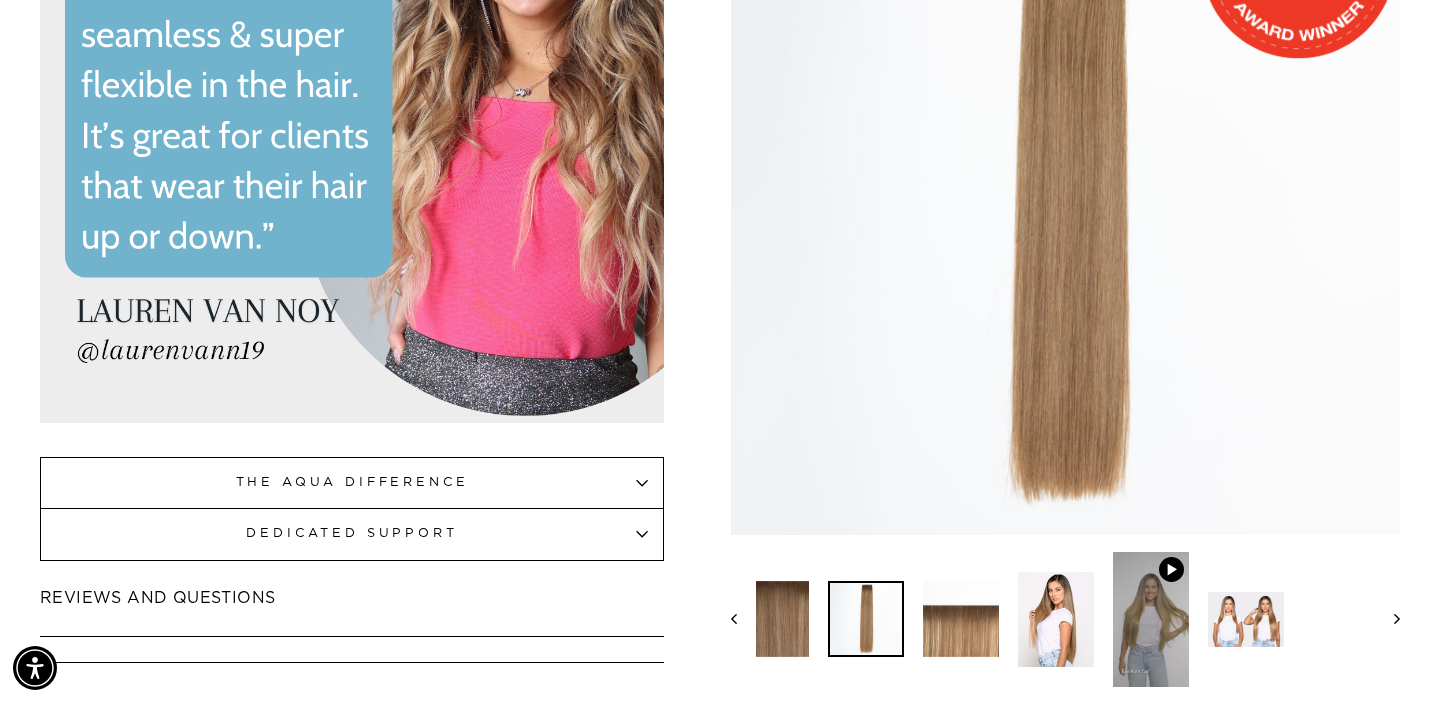 scroll, scrollTop: 2397, scrollLeft: 0, axis: vertical 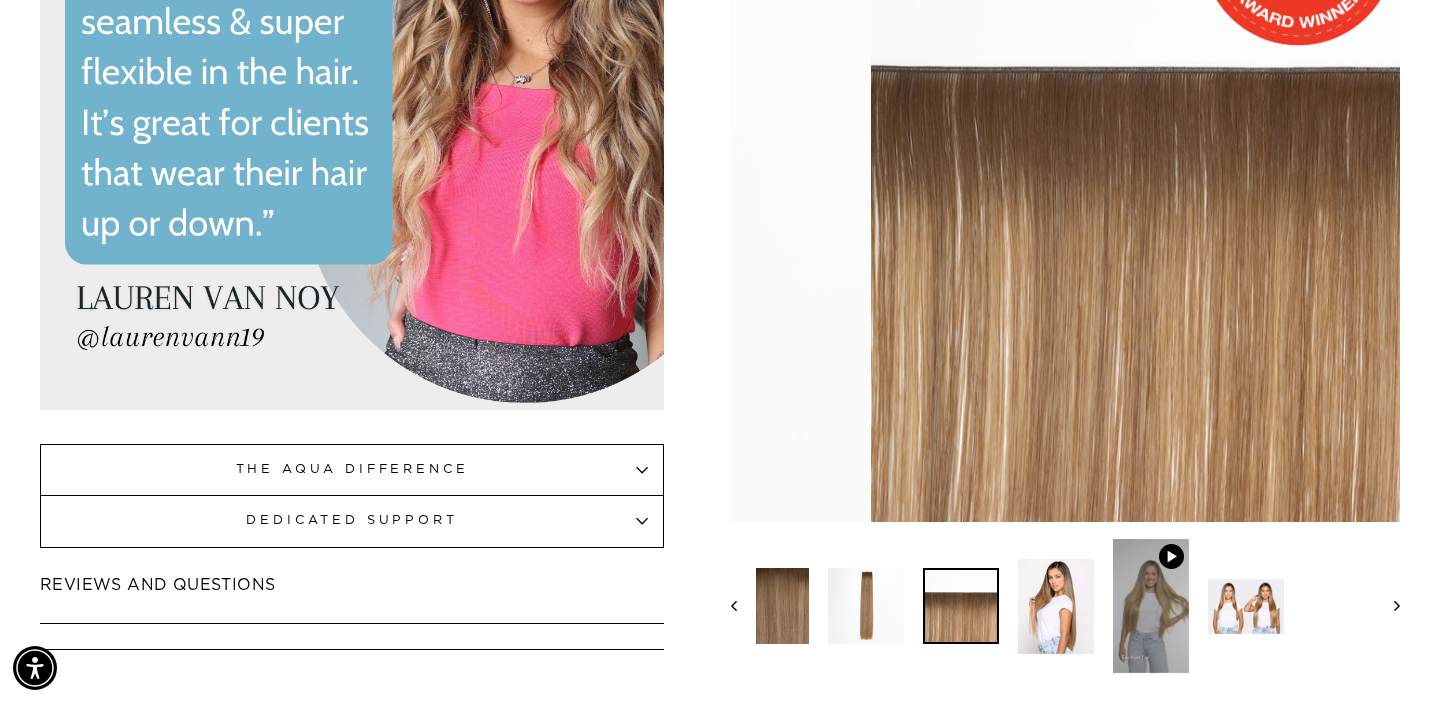 click at bounding box center [961, 606] 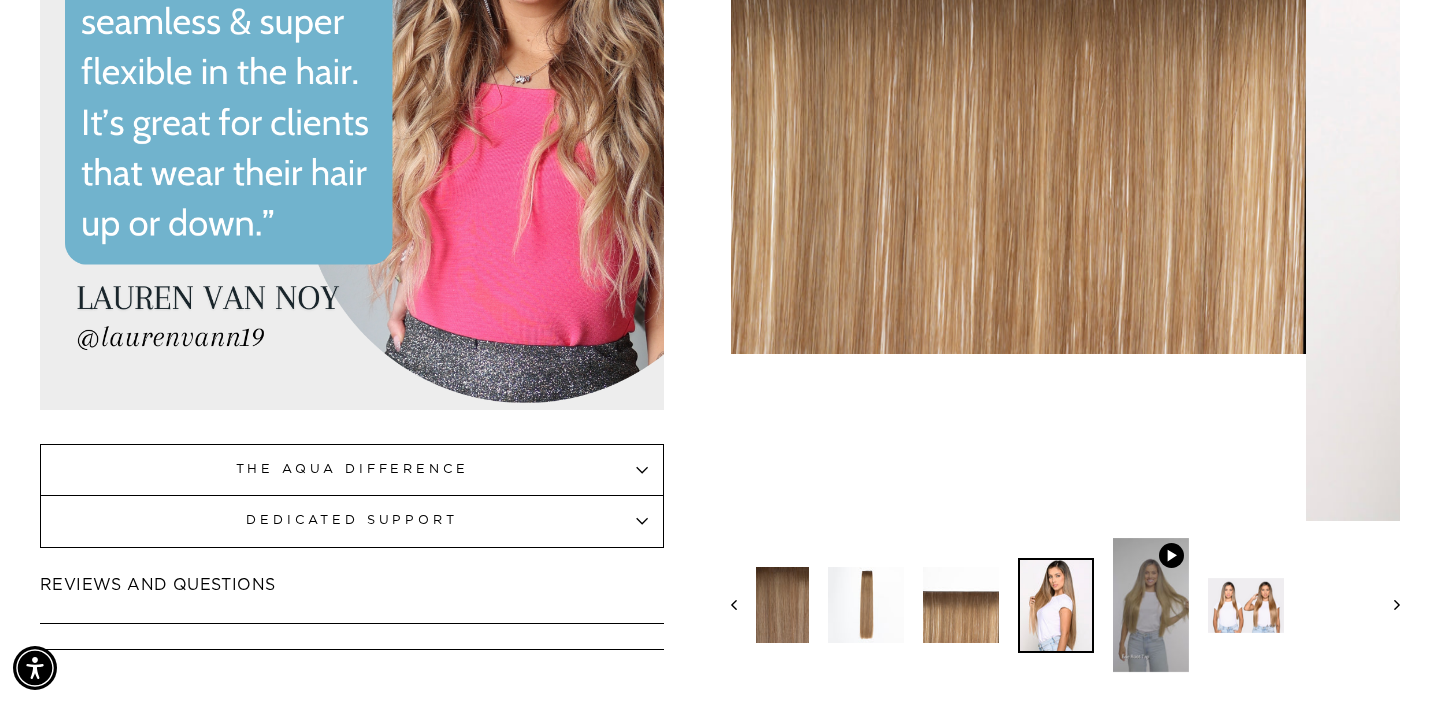 click at bounding box center (1056, 605) 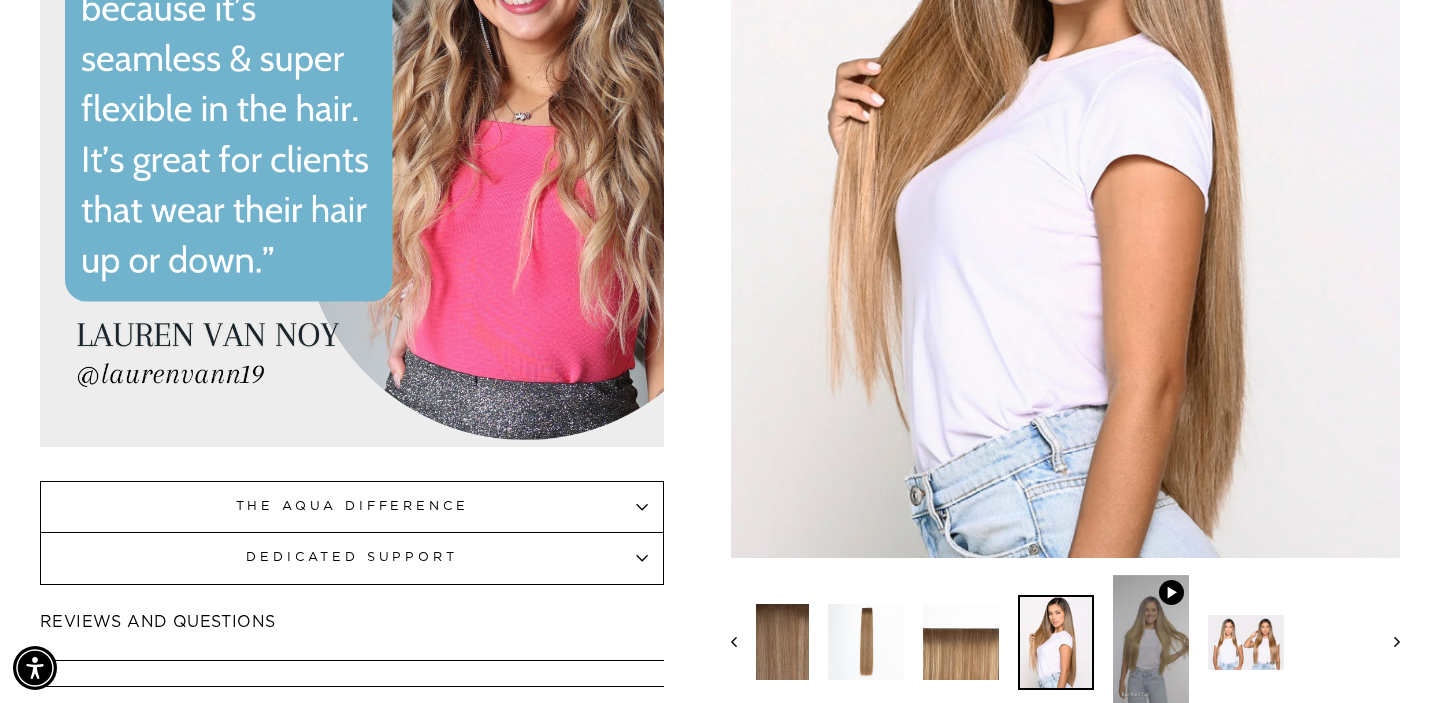 scroll, scrollTop: 2356, scrollLeft: 0, axis: vertical 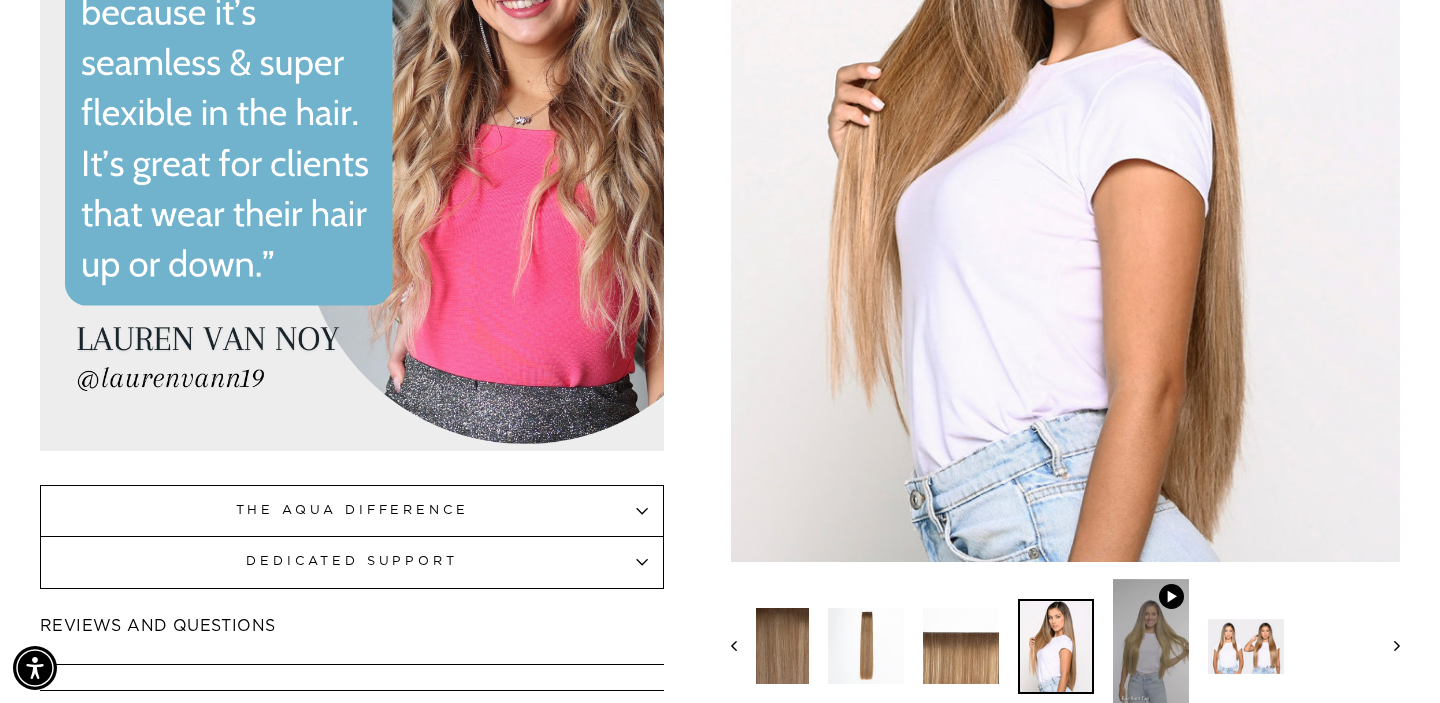 click at bounding box center [1246, 646] 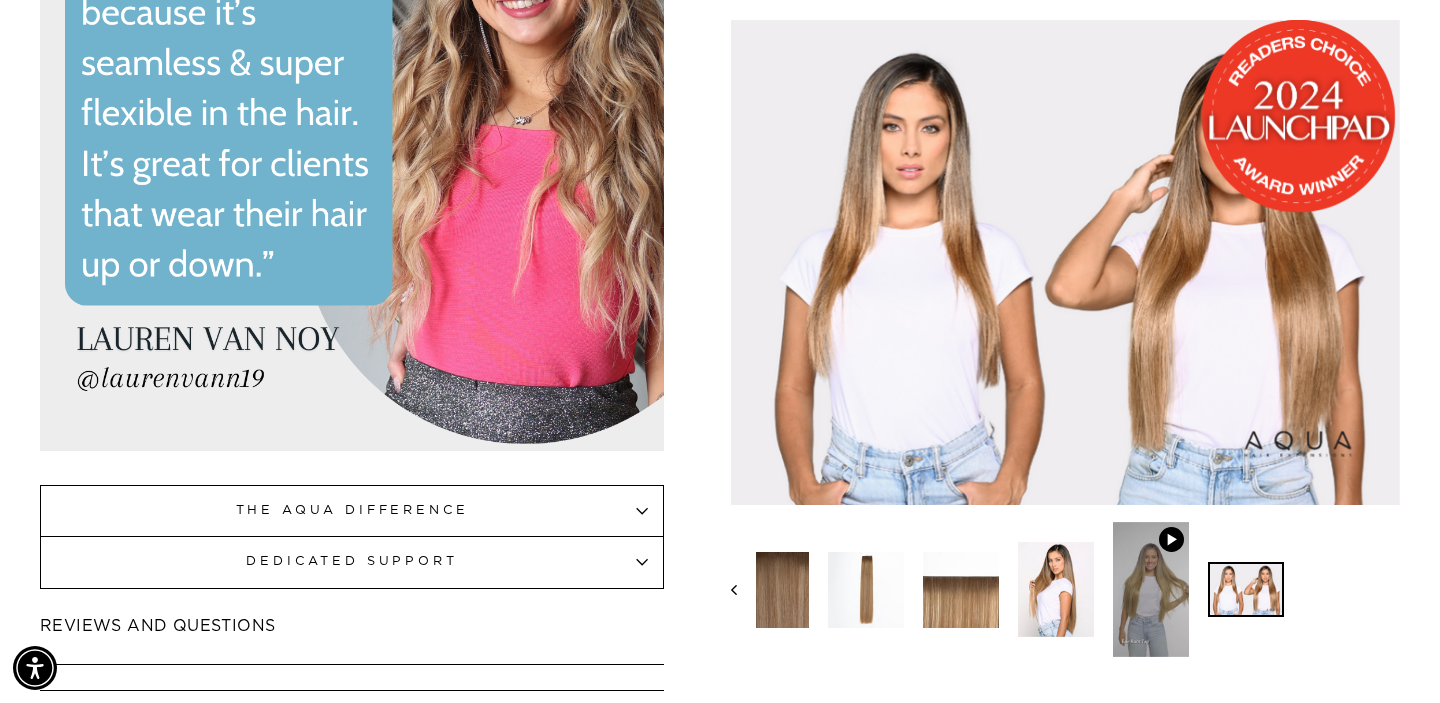 click at bounding box center (1065, 590) 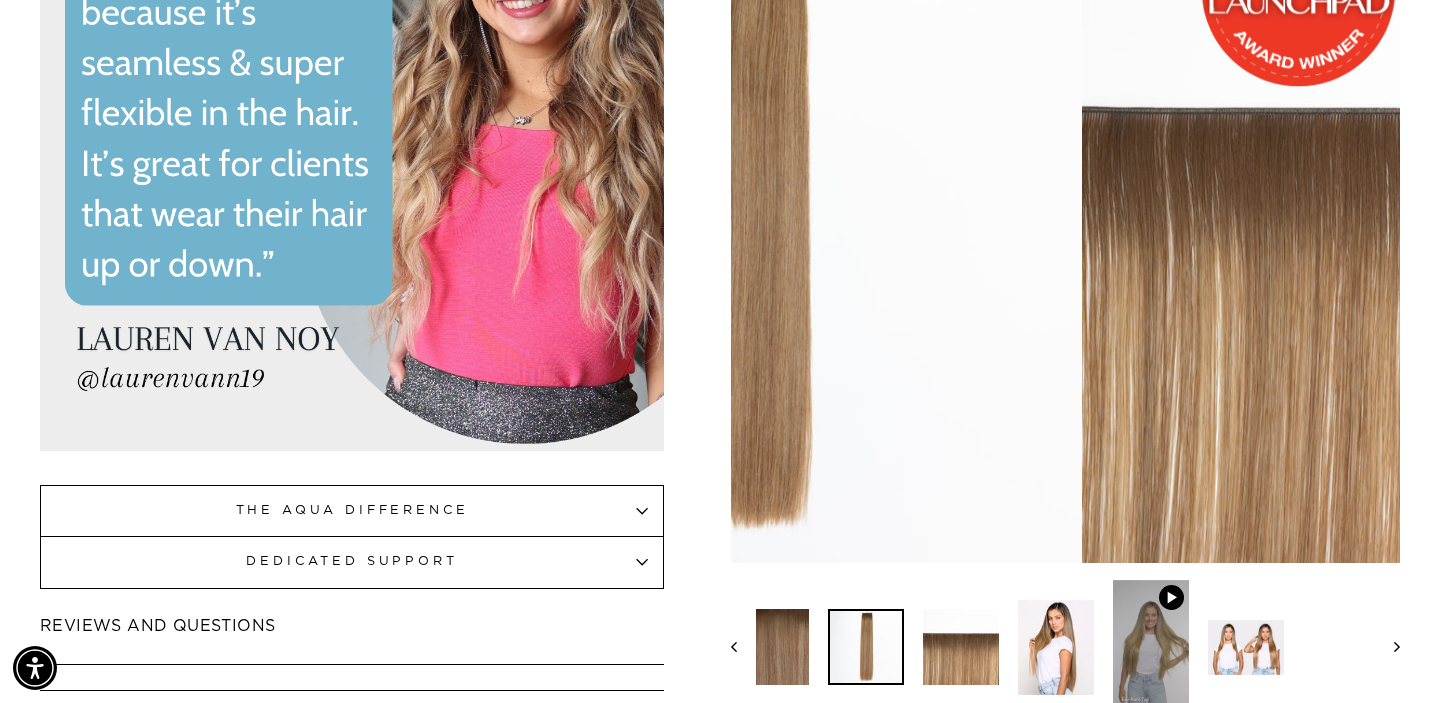 click at bounding box center [866, 647] 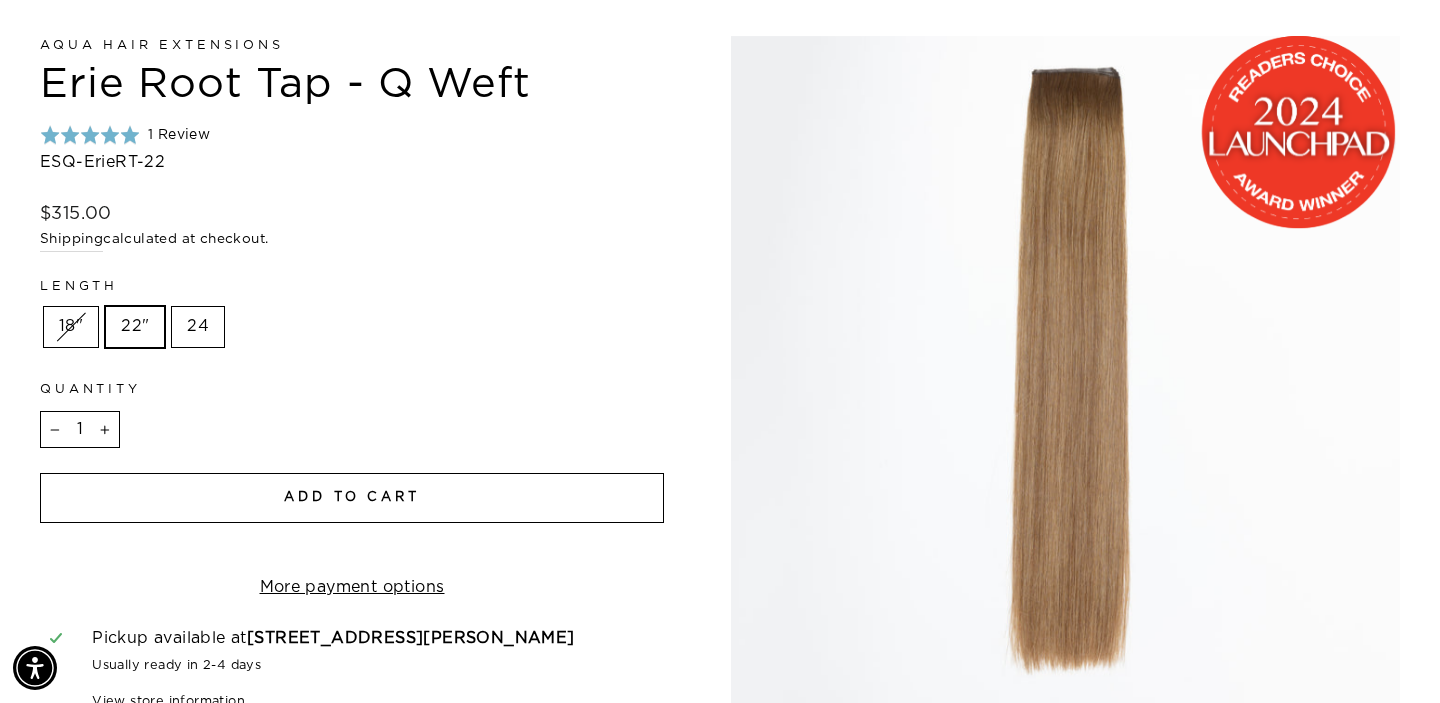 scroll, scrollTop: 221, scrollLeft: 0, axis: vertical 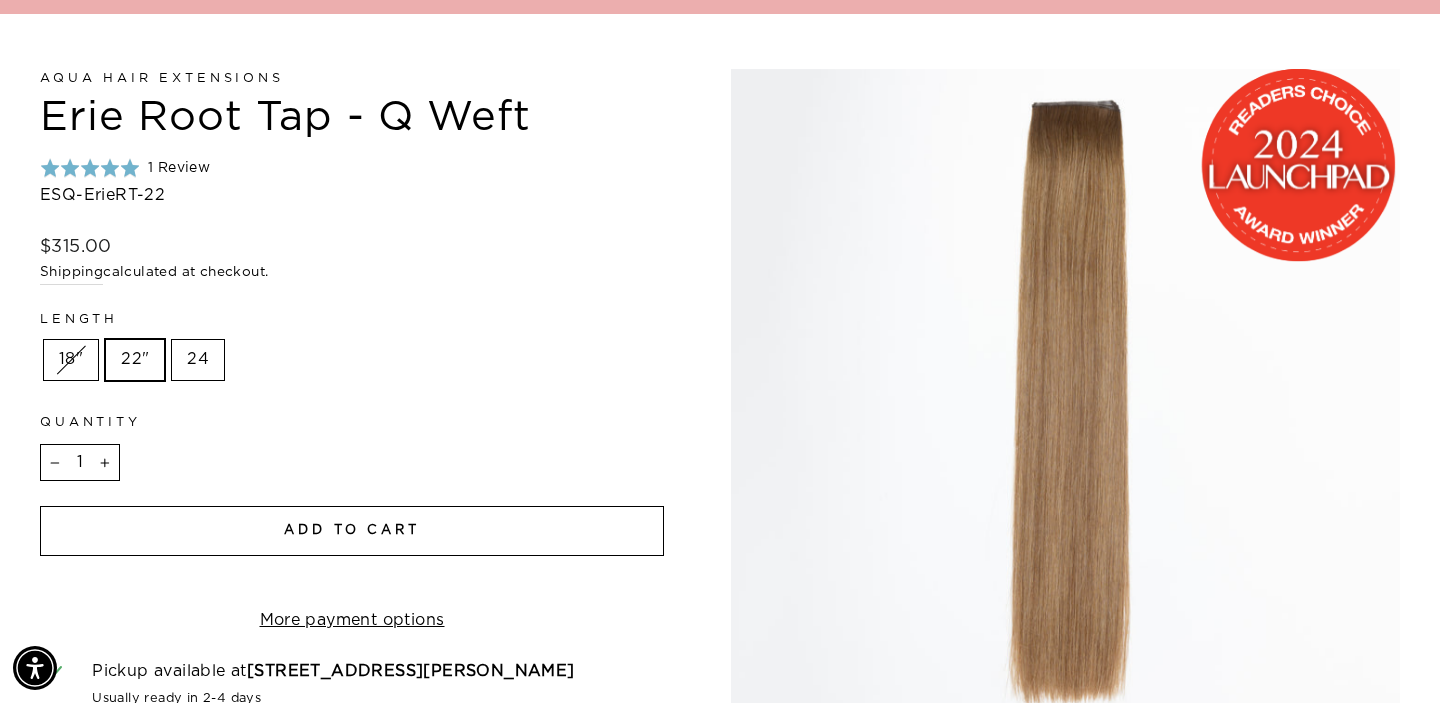 click on "Add to cart" at bounding box center [352, 531] 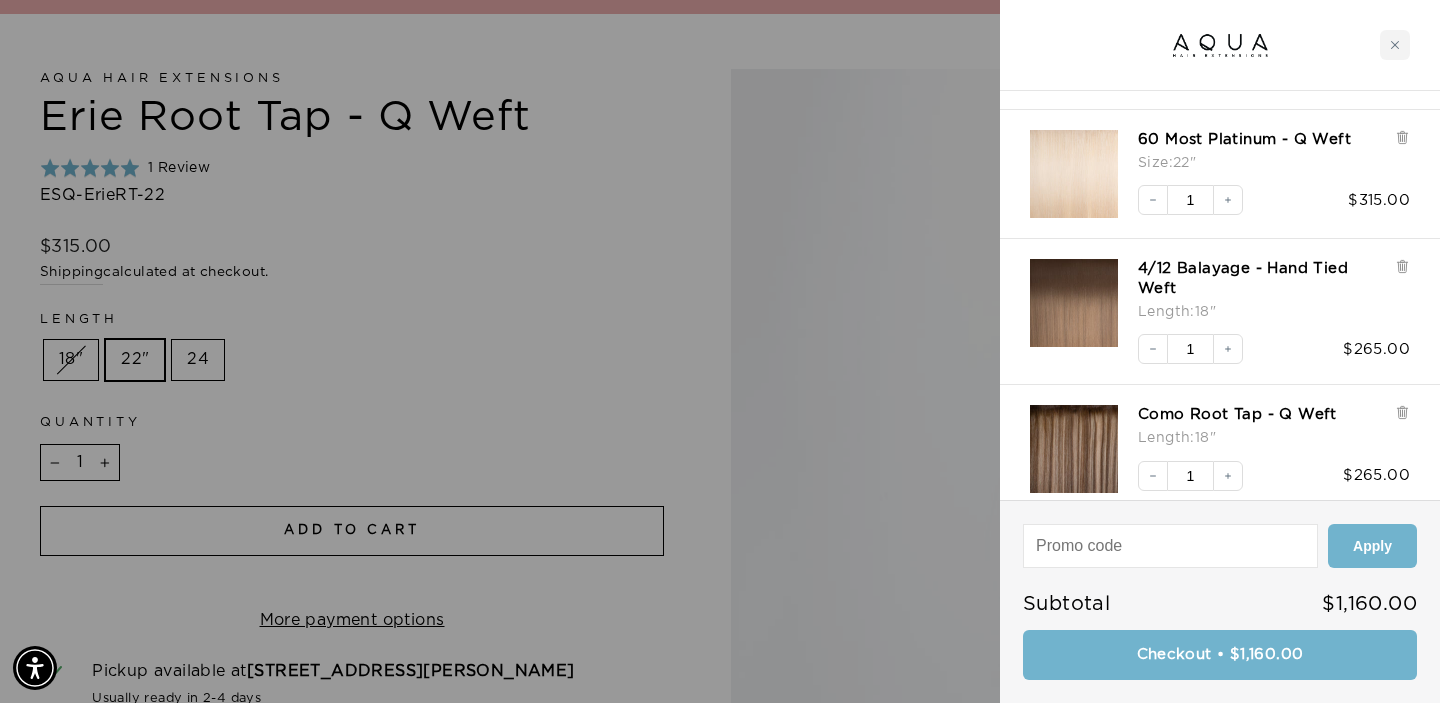scroll, scrollTop: 233, scrollLeft: 0, axis: vertical 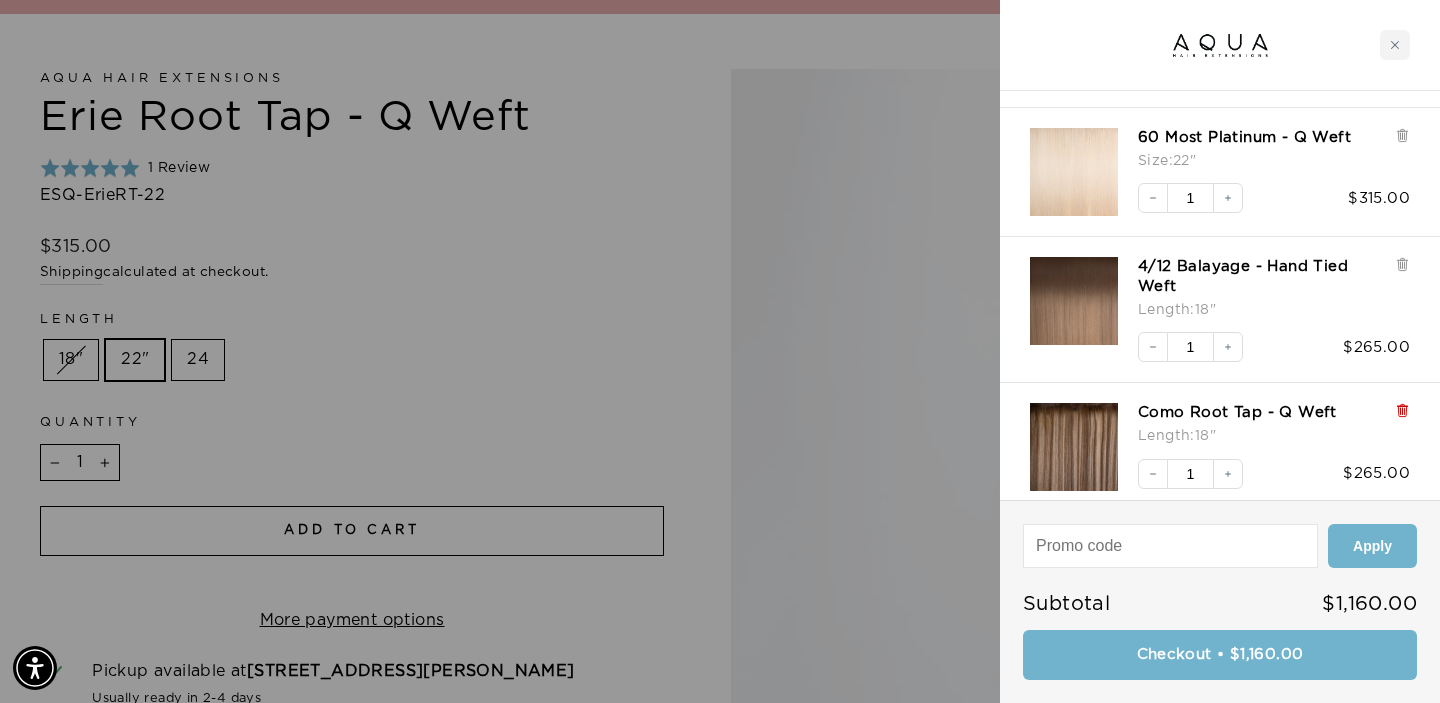 click 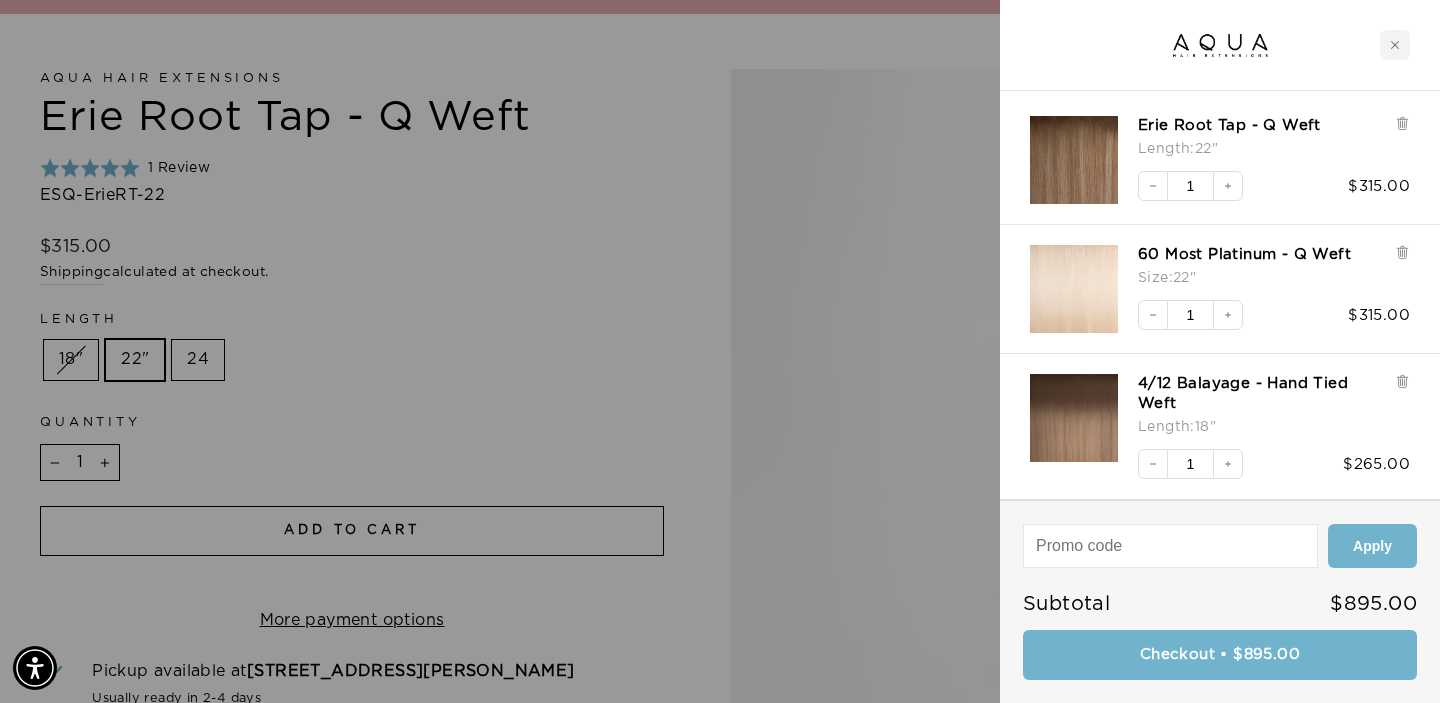 scroll, scrollTop: 104, scrollLeft: 0, axis: vertical 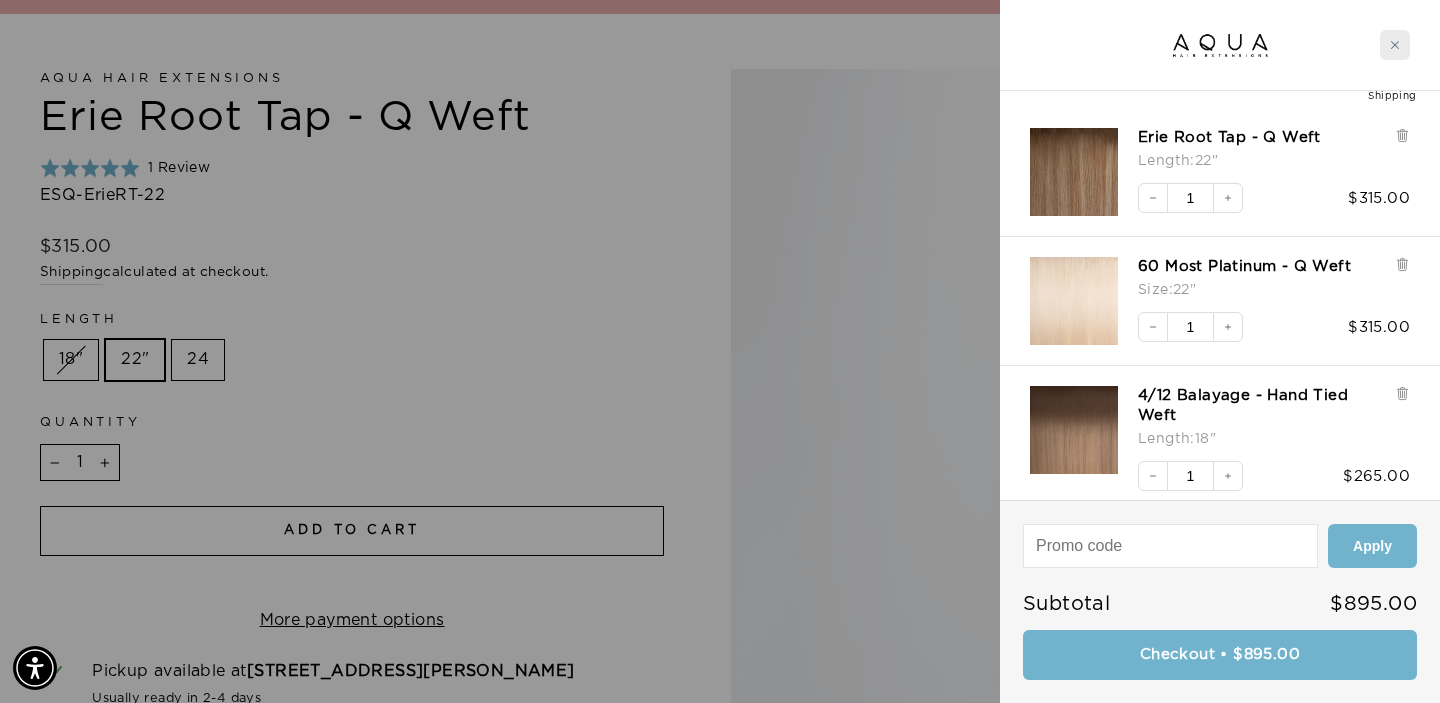 click at bounding box center [1395, 45] 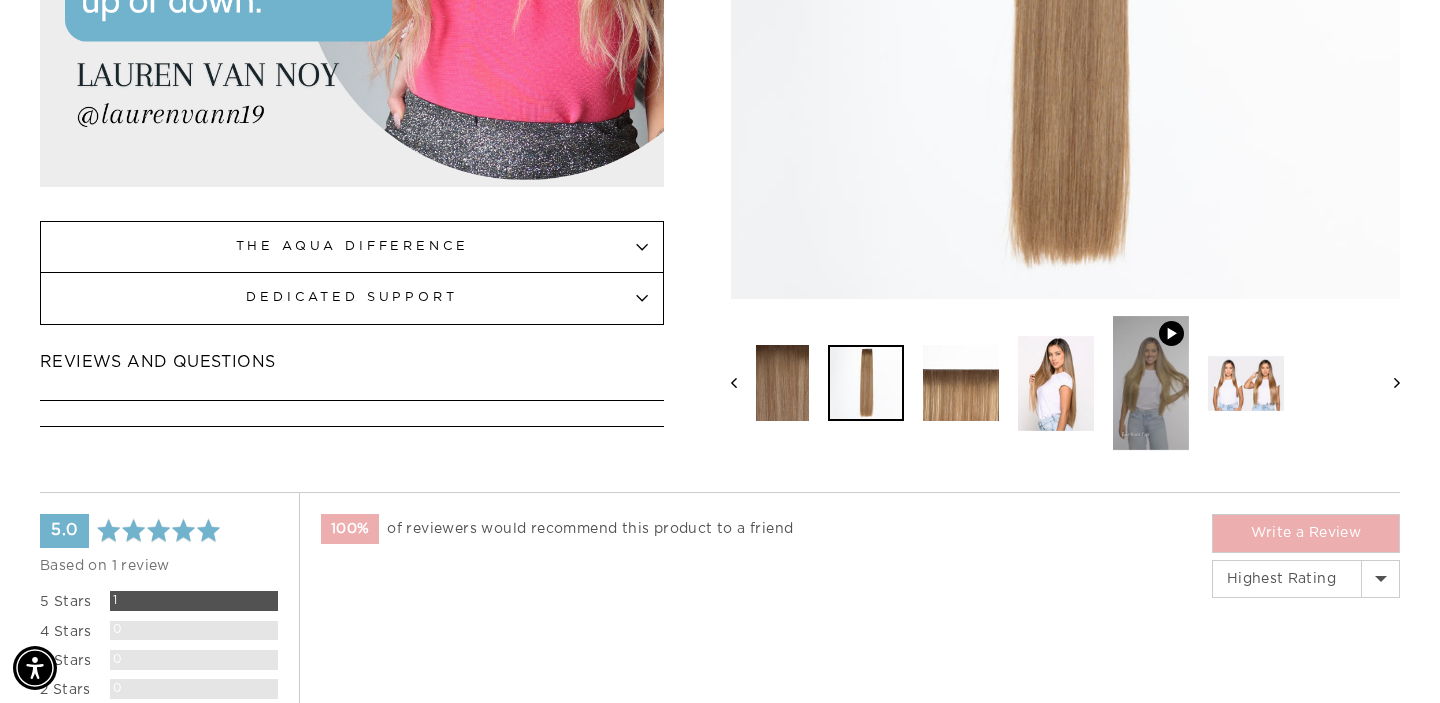 scroll, scrollTop: 2615, scrollLeft: 0, axis: vertical 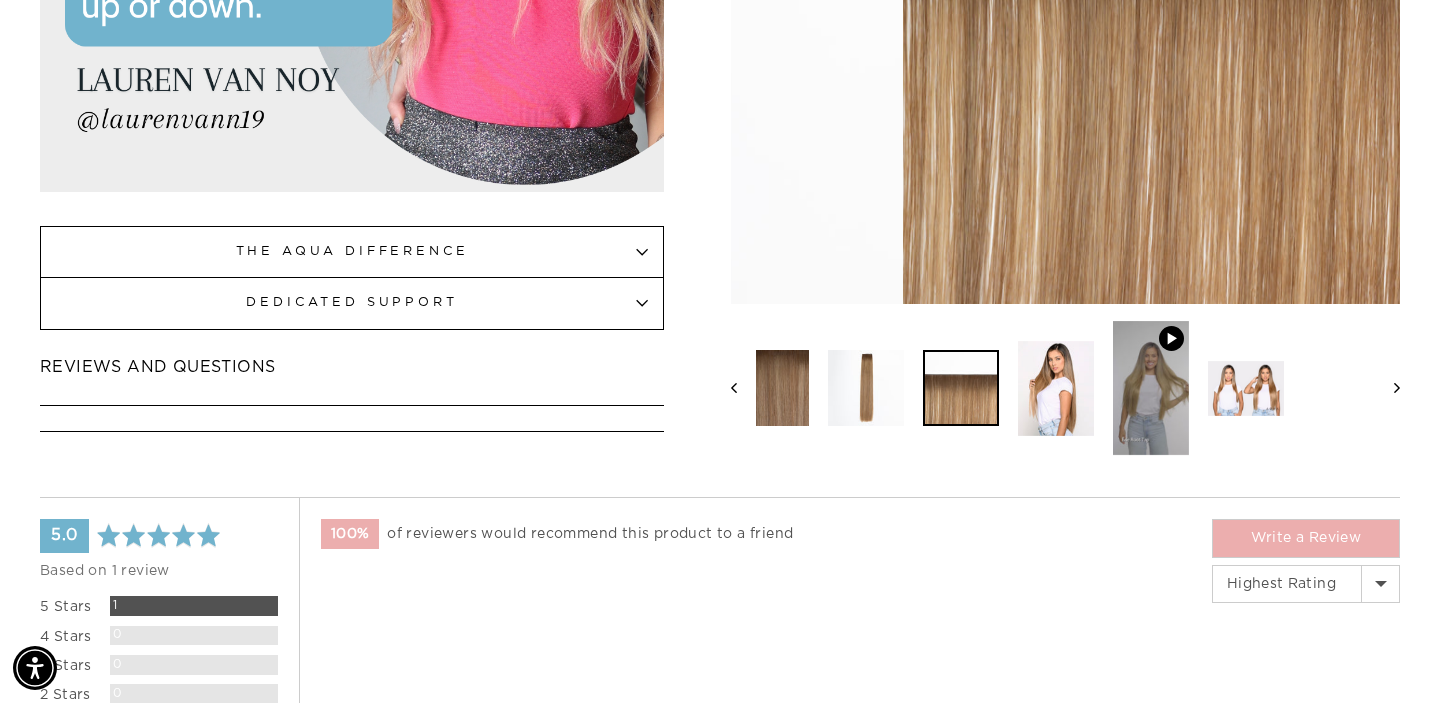 click at bounding box center [961, 388] 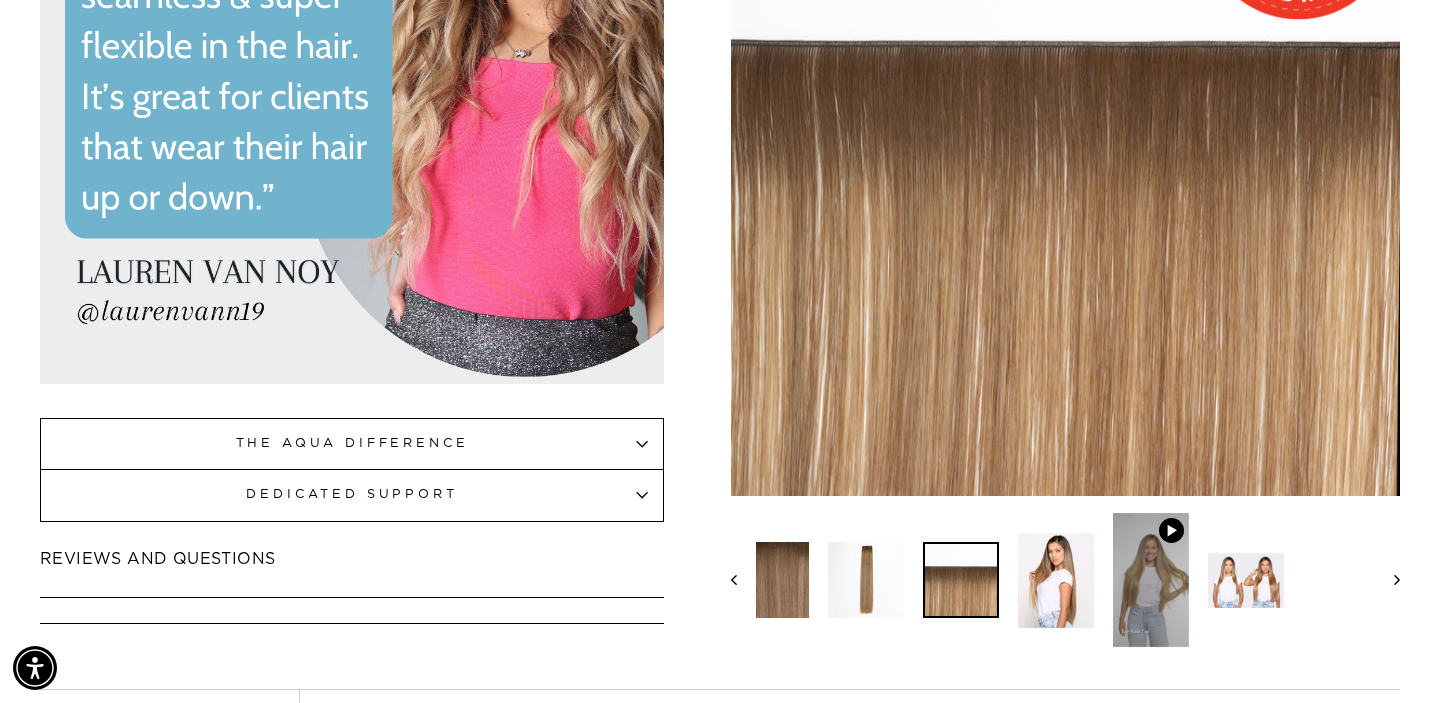 scroll, scrollTop: 2426, scrollLeft: 0, axis: vertical 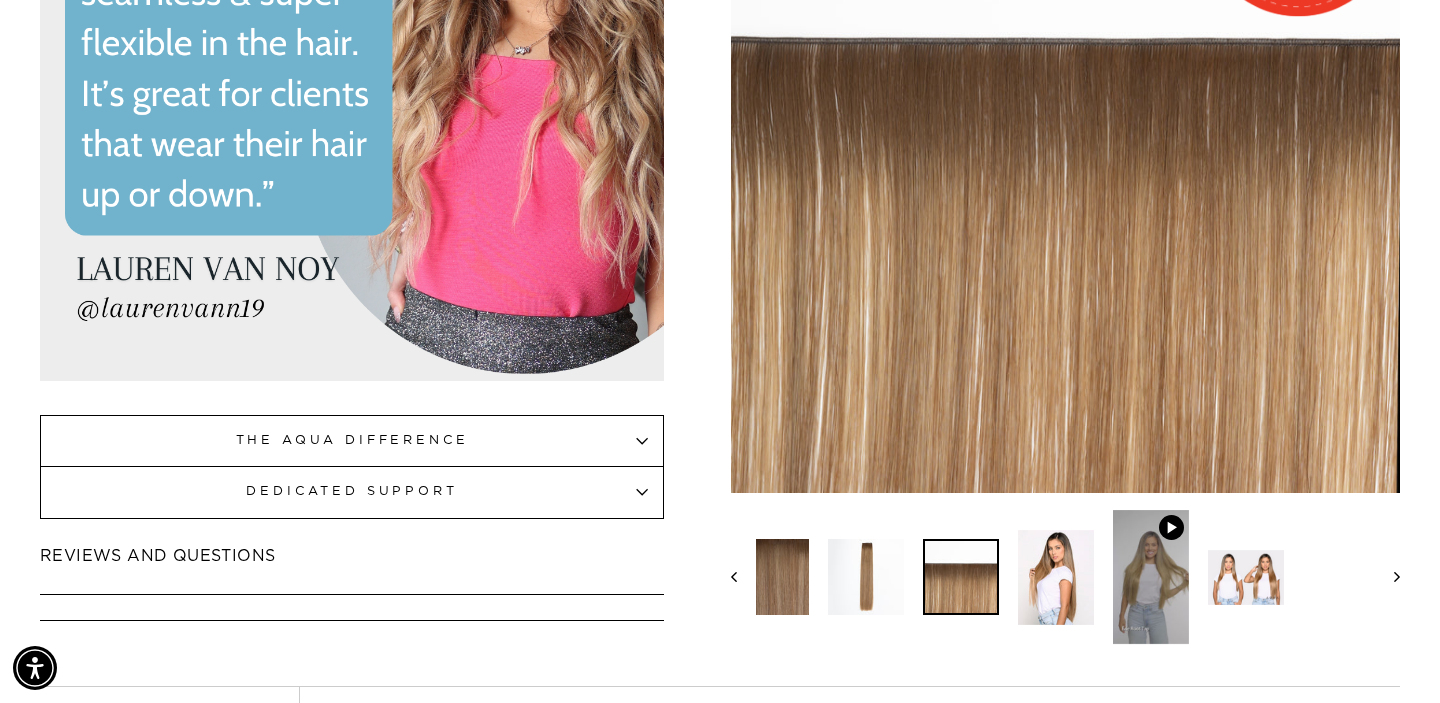 click at bounding box center [866, 577] 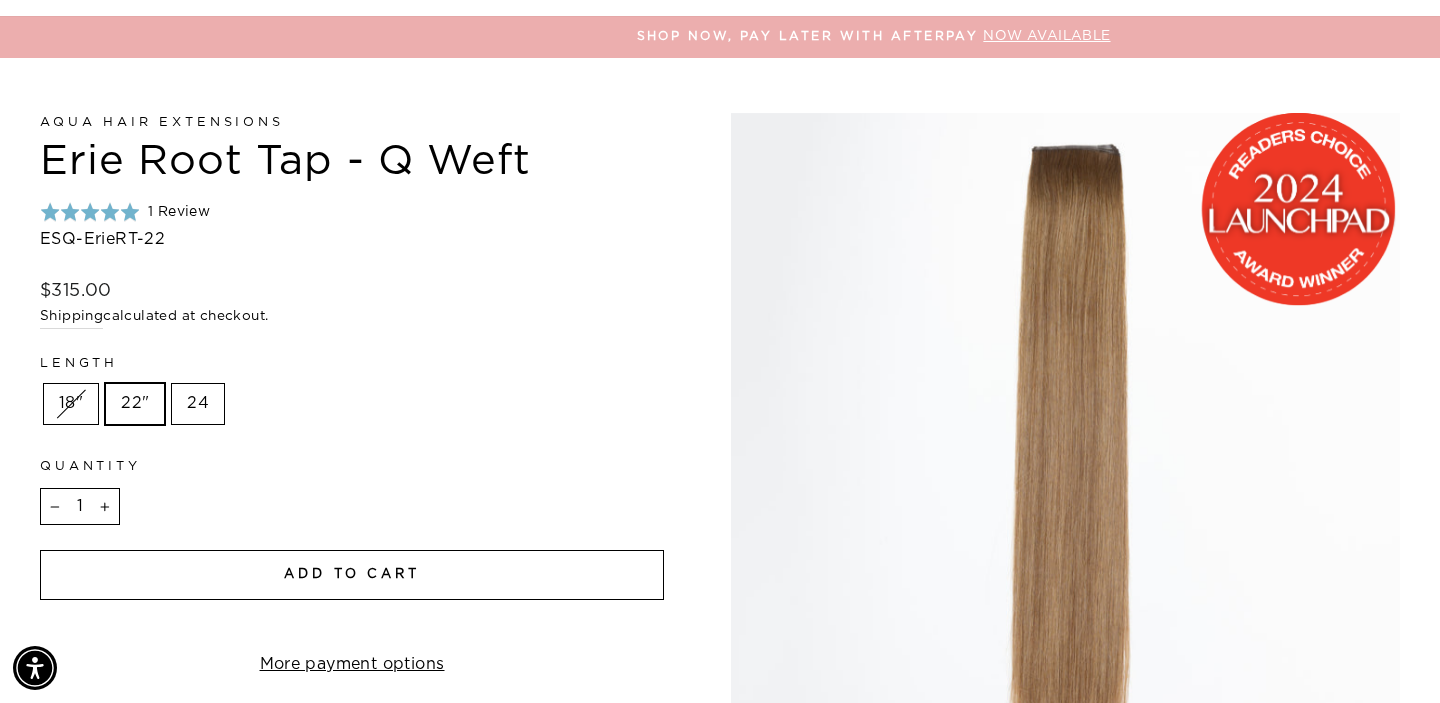 scroll, scrollTop: 0, scrollLeft: 0, axis: both 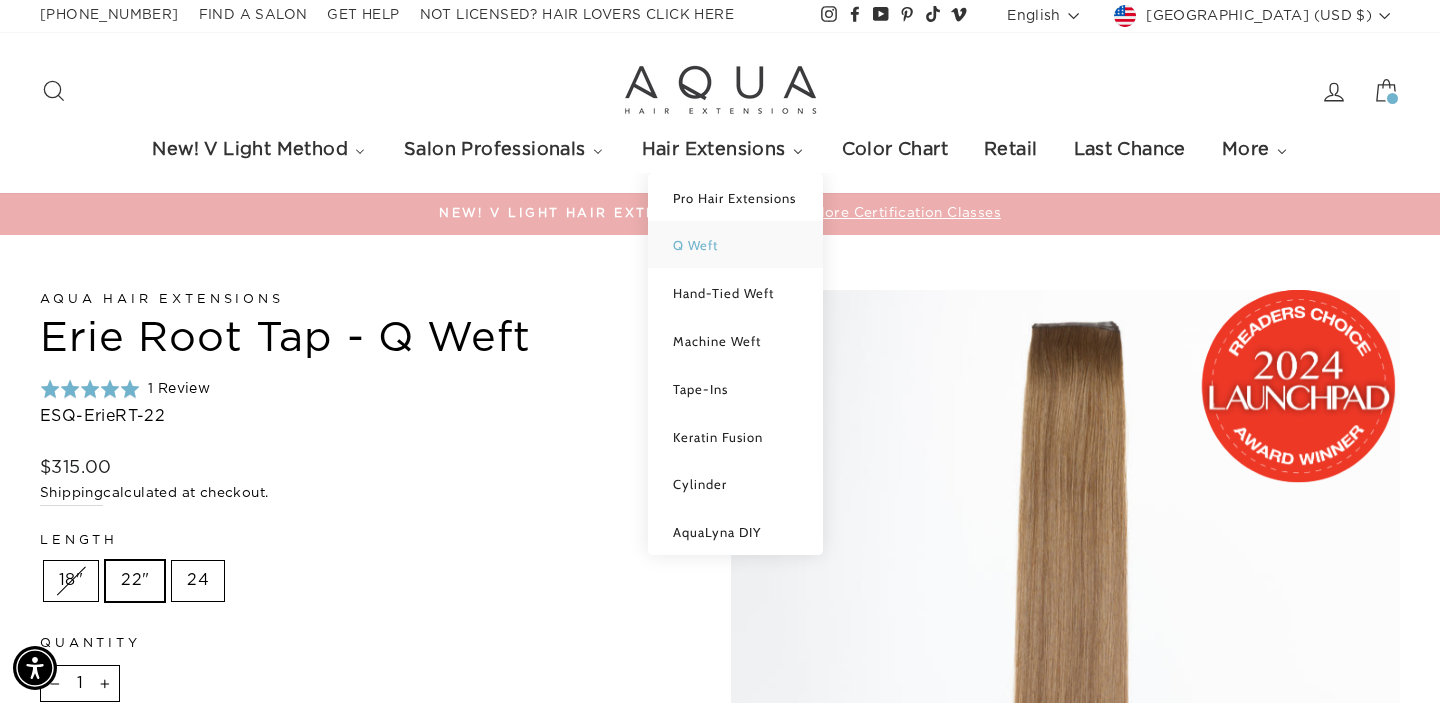 click on "Q Weft" at bounding box center (735, 245) 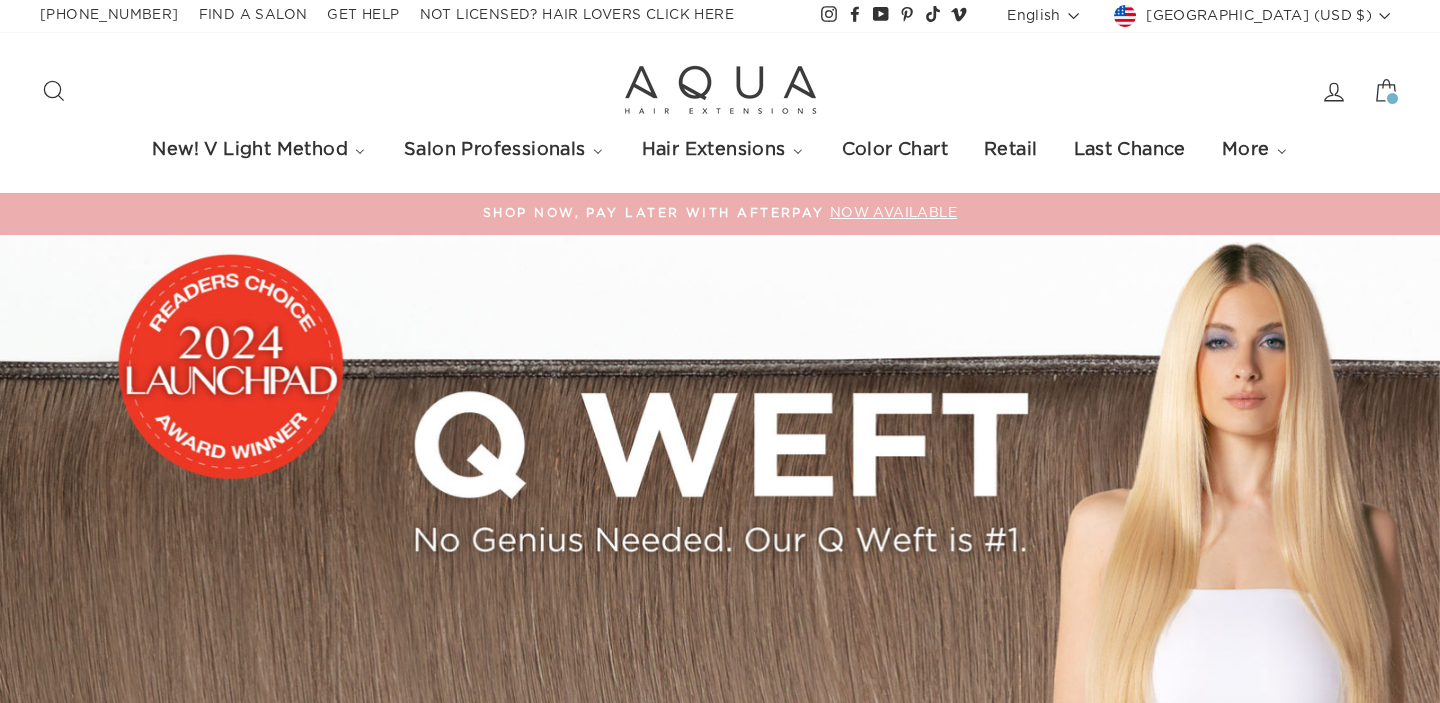 scroll, scrollTop: 0, scrollLeft: 0, axis: both 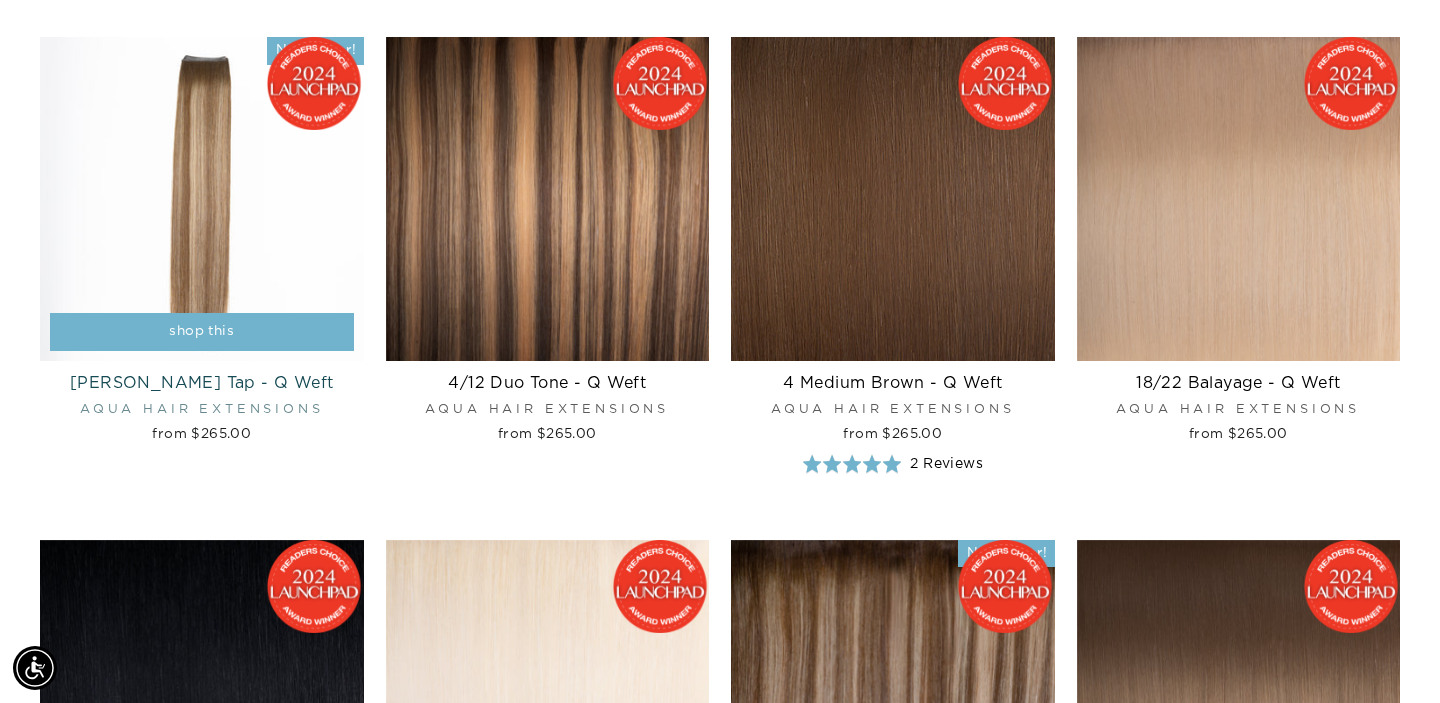 click at bounding box center [202, 199] 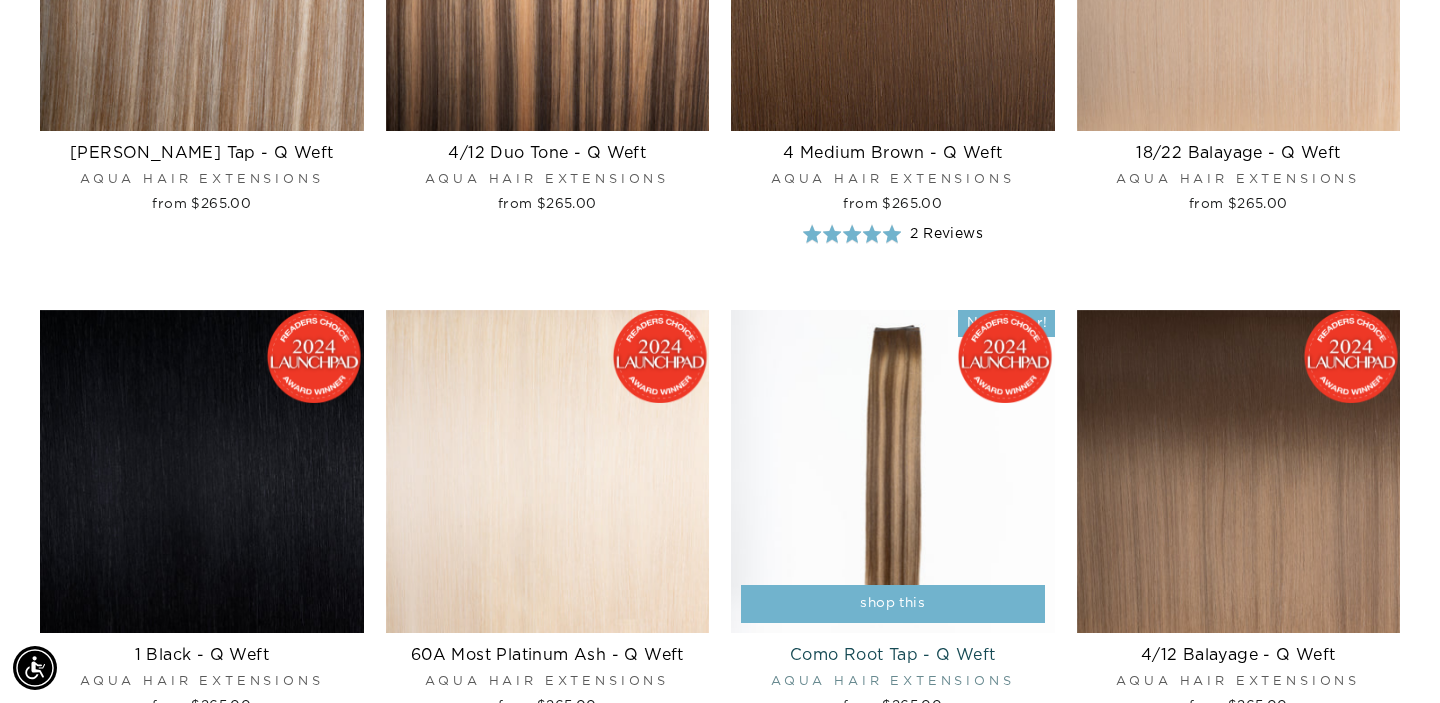 scroll, scrollTop: 5943, scrollLeft: 0, axis: vertical 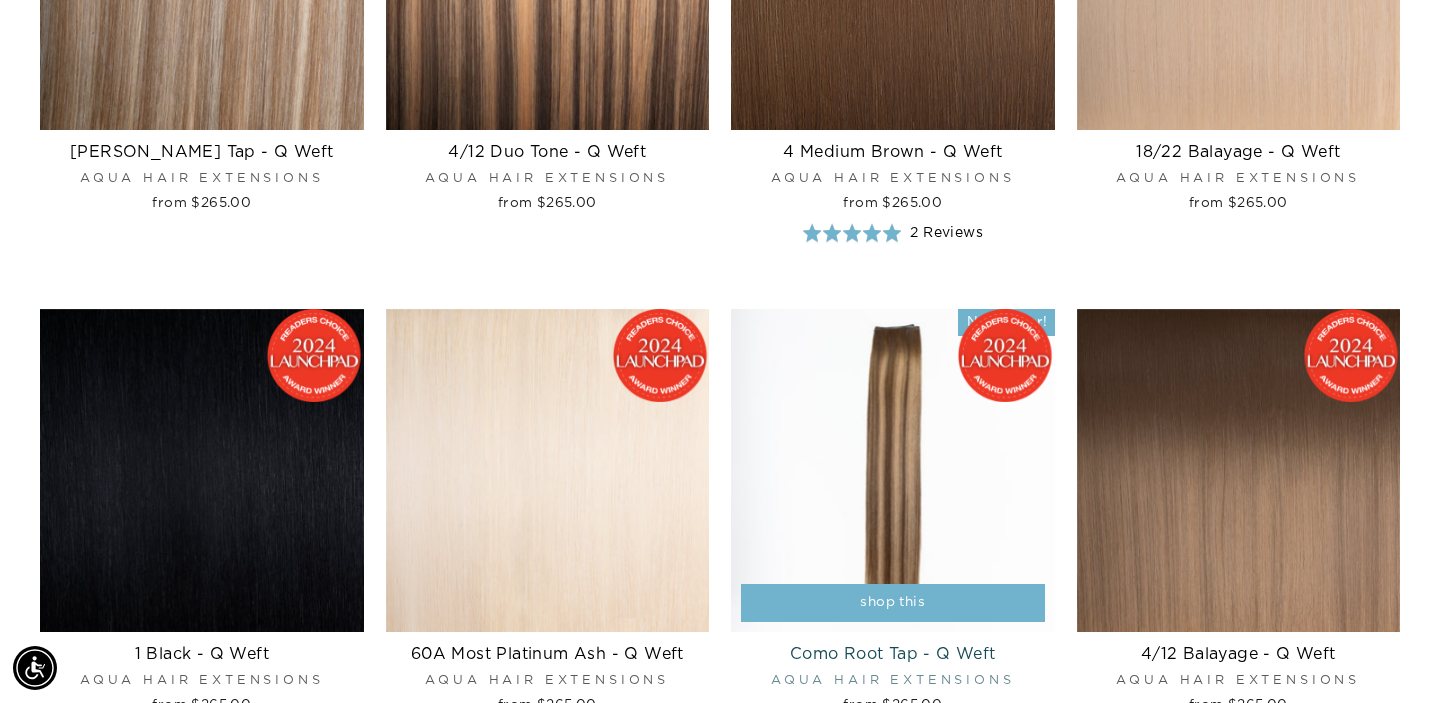 click at bounding box center (893, 471) 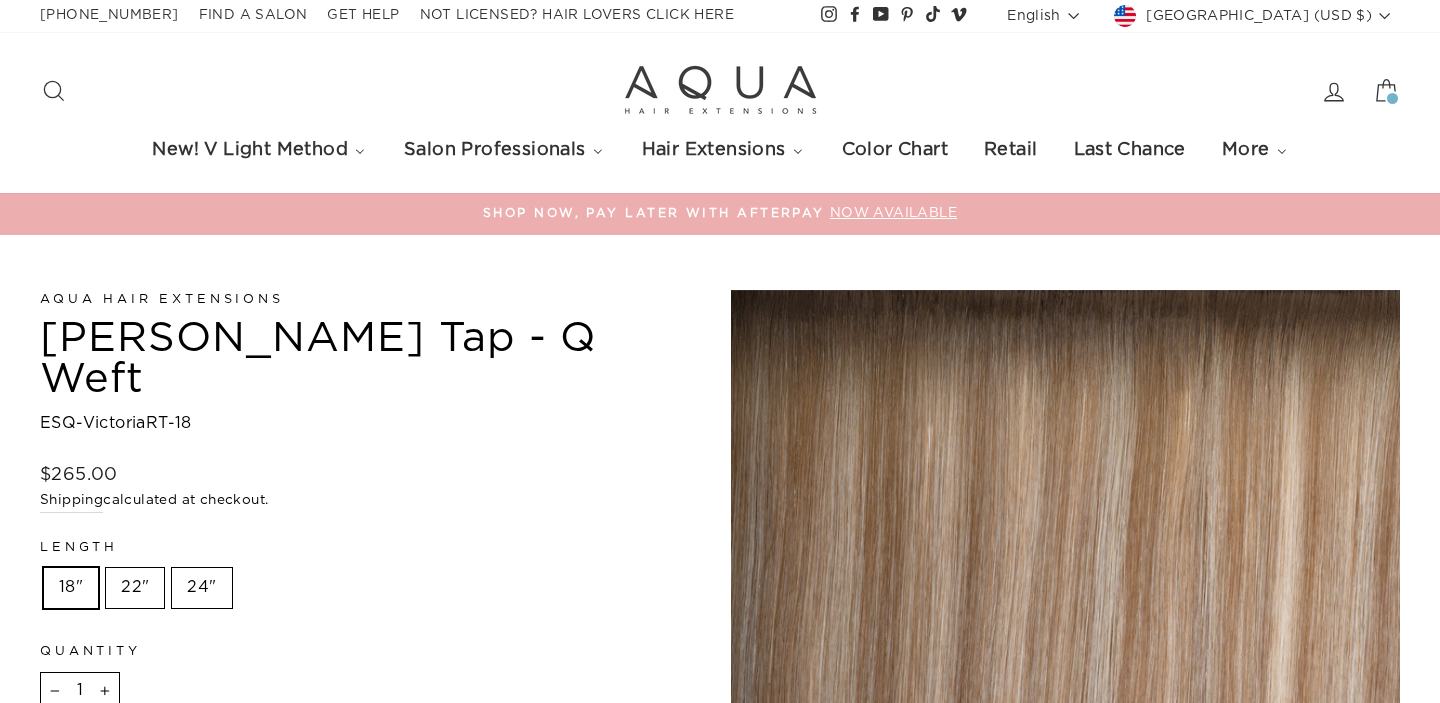 scroll, scrollTop: 156, scrollLeft: 0, axis: vertical 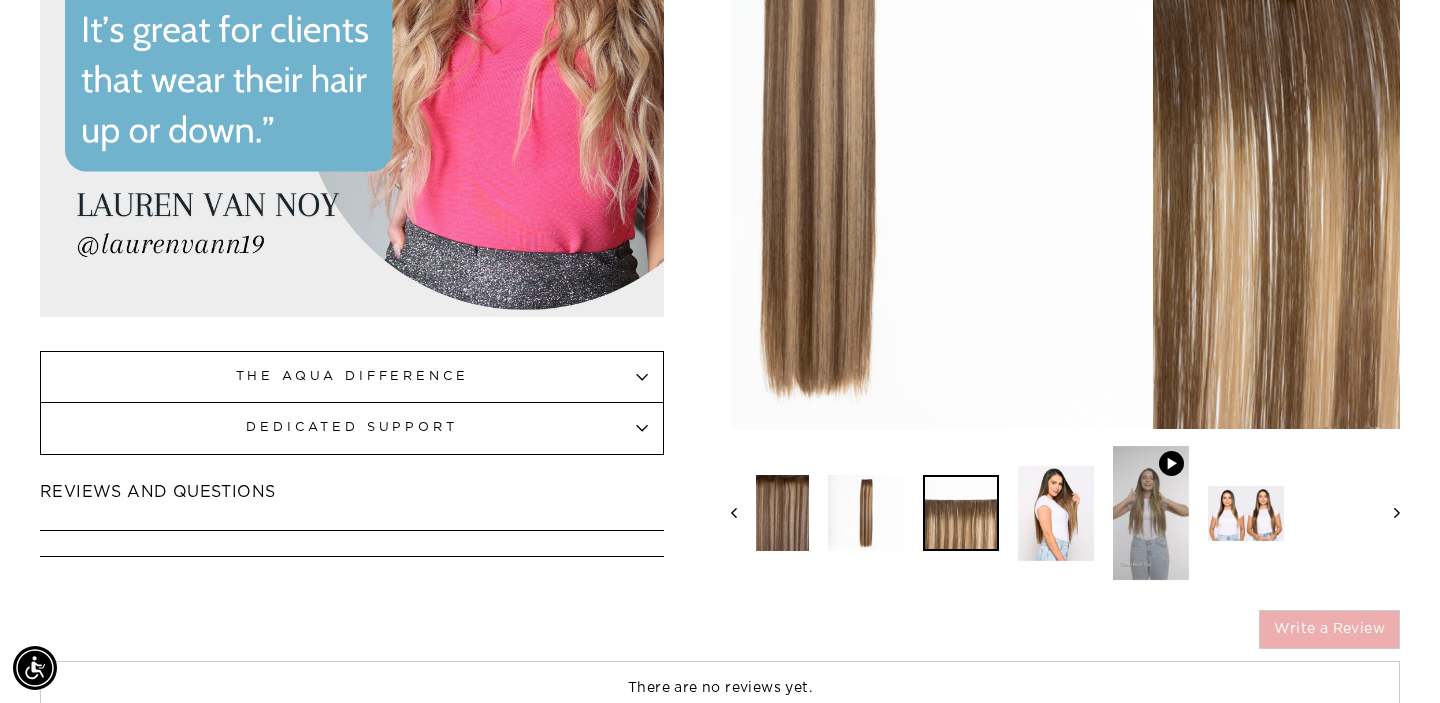 click at bounding box center [961, 513] 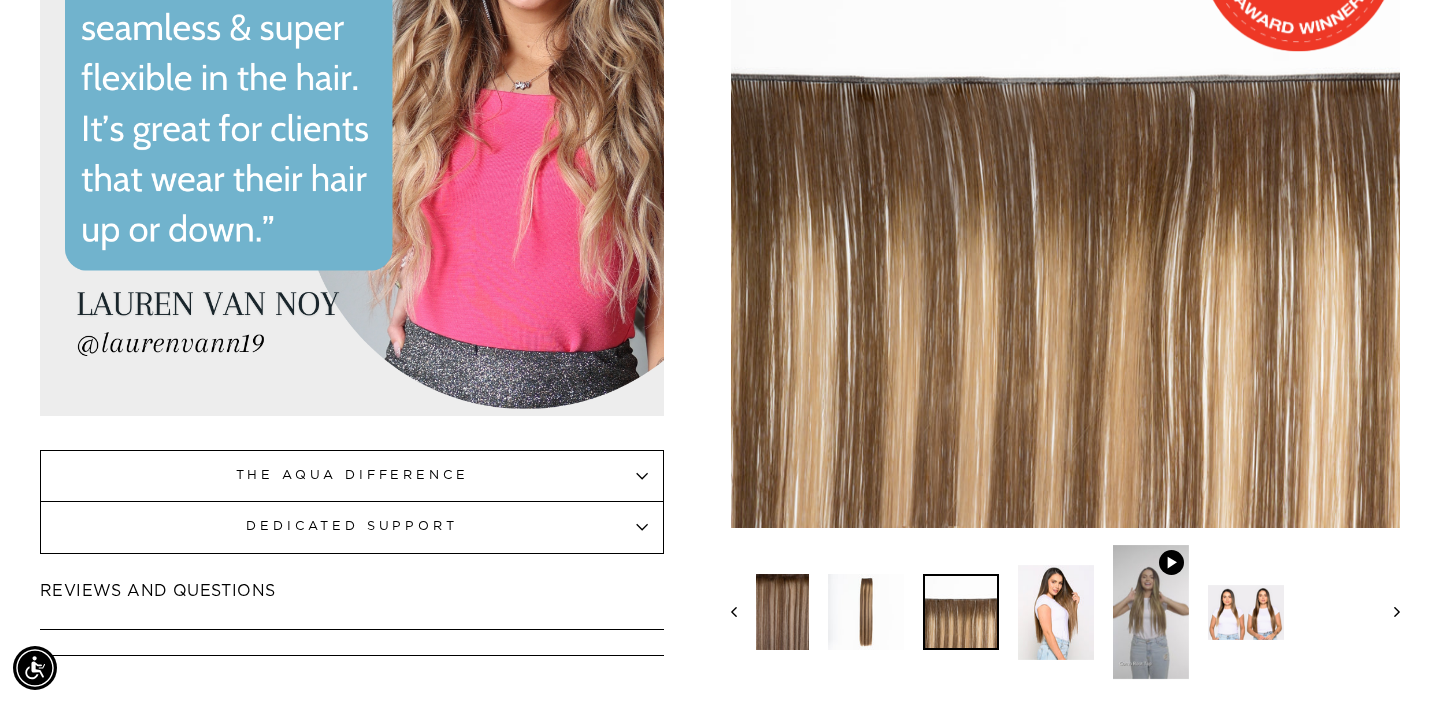 scroll, scrollTop: 2311, scrollLeft: 0, axis: vertical 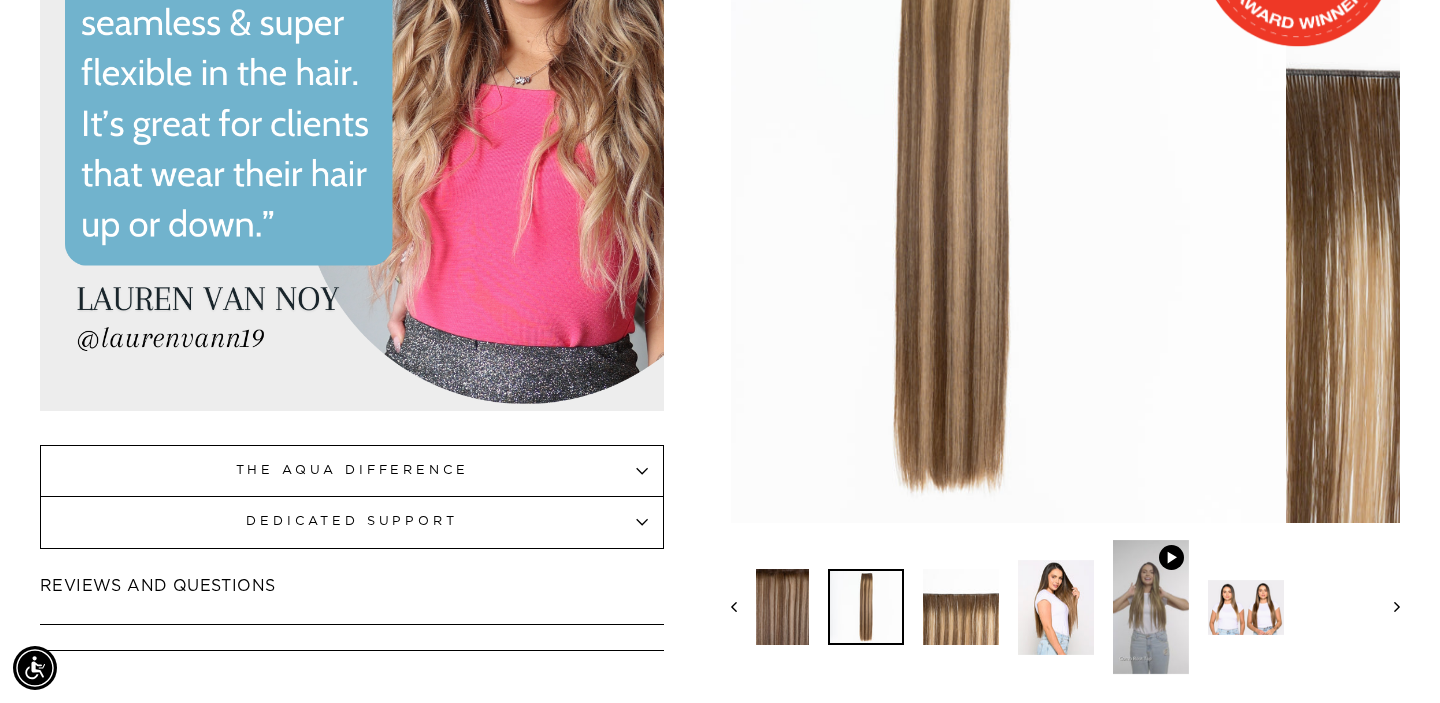 click at bounding box center (866, 607) 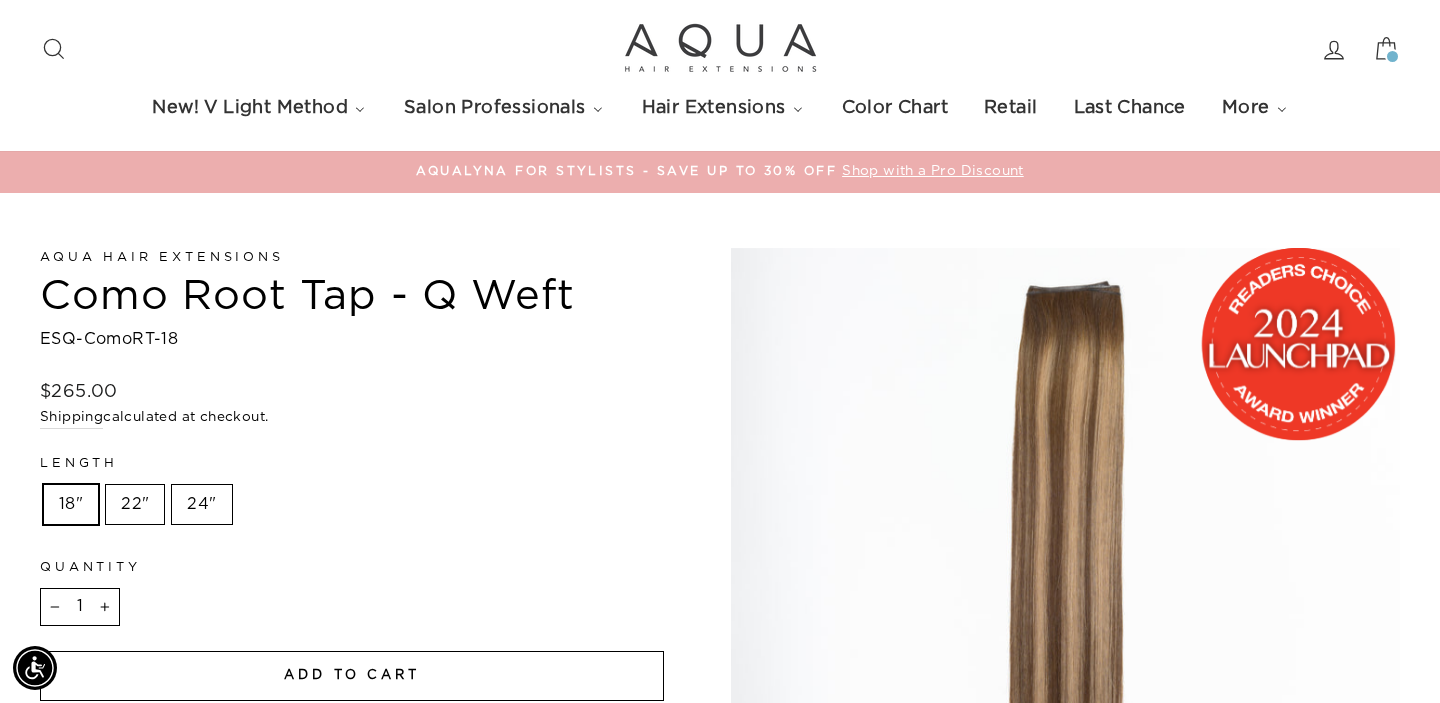 scroll, scrollTop: 0, scrollLeft: 0, axis: both 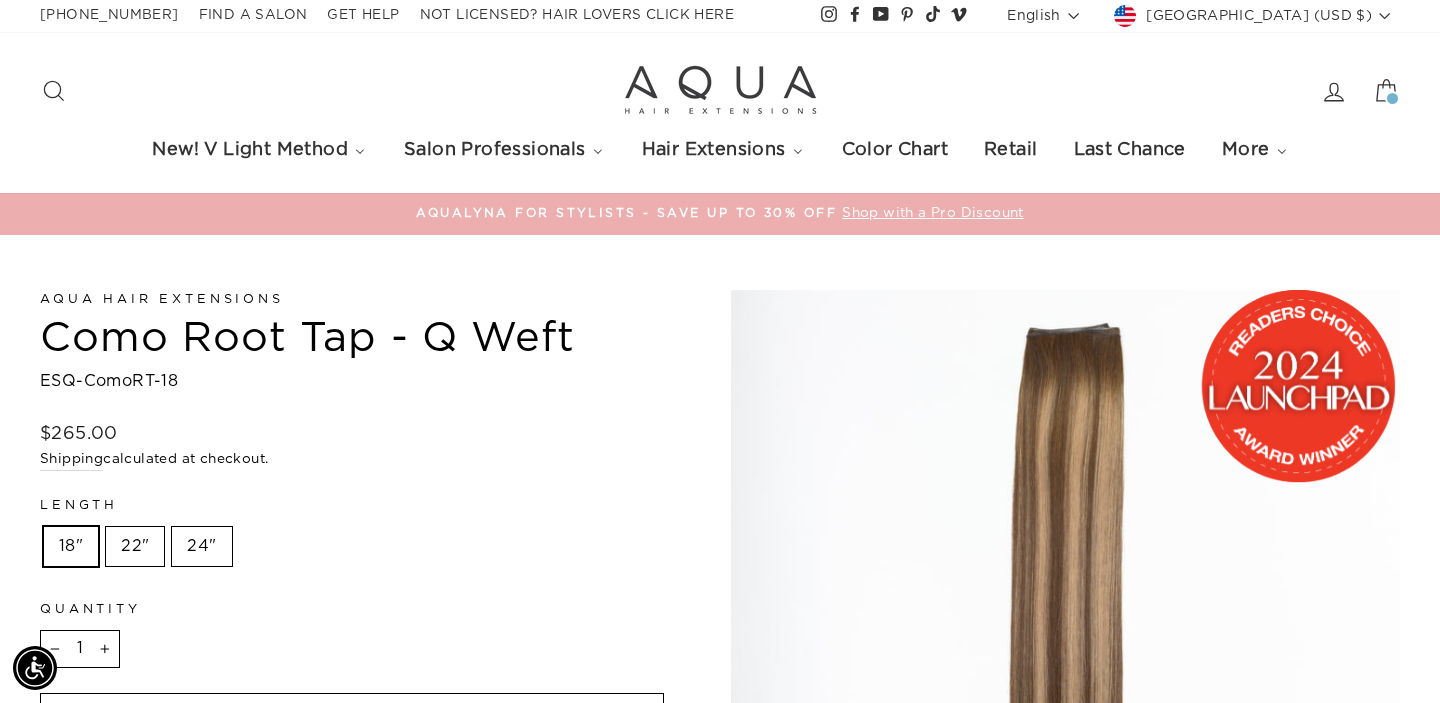 click at bounding box center [1392, 98] 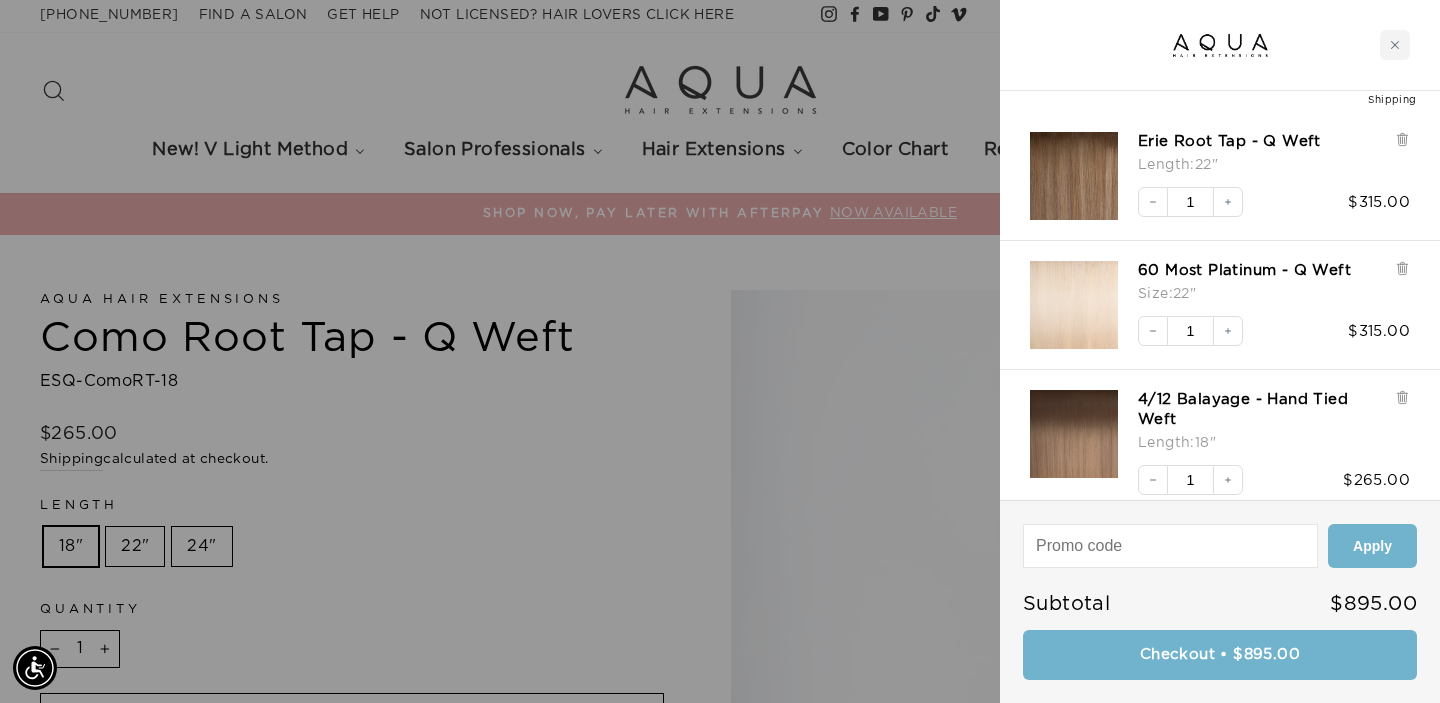 scroll, scrollTop: 104, scrollLeft: 0, axis: vertical 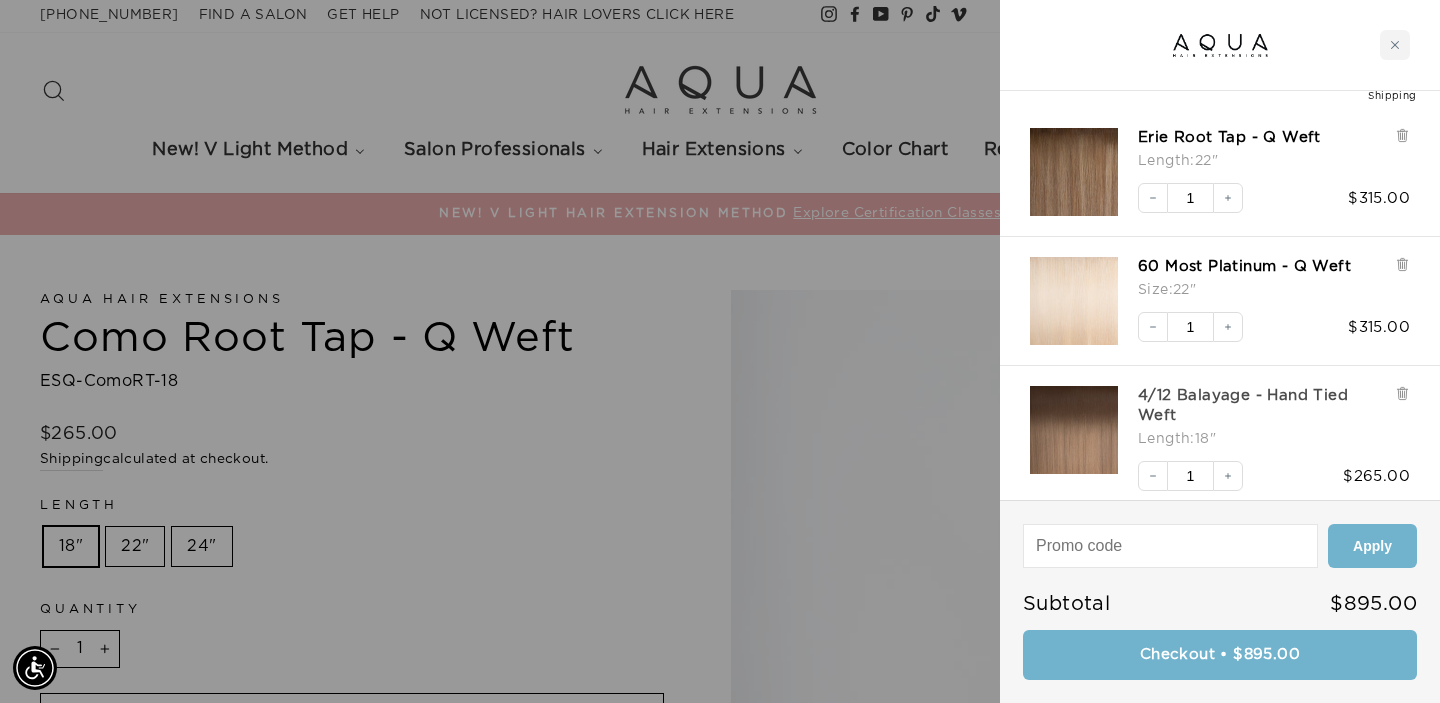 click on "4/12 Balayage - Hand Tied Weft" at bounding box center (1261, 406) 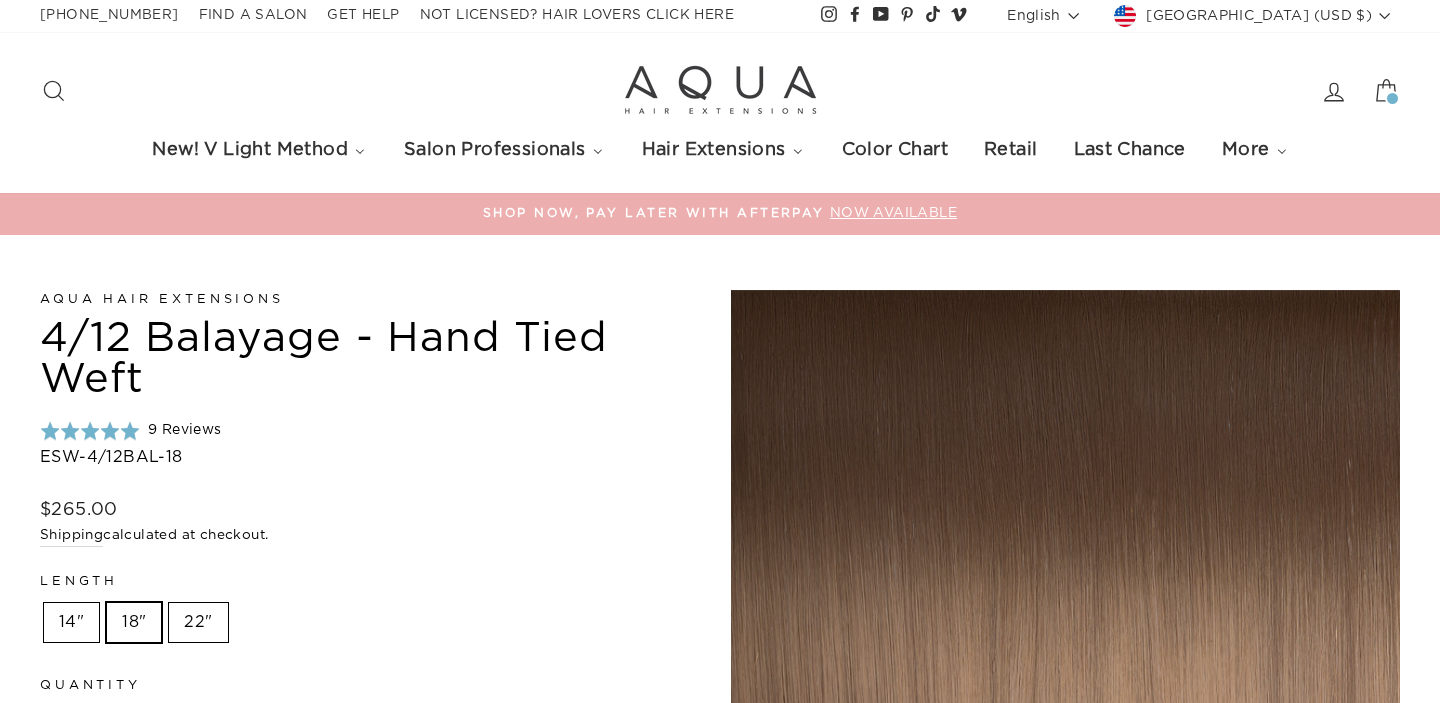 scroll, scrollTop: 0, scrollLeft: 0, axis: both 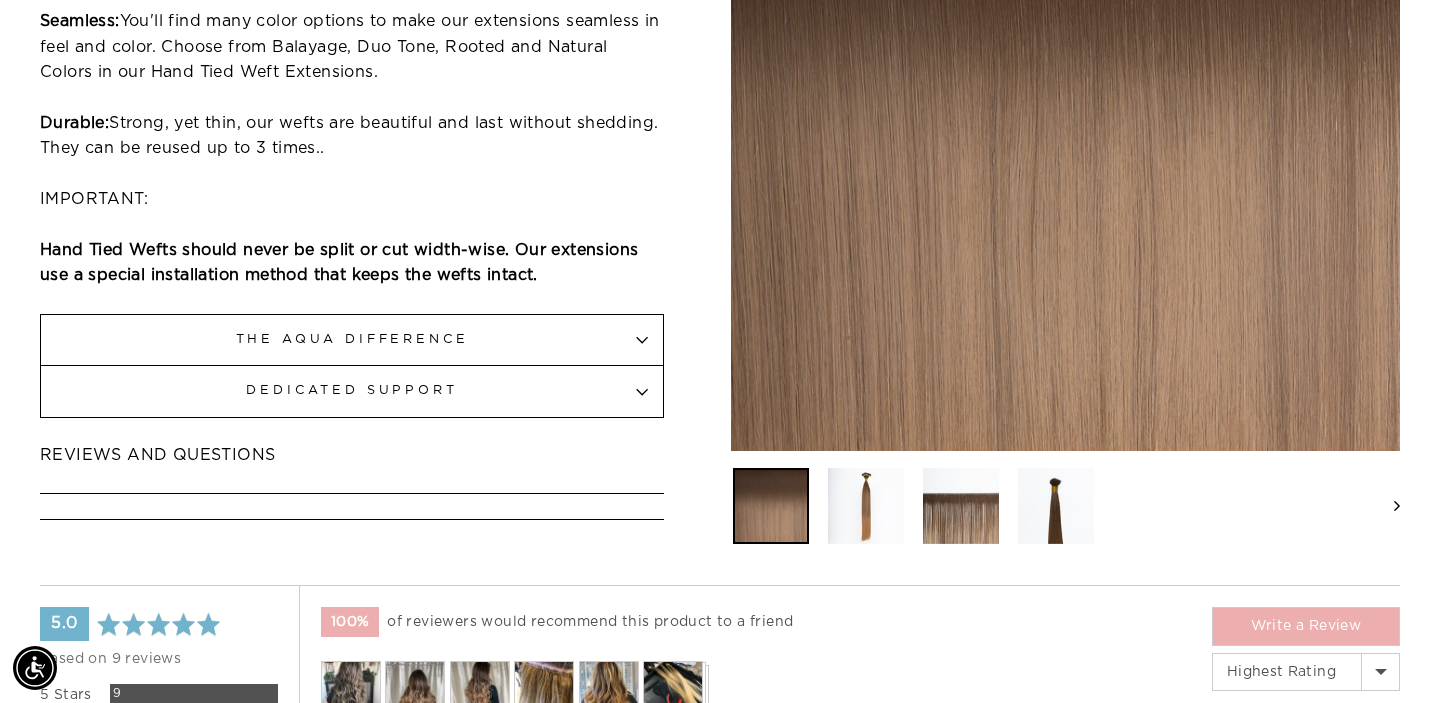 click at bounding box center [1056, 505] 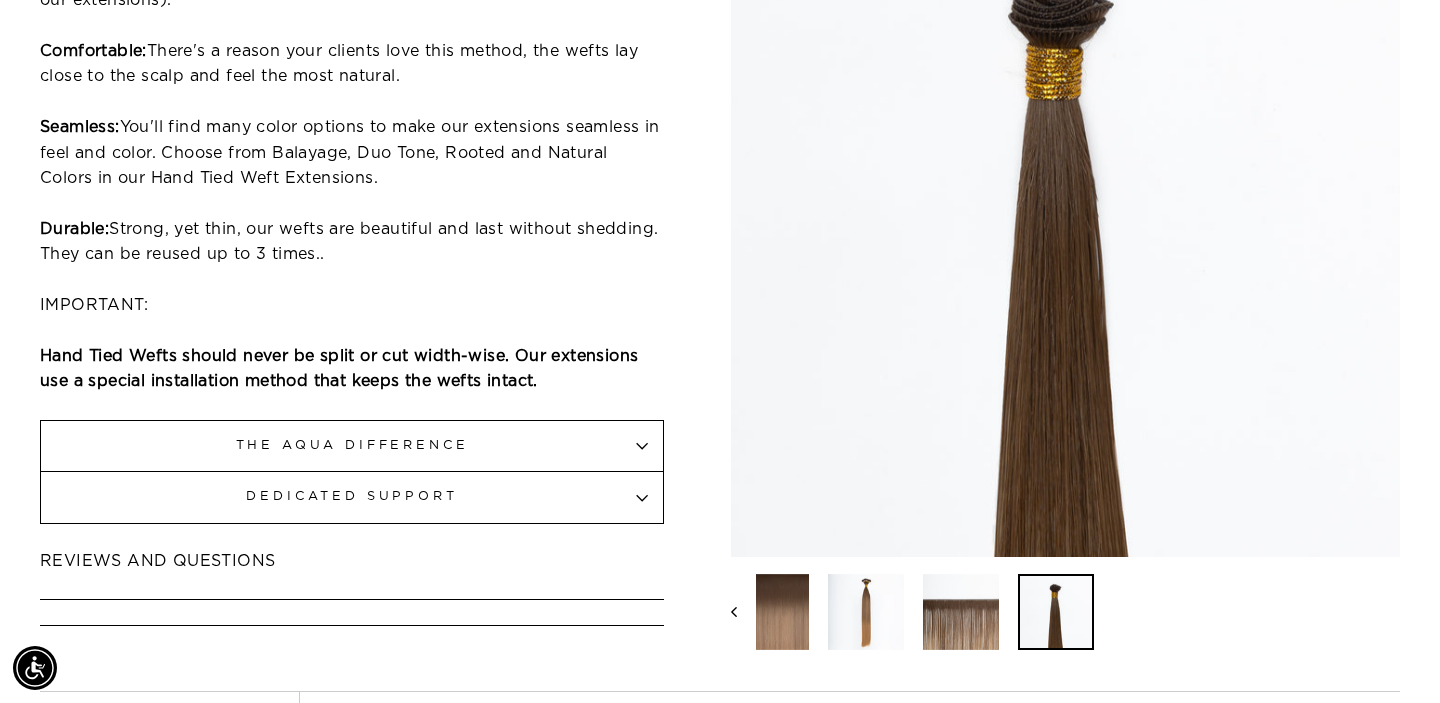 scroll, scrollTop: 1684, scrollLeft: 0, axis: vertical 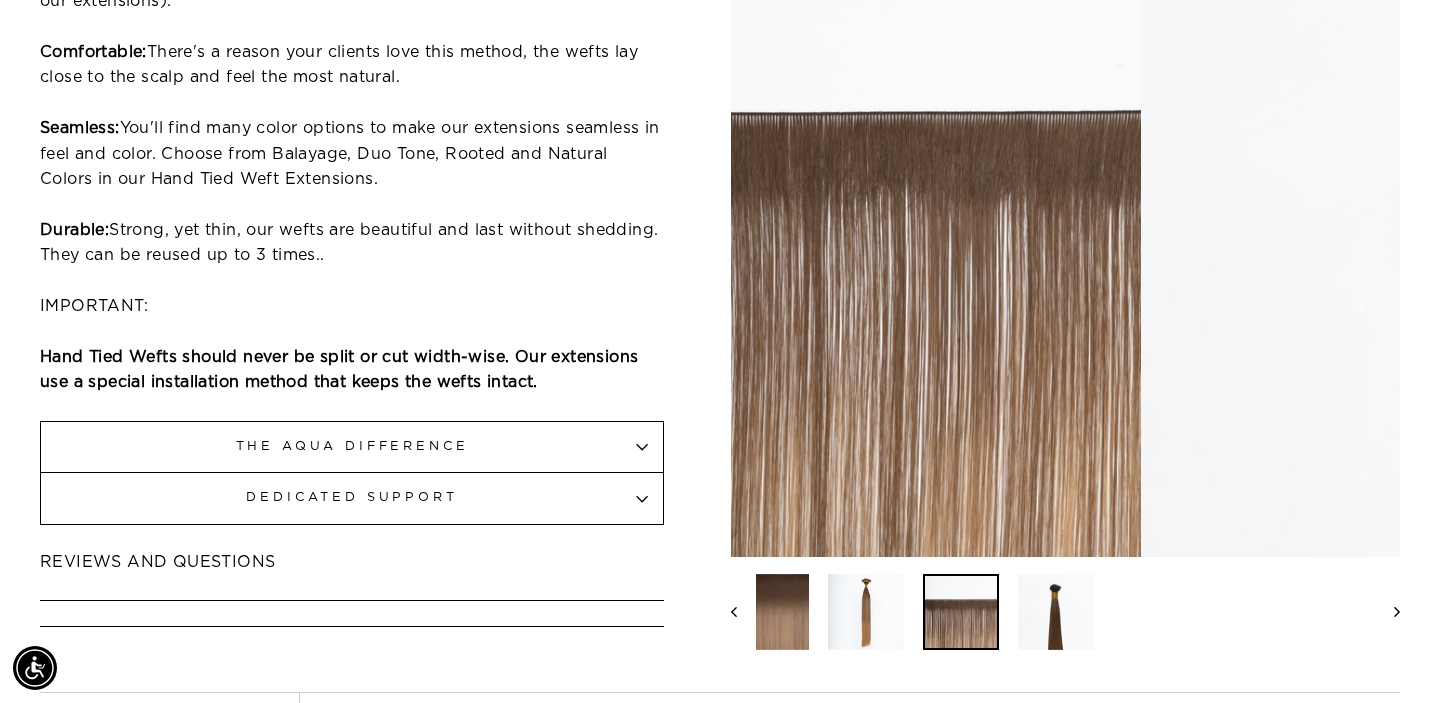 click at bounding box center (961, 612) 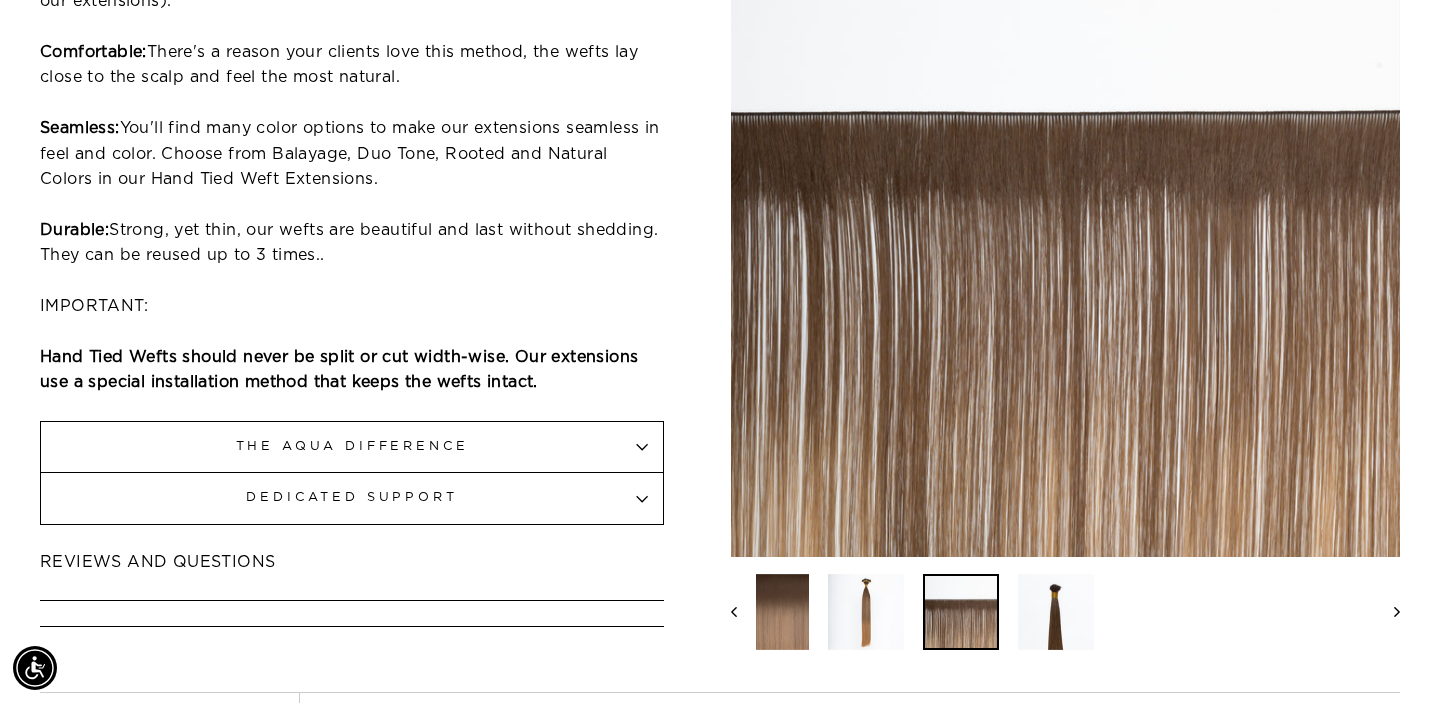 click at bounding box center (866, 612) 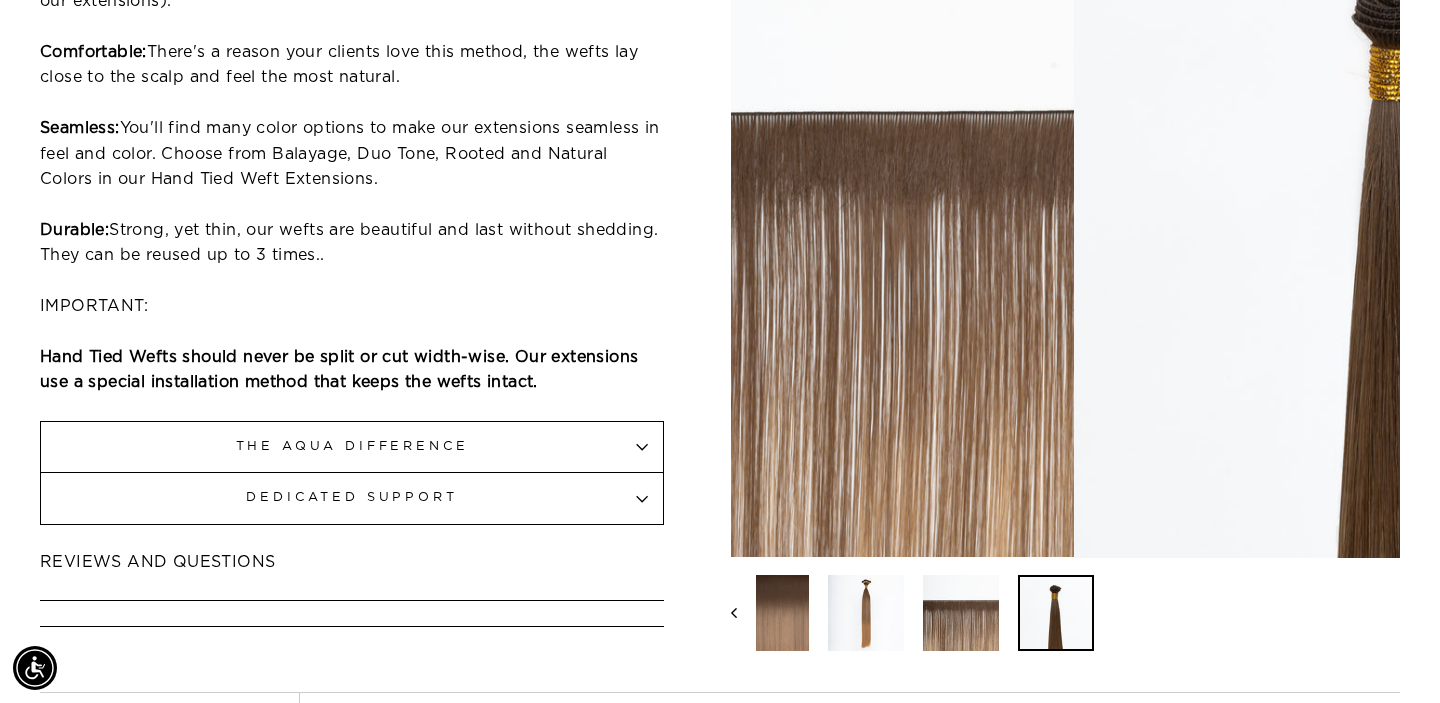click at bounding box center (1056, 612) 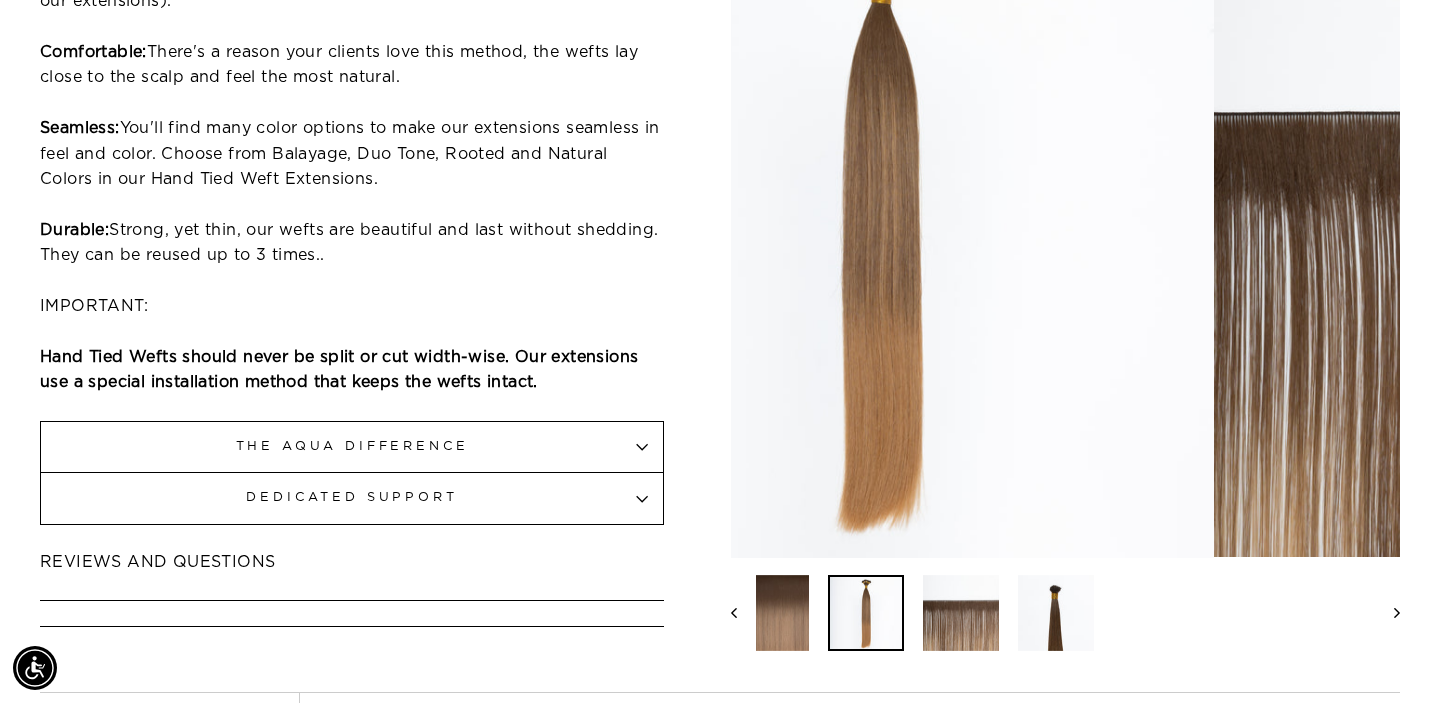 click at bounding box center [866, 612] 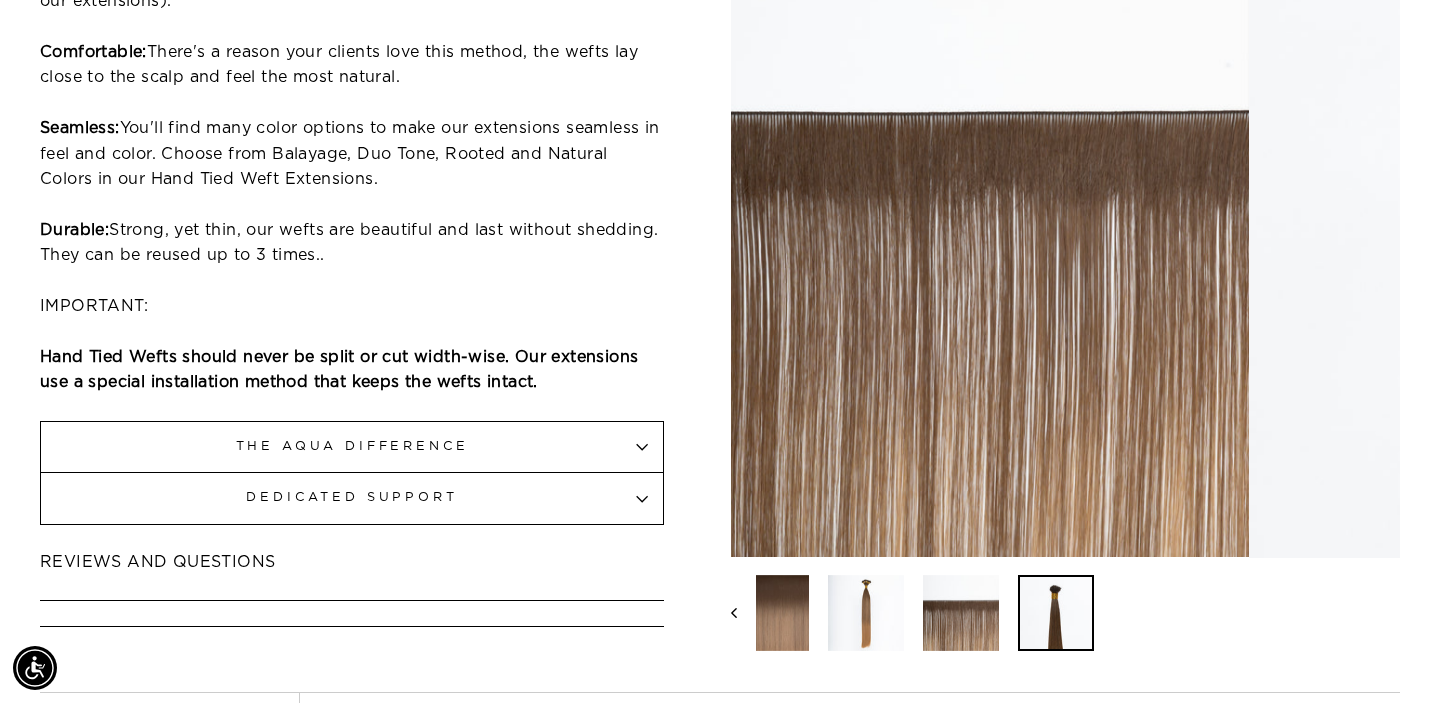 click at bounding box center [1056, 612] 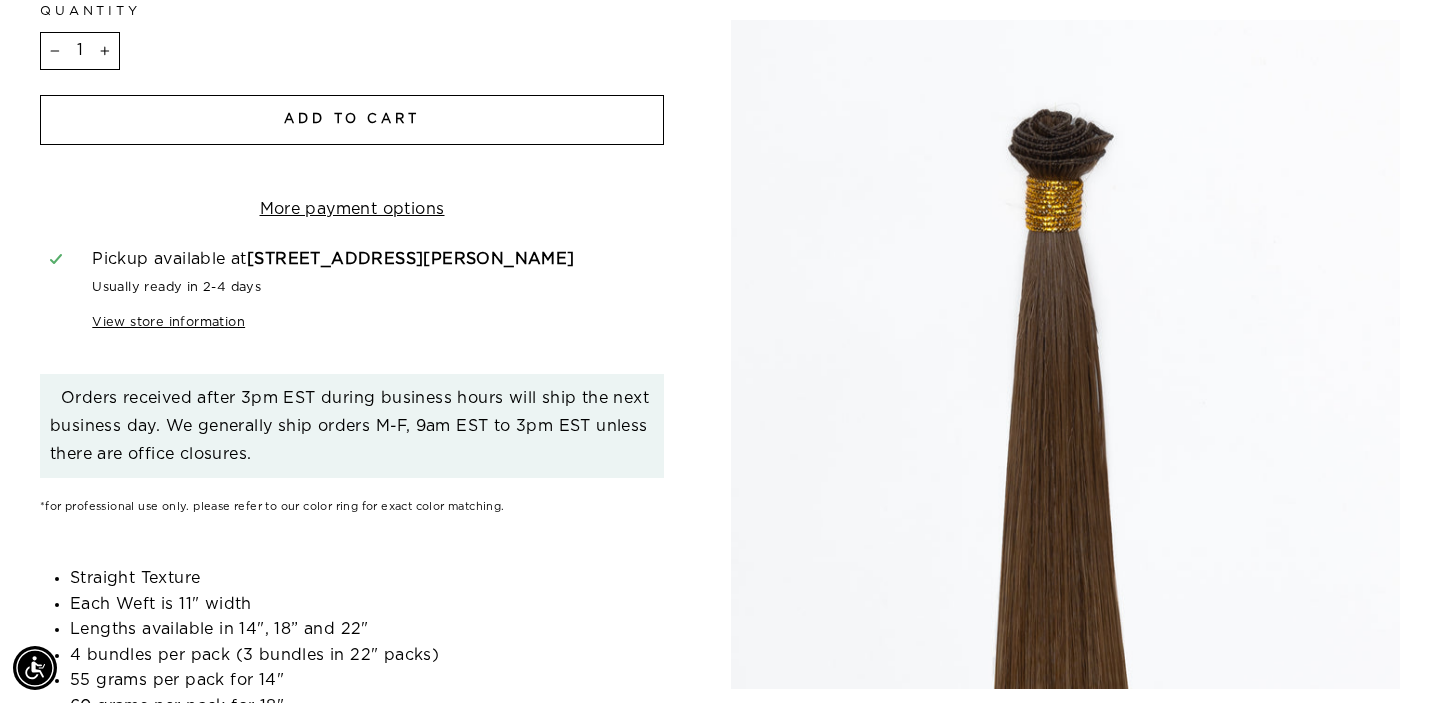 scroll, scrollTop: 0, scrollLeft: 0, axis: both 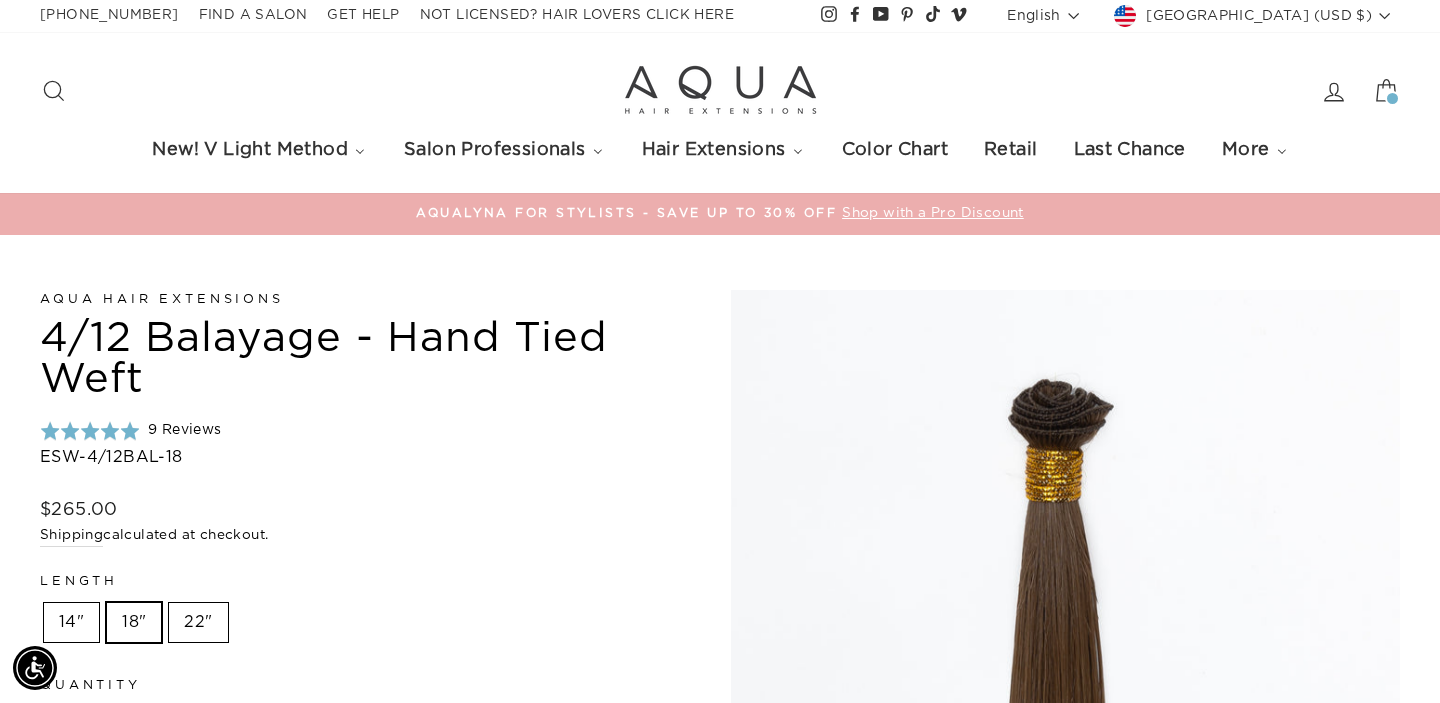 click on "22"" at bounding box center (198, 623) 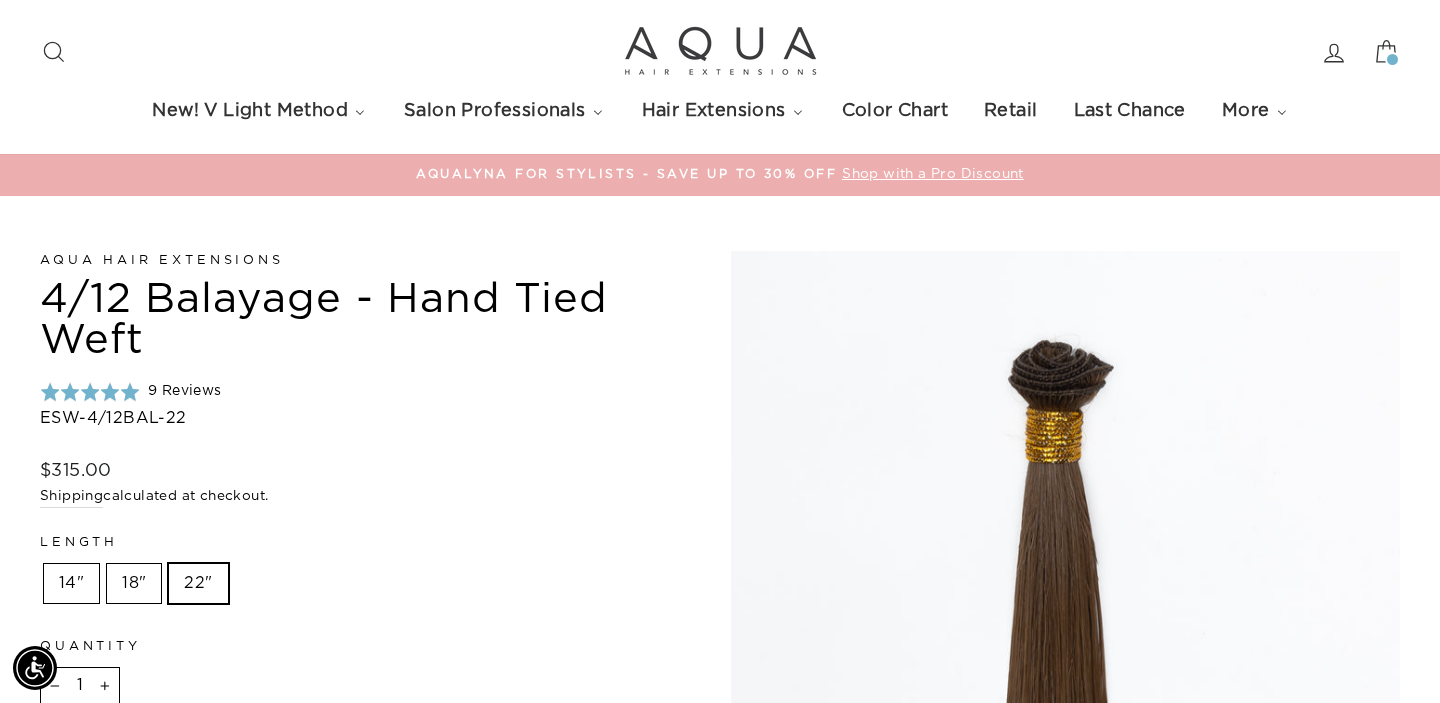 scroll, scrollTop: 38, scrollLeft: 0, axis: vertical 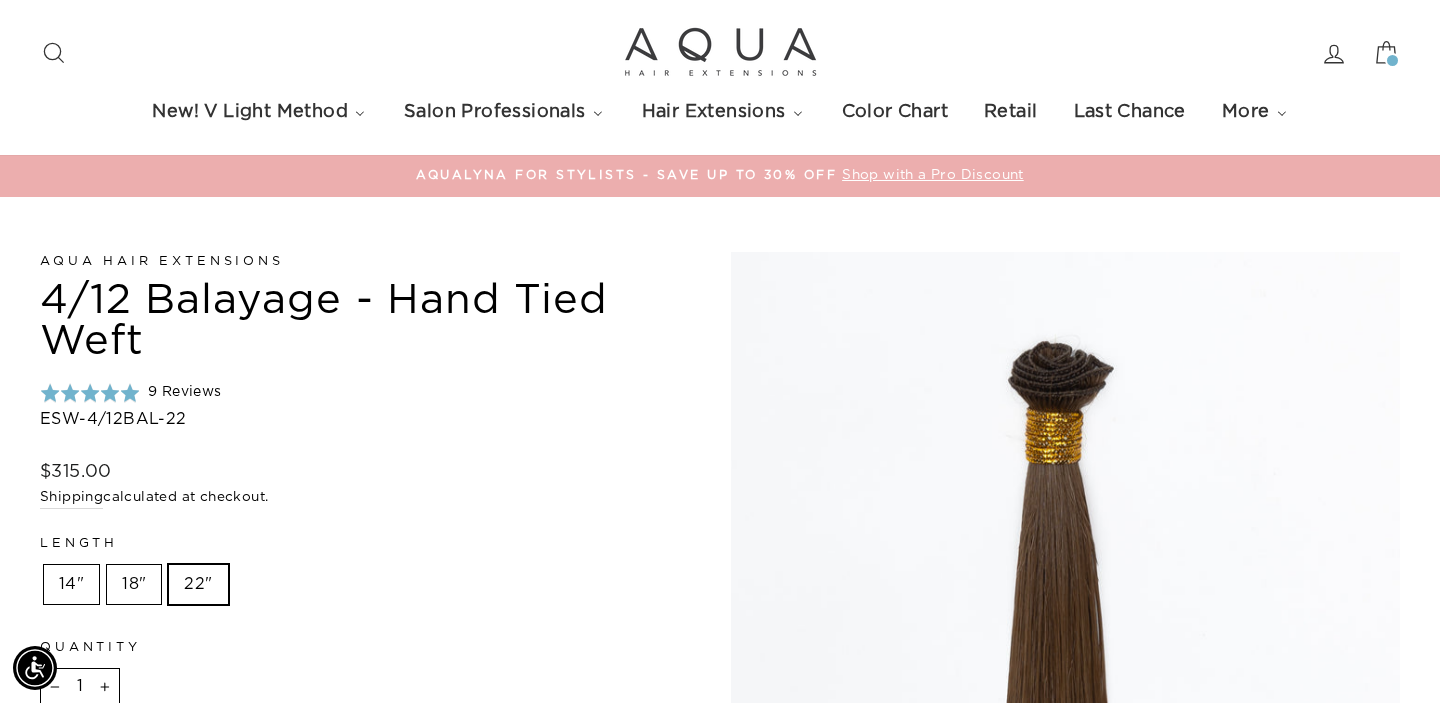 click on "18"" at bounding box center (134, 585) 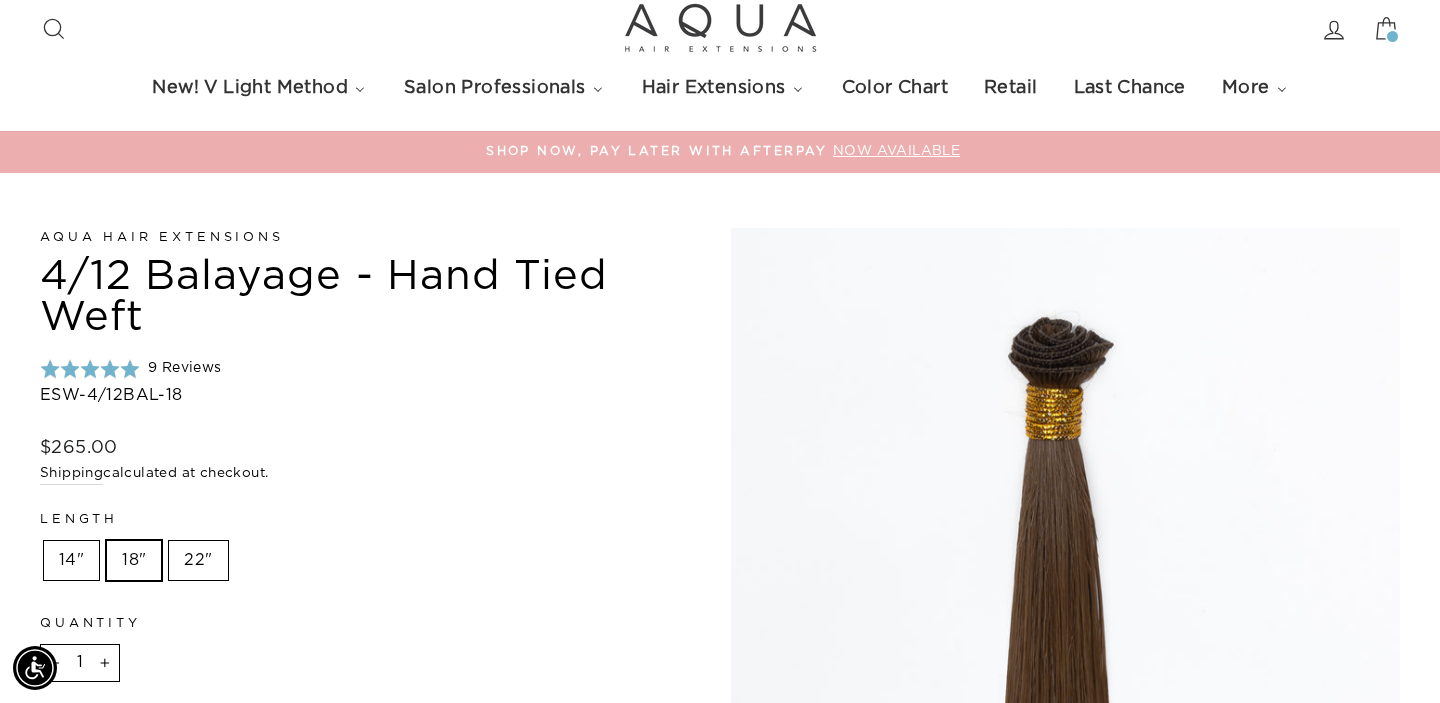 scroll, scrollTop: 44, scrollLeft: 0, axis: vertical 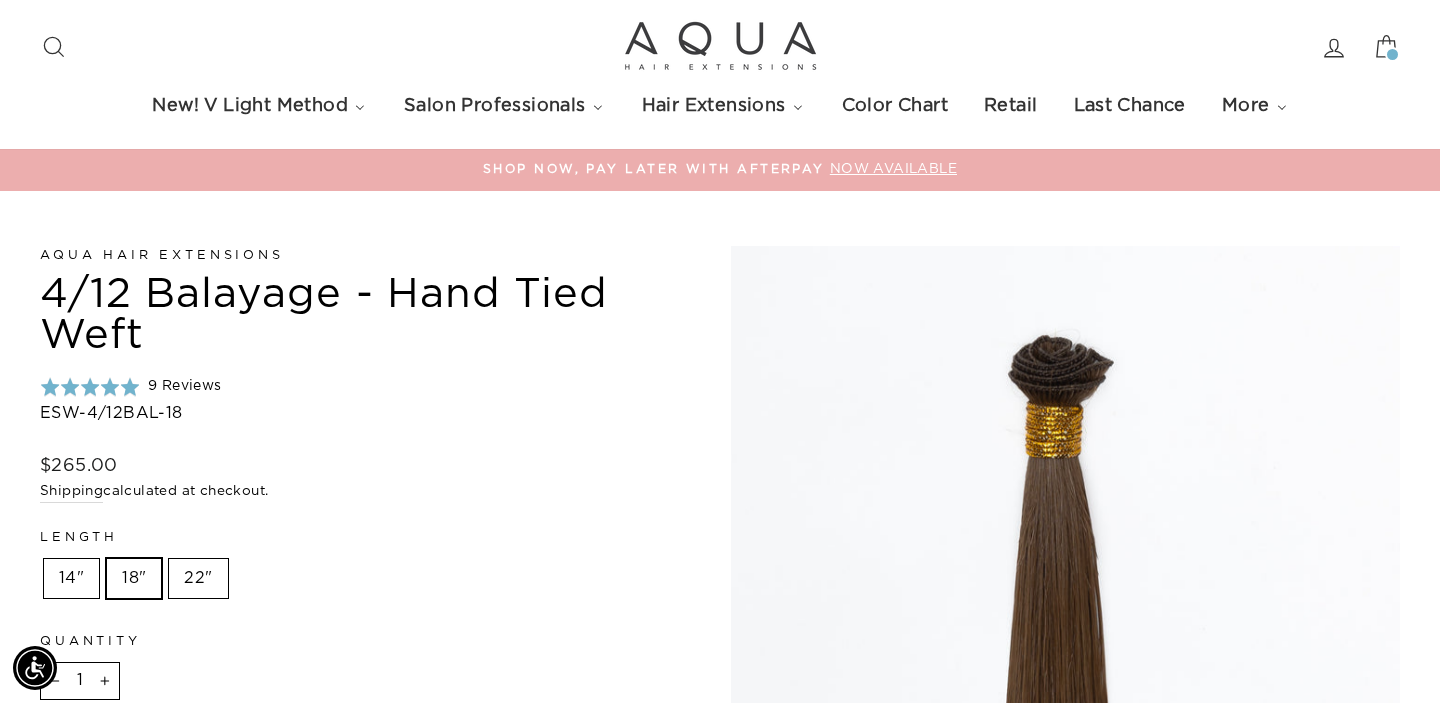 click 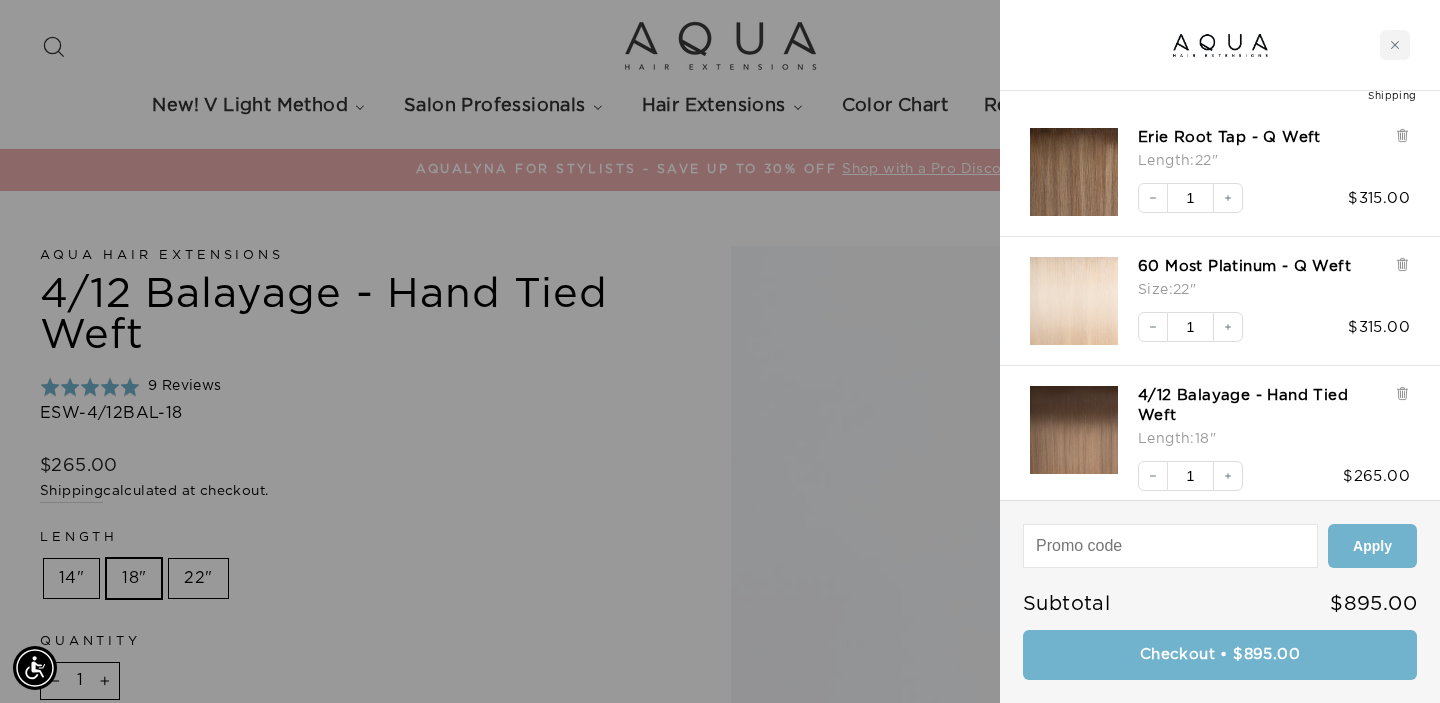 scroll, scrollTop: 0, scrollLeft: 0, axis: both 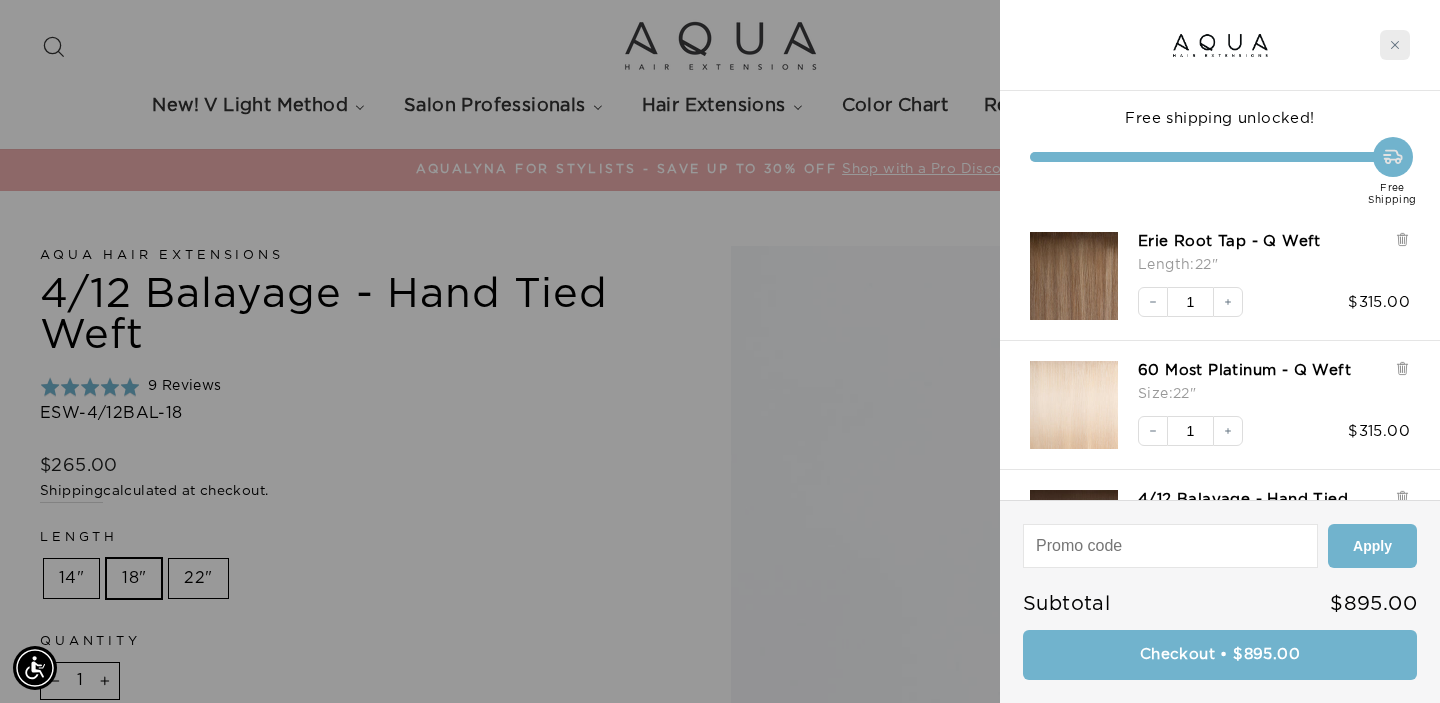 click at bounding box center [1395, 45] 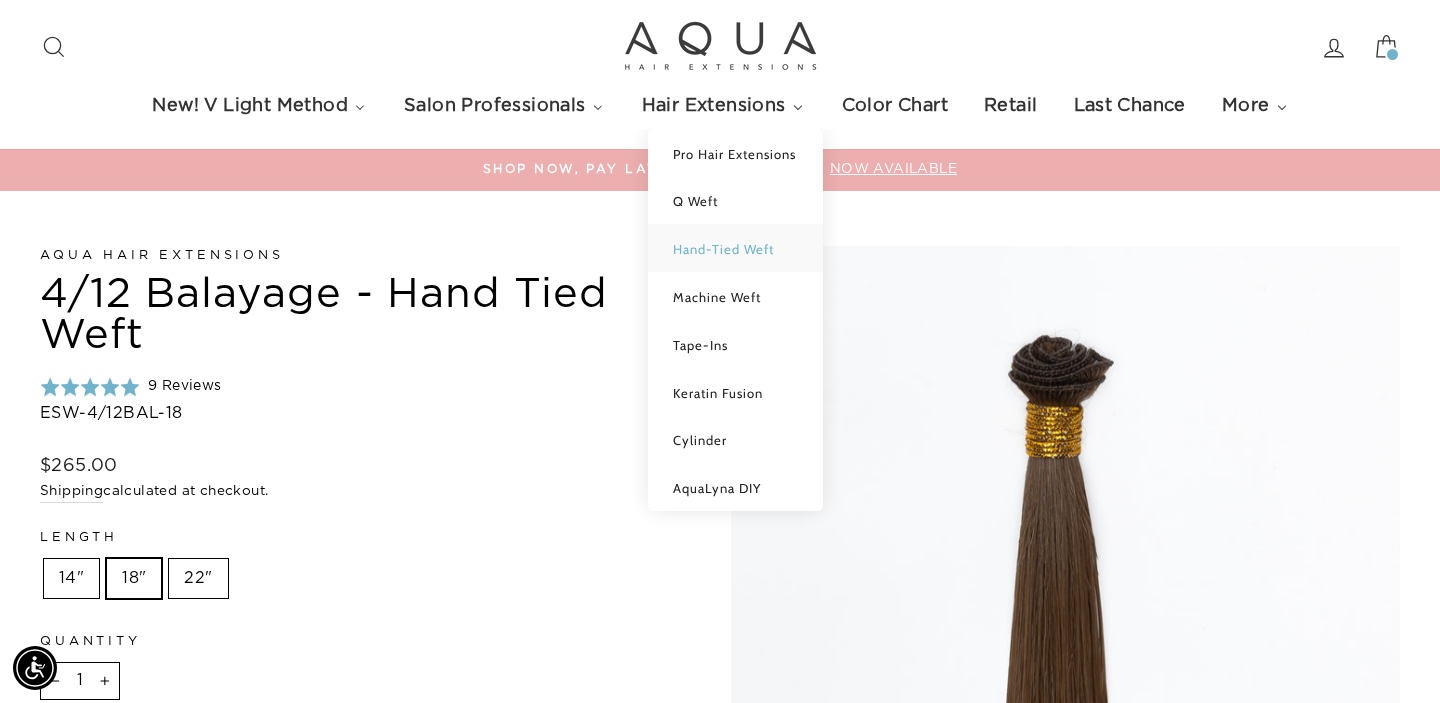 click on "Hand-Tied Weft" at bounding box center (723, 249) 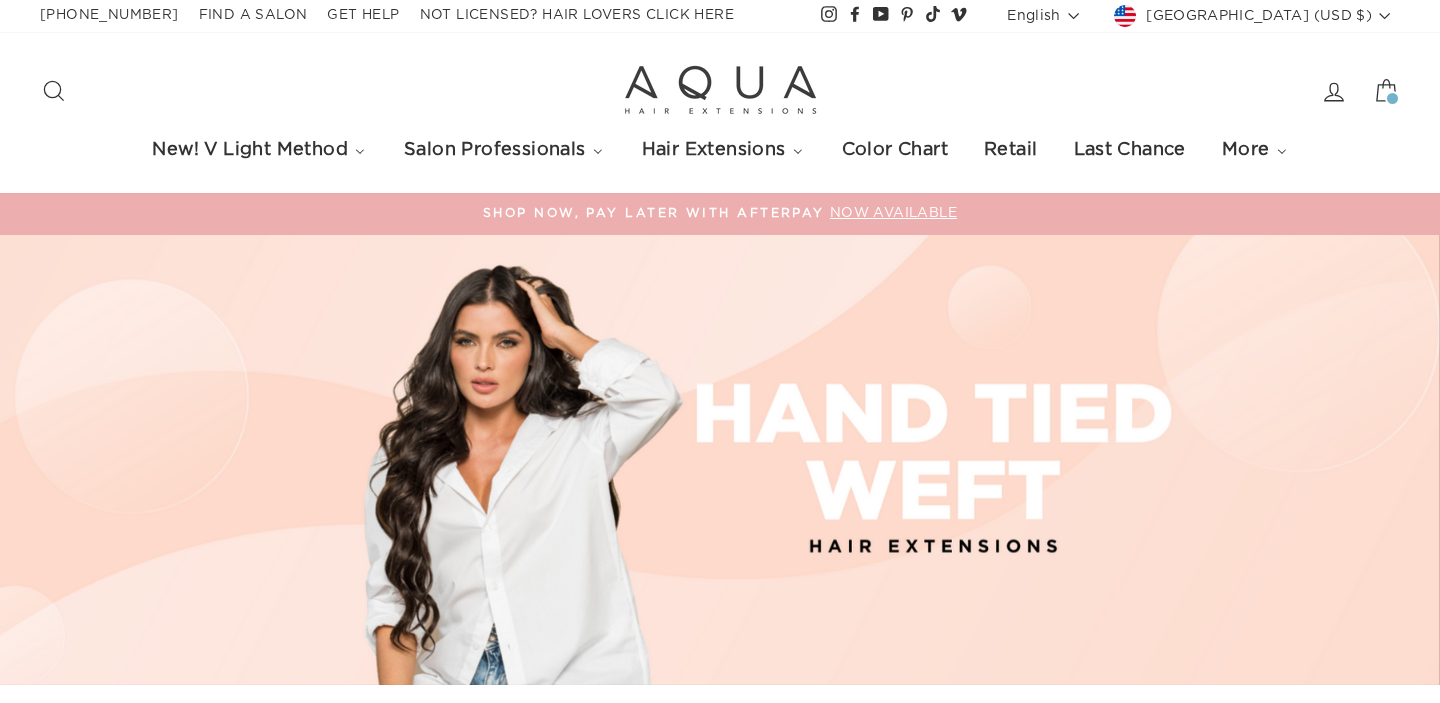 select on "manual" 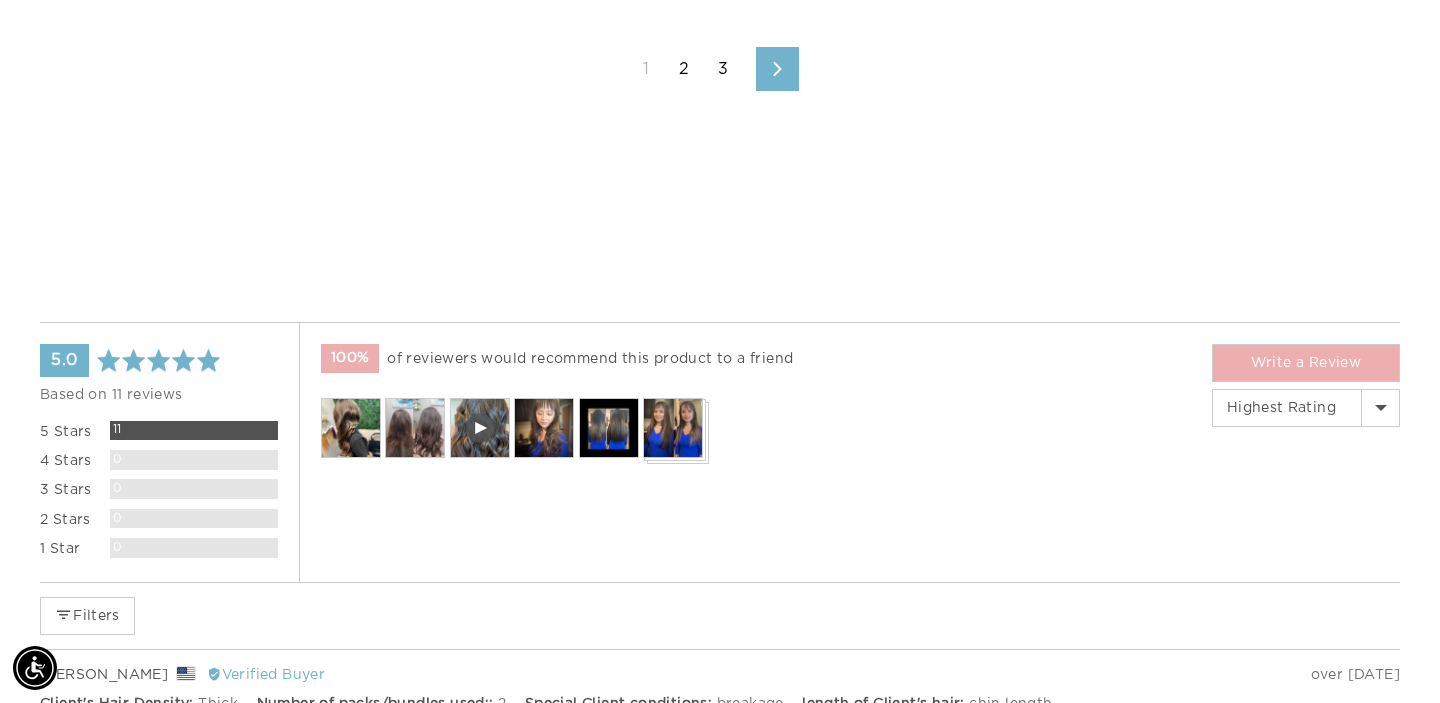 scroll, scrollTop: 6196, scrollLeft: 0, axis: vertical 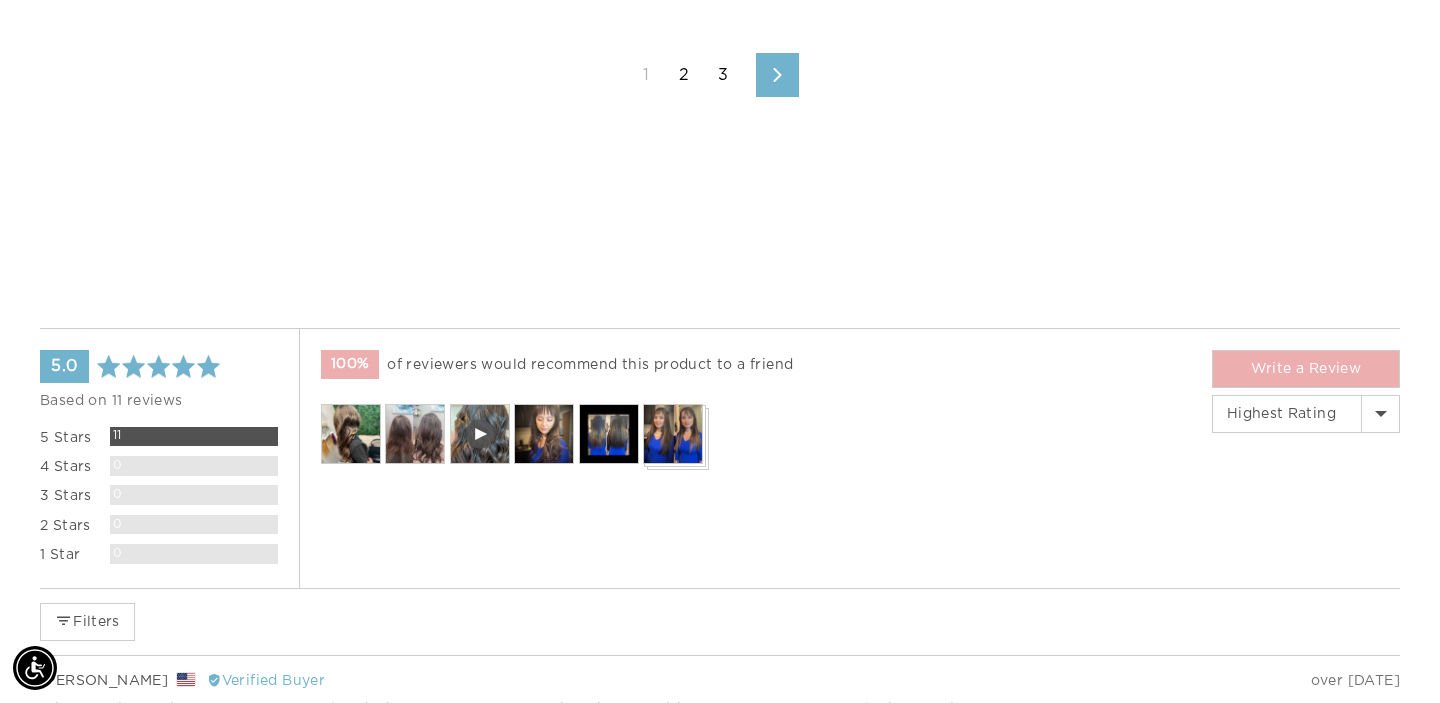 click on "1
2
3
Next" at bounding box center (720, 75) 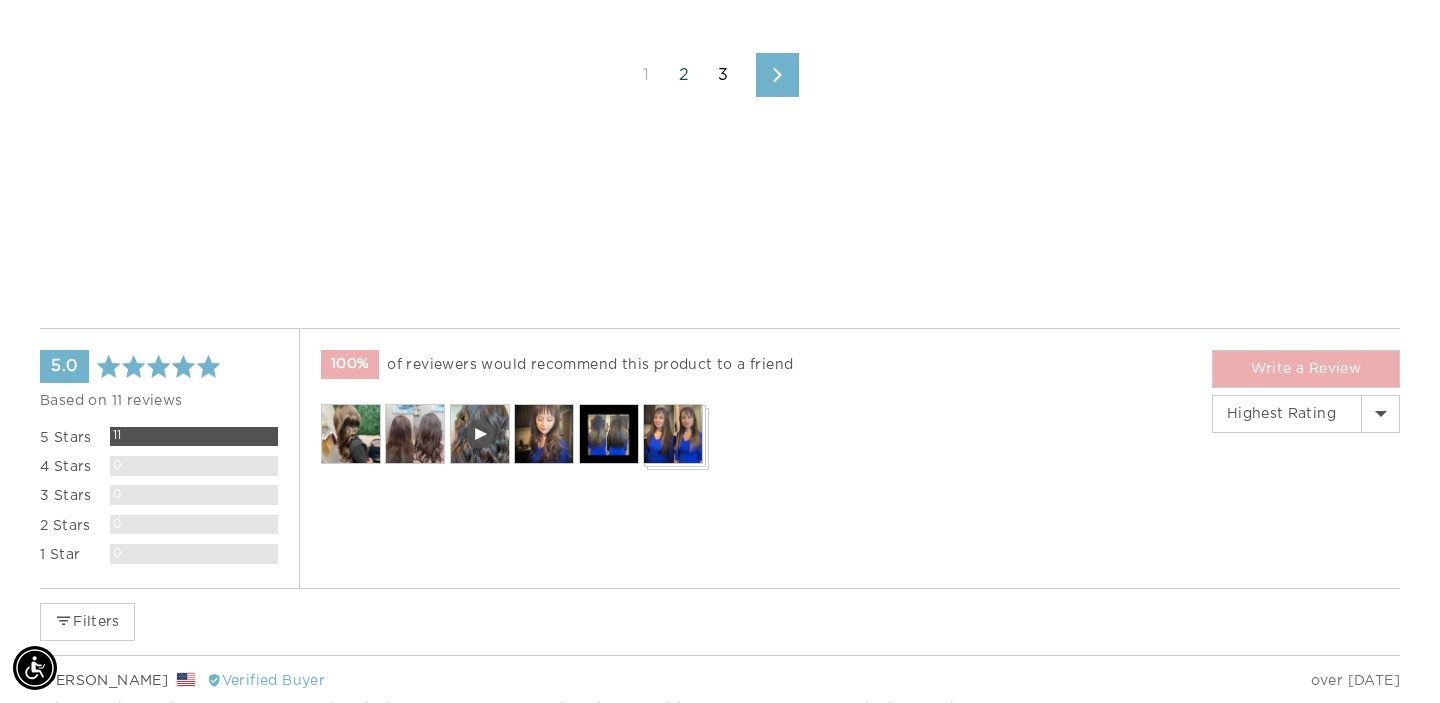click on "2" at bounding box center (684, 75) 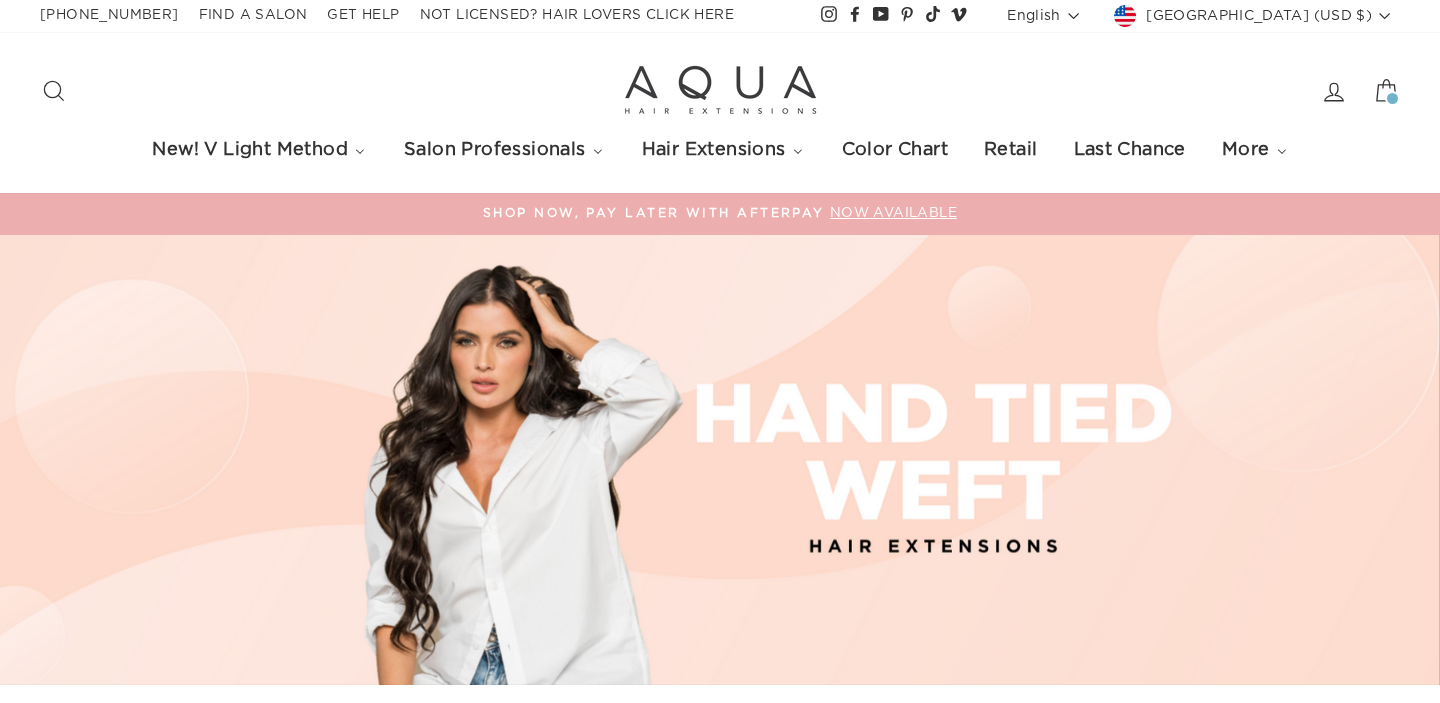 select on "manual" 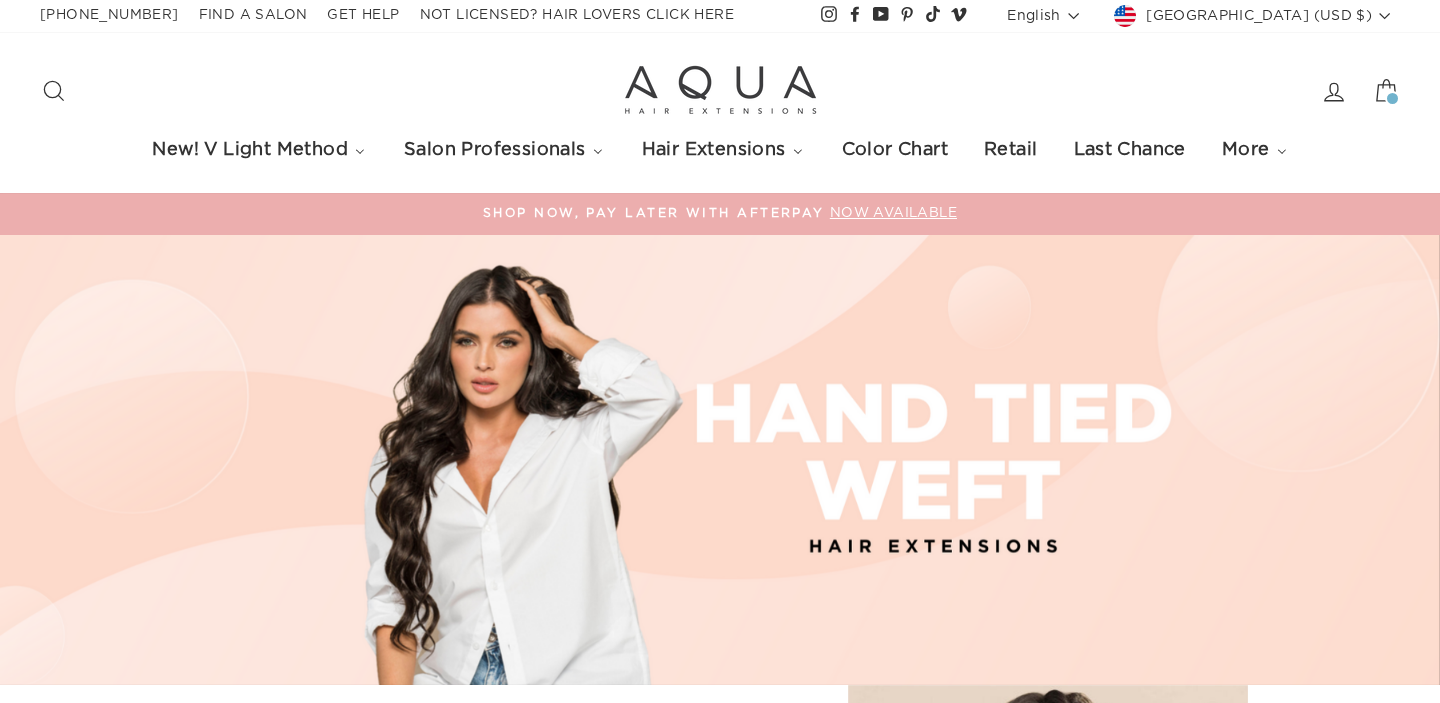 scroll, scrollTop: 0, scrollLeft: 0, axis: both 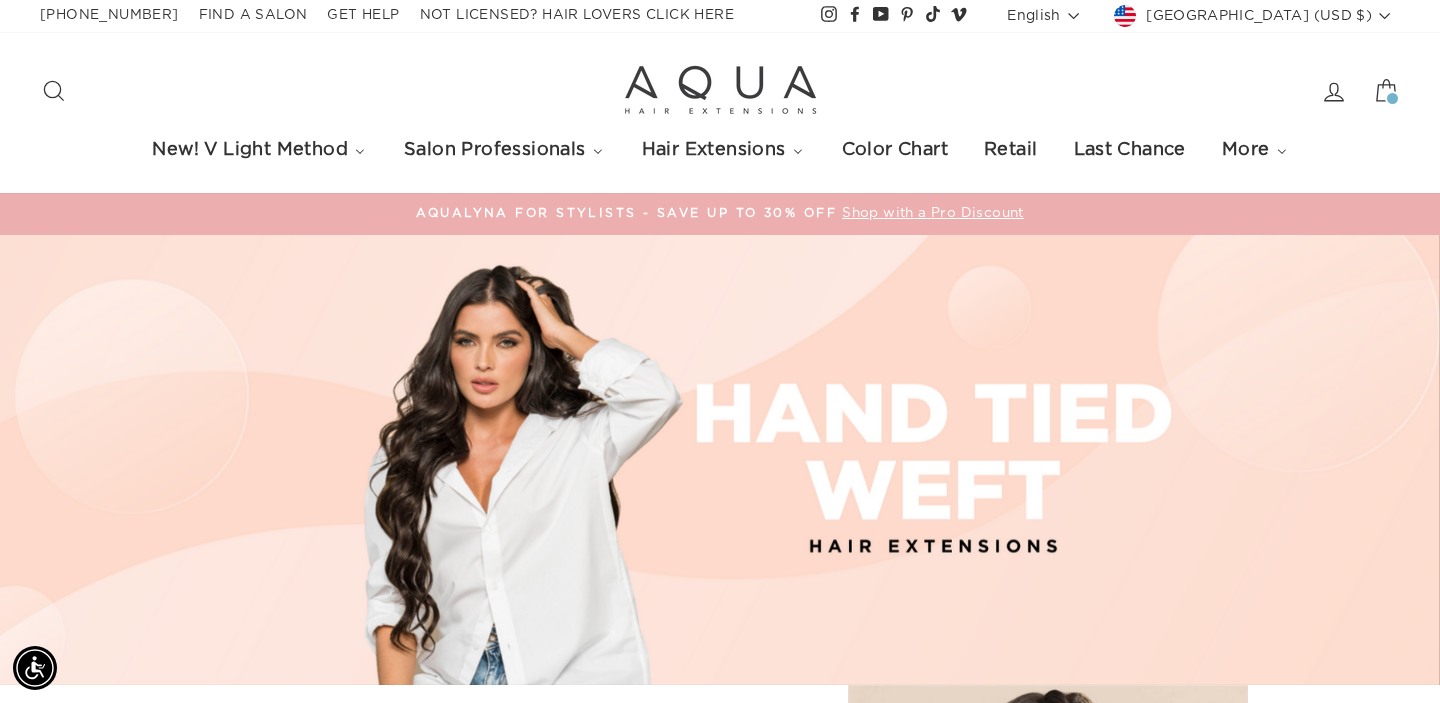 click at bounding box center [1392, 98] 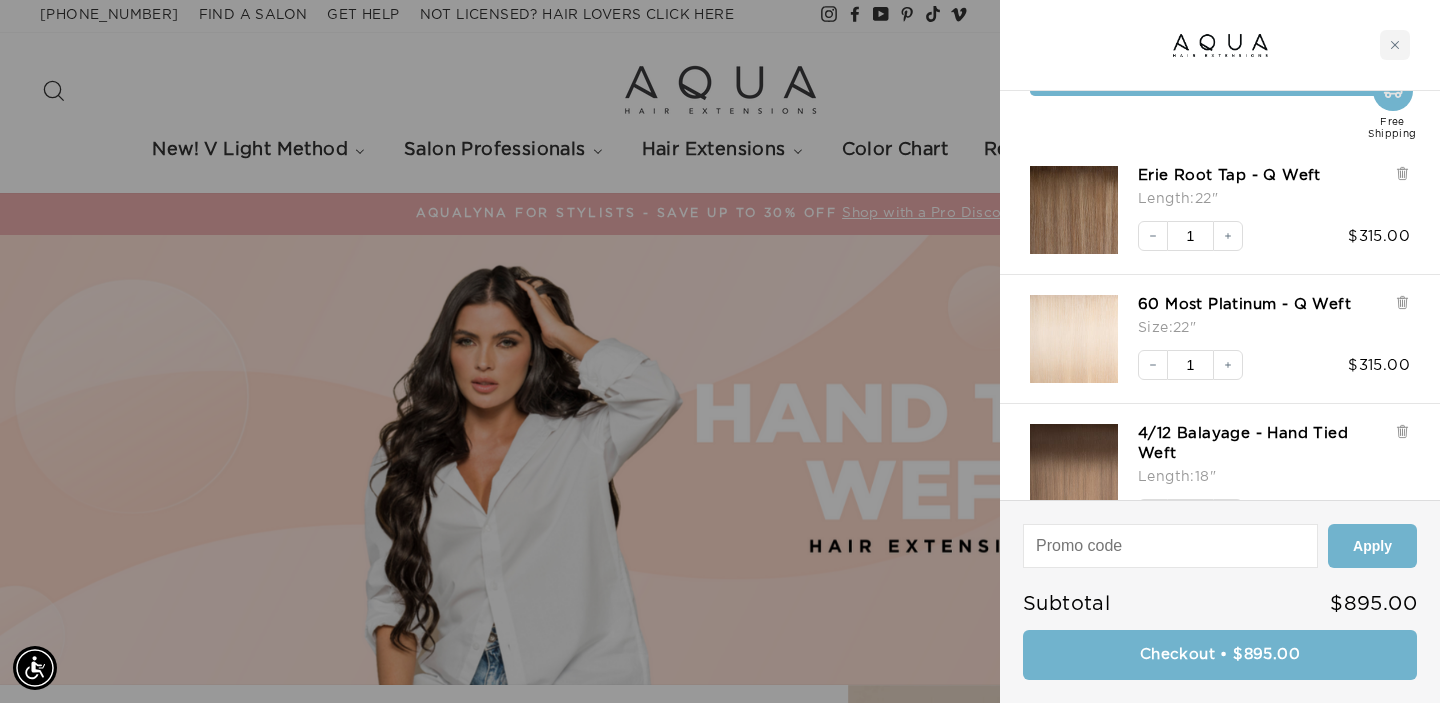 scroll, scrollTop: 104, scrollLeft: 0, axis: vertical 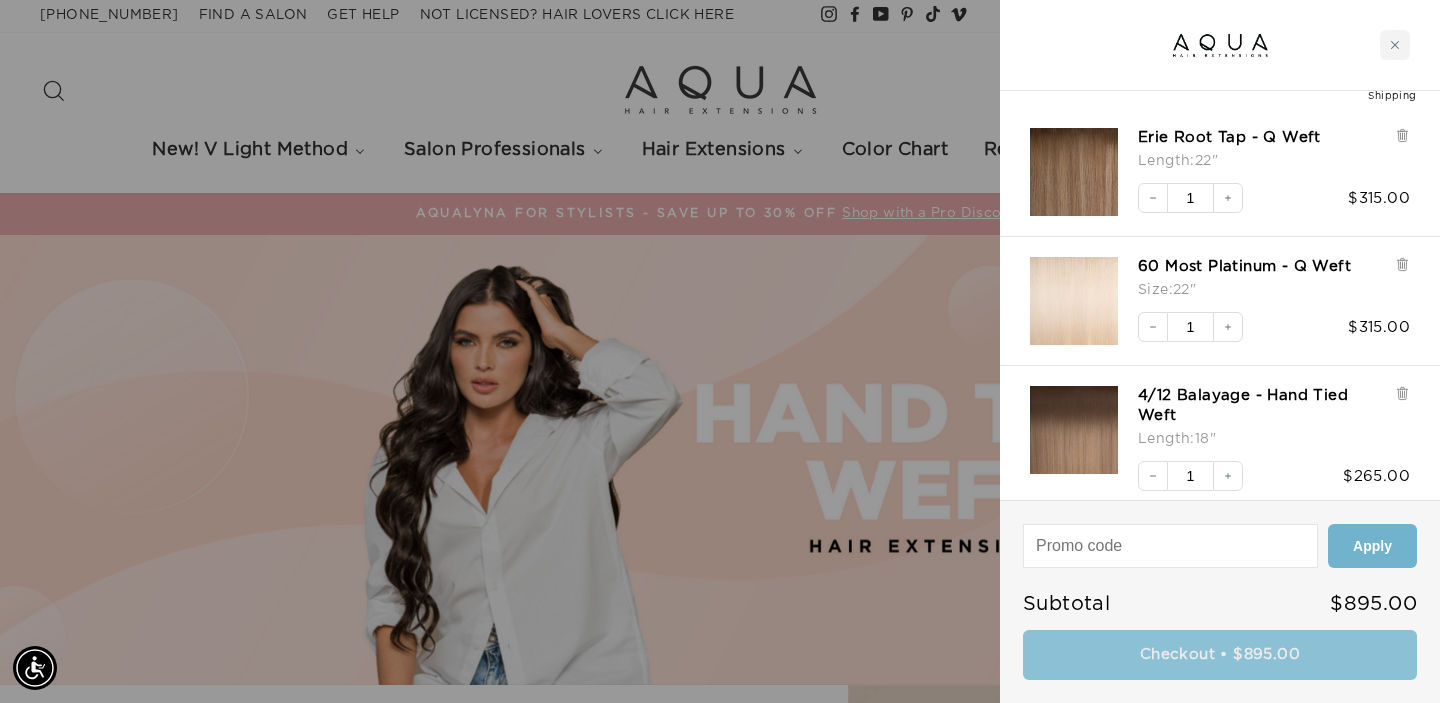 click on "Checkout • $895.00" at bounding box center [1220, 655] 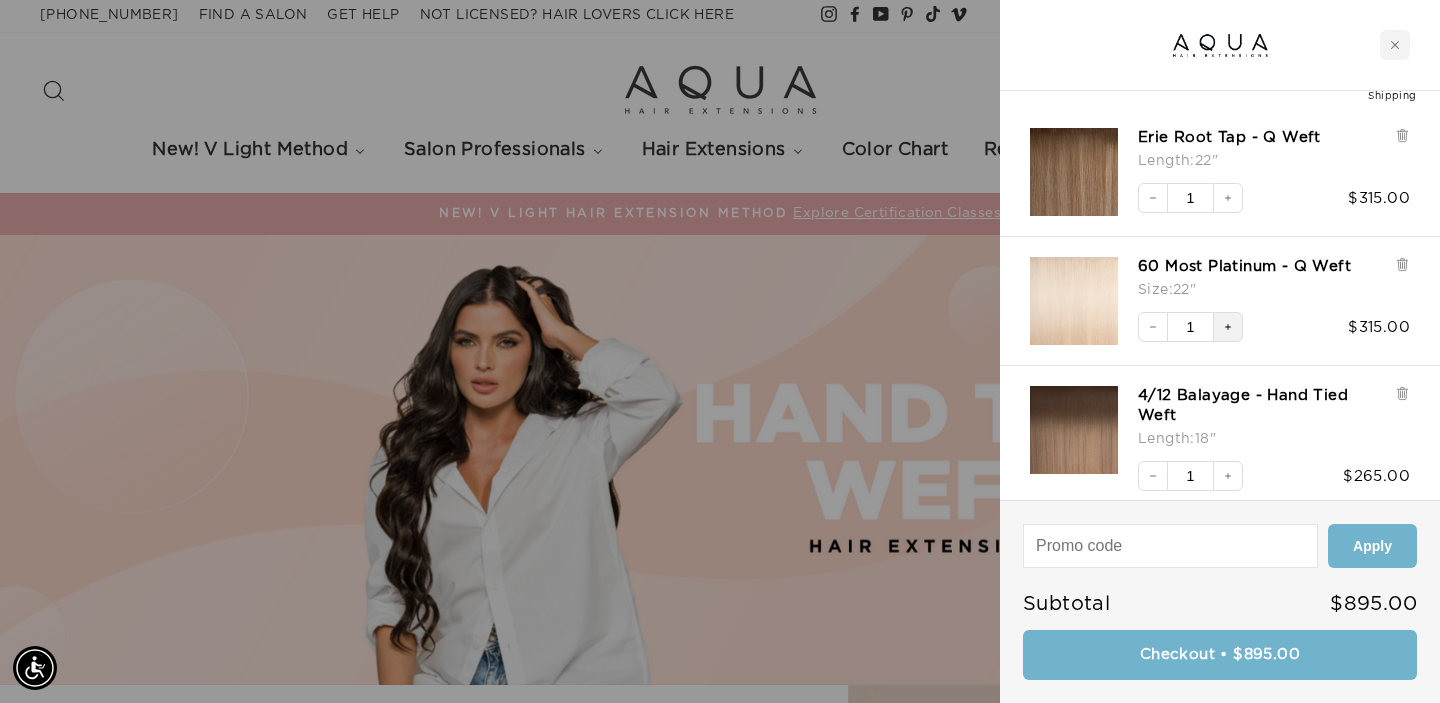 click on "Increase quantity" at bounding box center [1228, 327] 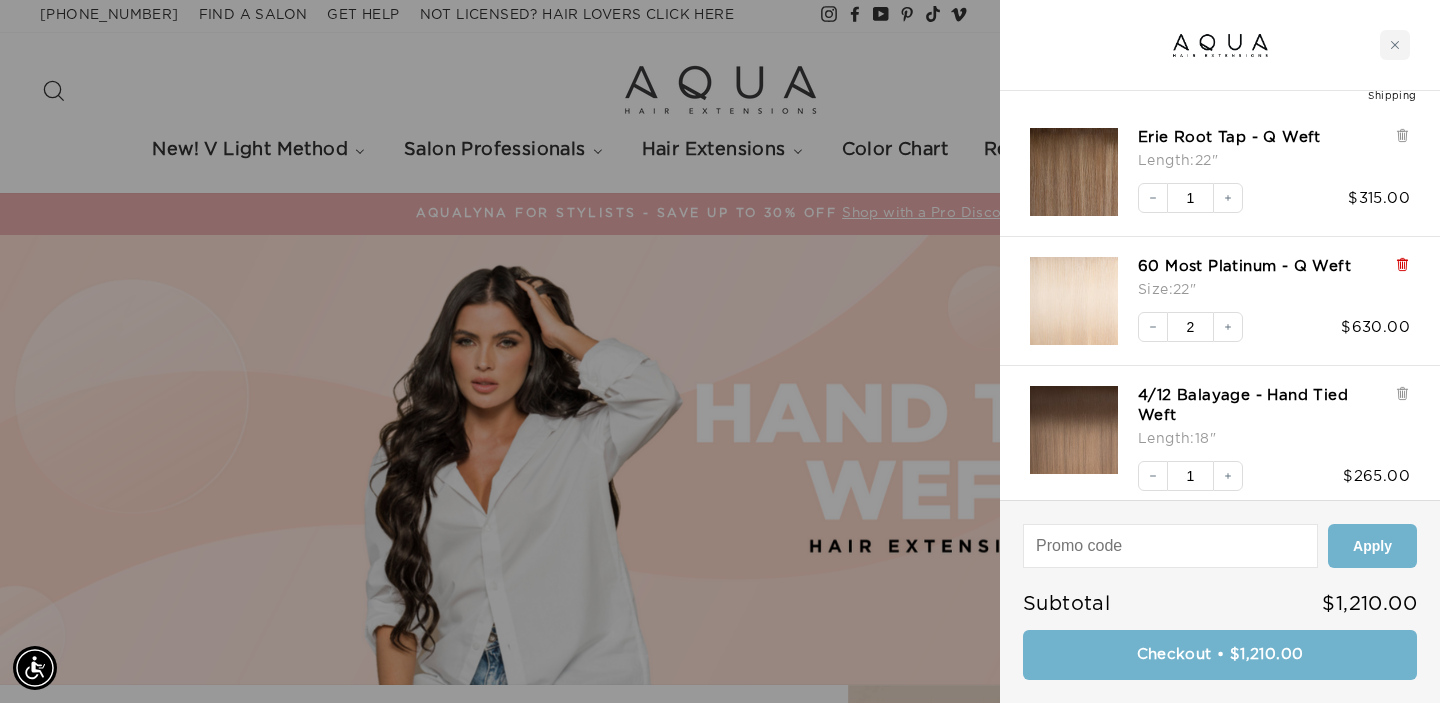 click 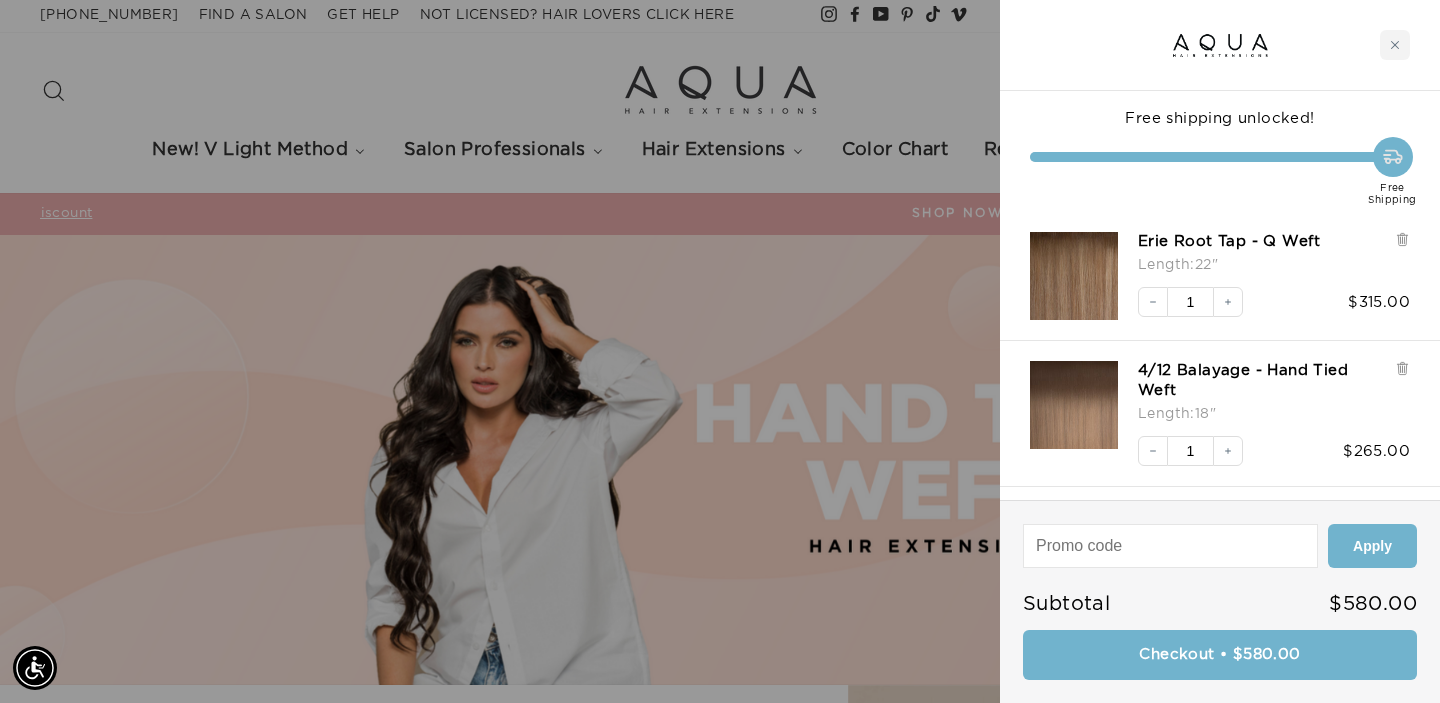 scroll, scrollTop: 0, scrollLeft: 0, axis: both 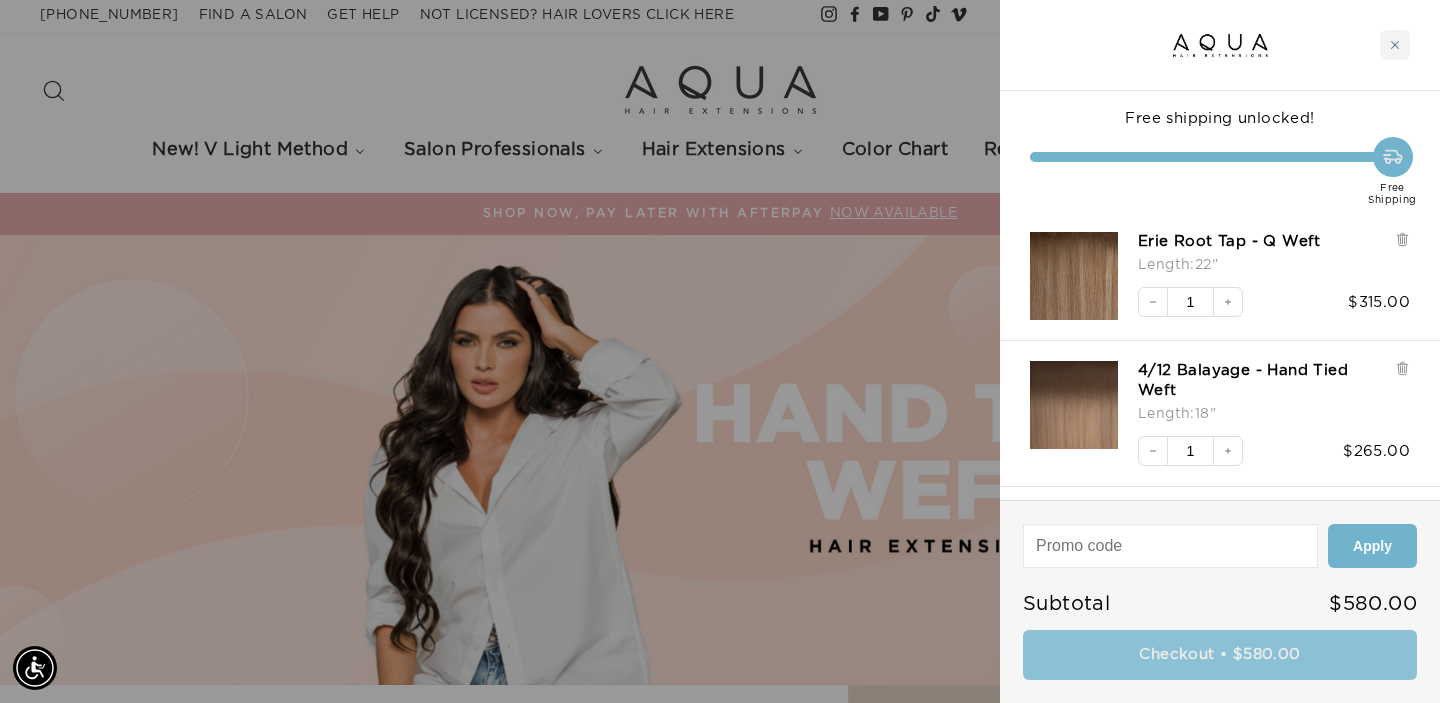 click on "Checkout • $580.00" at bounding box center [1220, 655] 